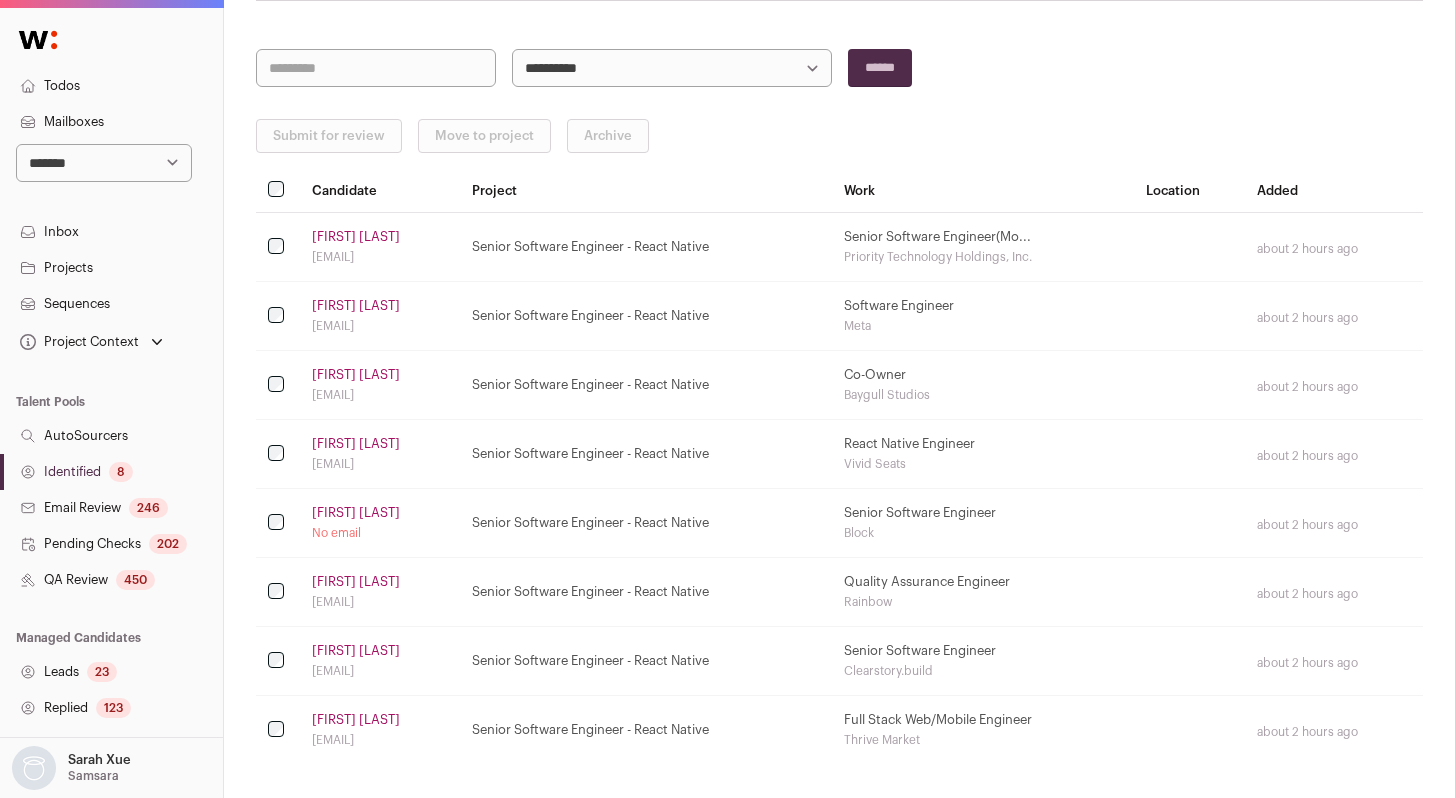 scroll, scrollTop: 264, scrollLeft: 0, axis: vertical 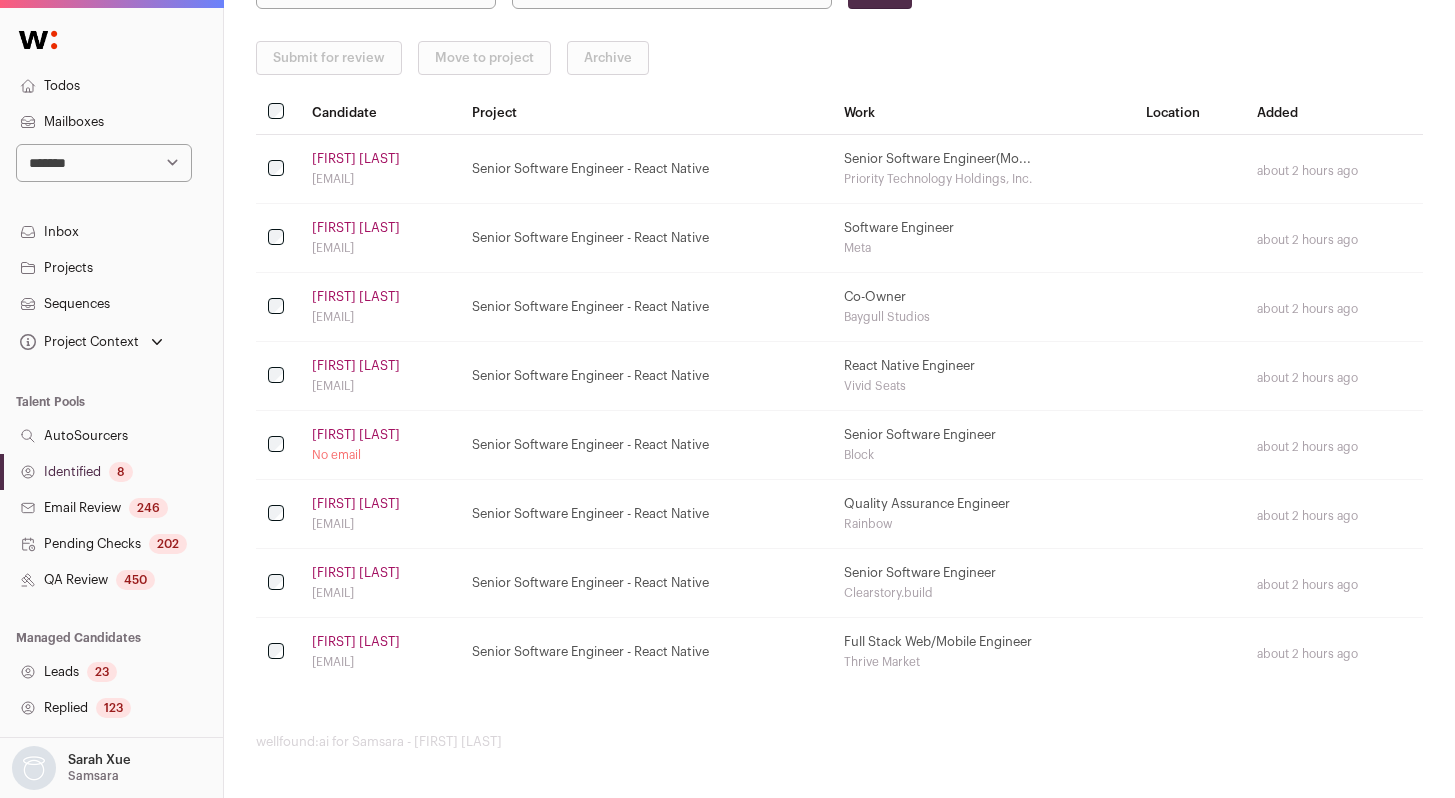 click on "QA Review
450" at bounding box center (111, 580) 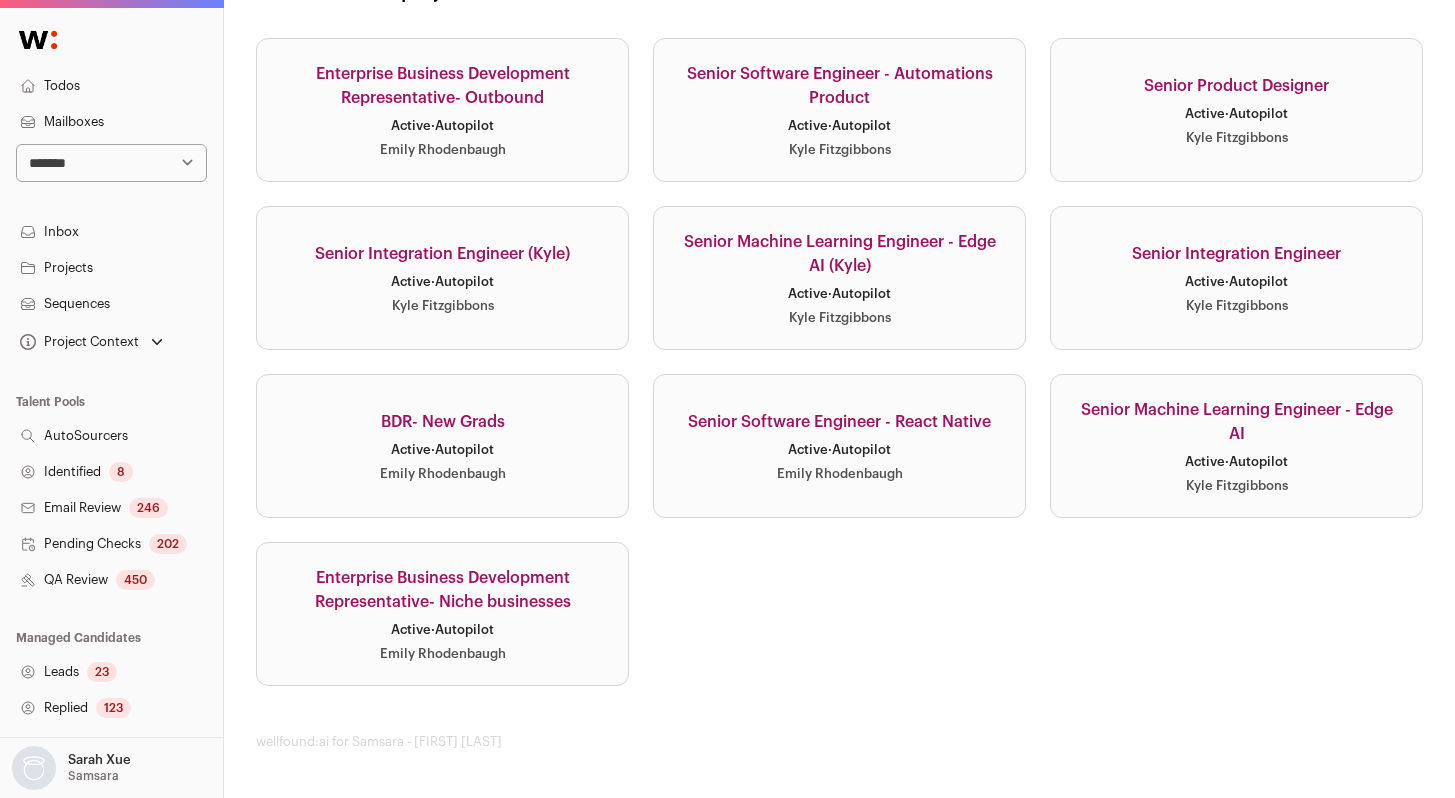 scroll, scrollTop: 0, scrollLeft: 0, axis: both 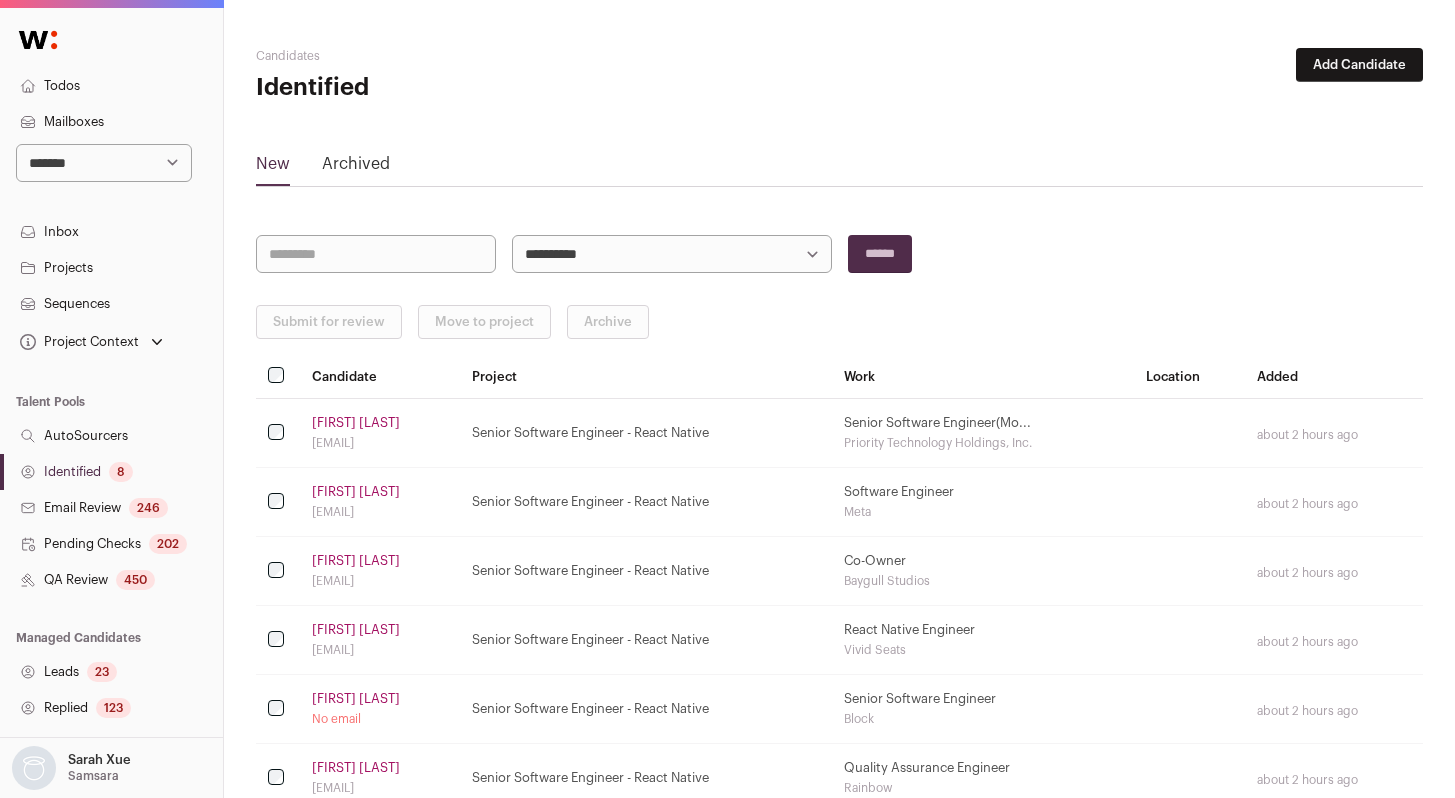 click on "Identified
8" at bounding box center [111, 472] 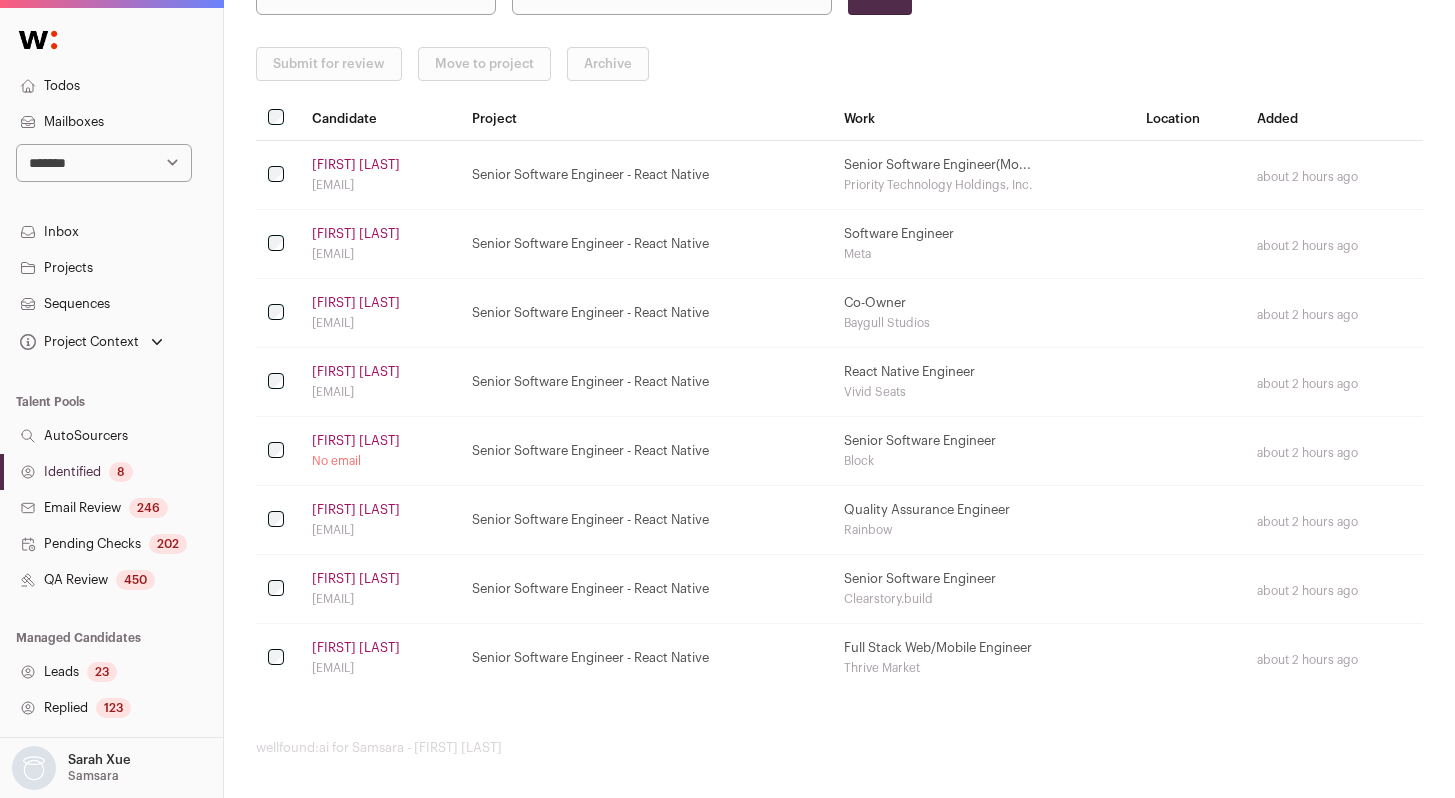 scroll, scrollTop: 264, scrollLeft: 0, axis: vertical 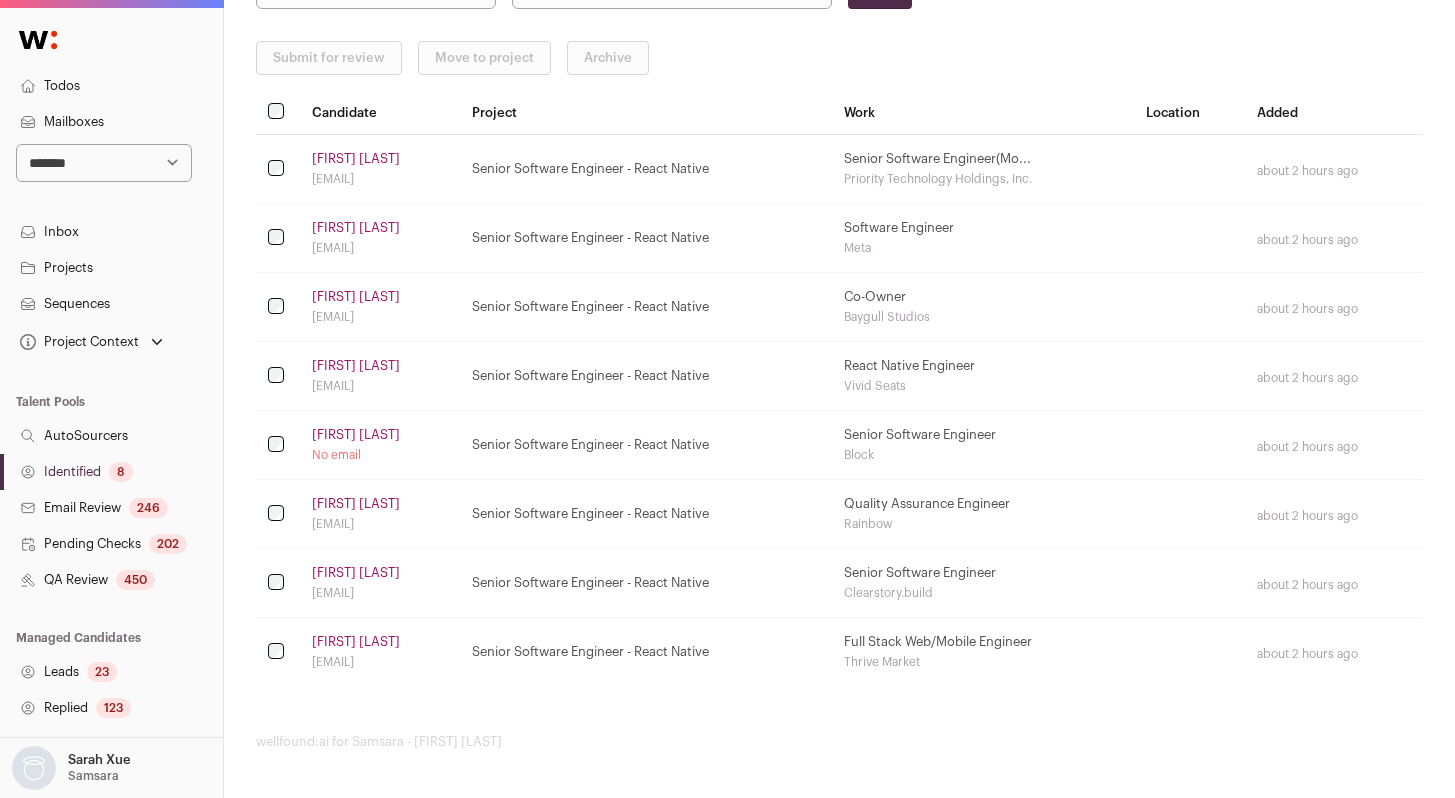 click on "[FIRST] [LAST]" at bounding box center [356, 642] 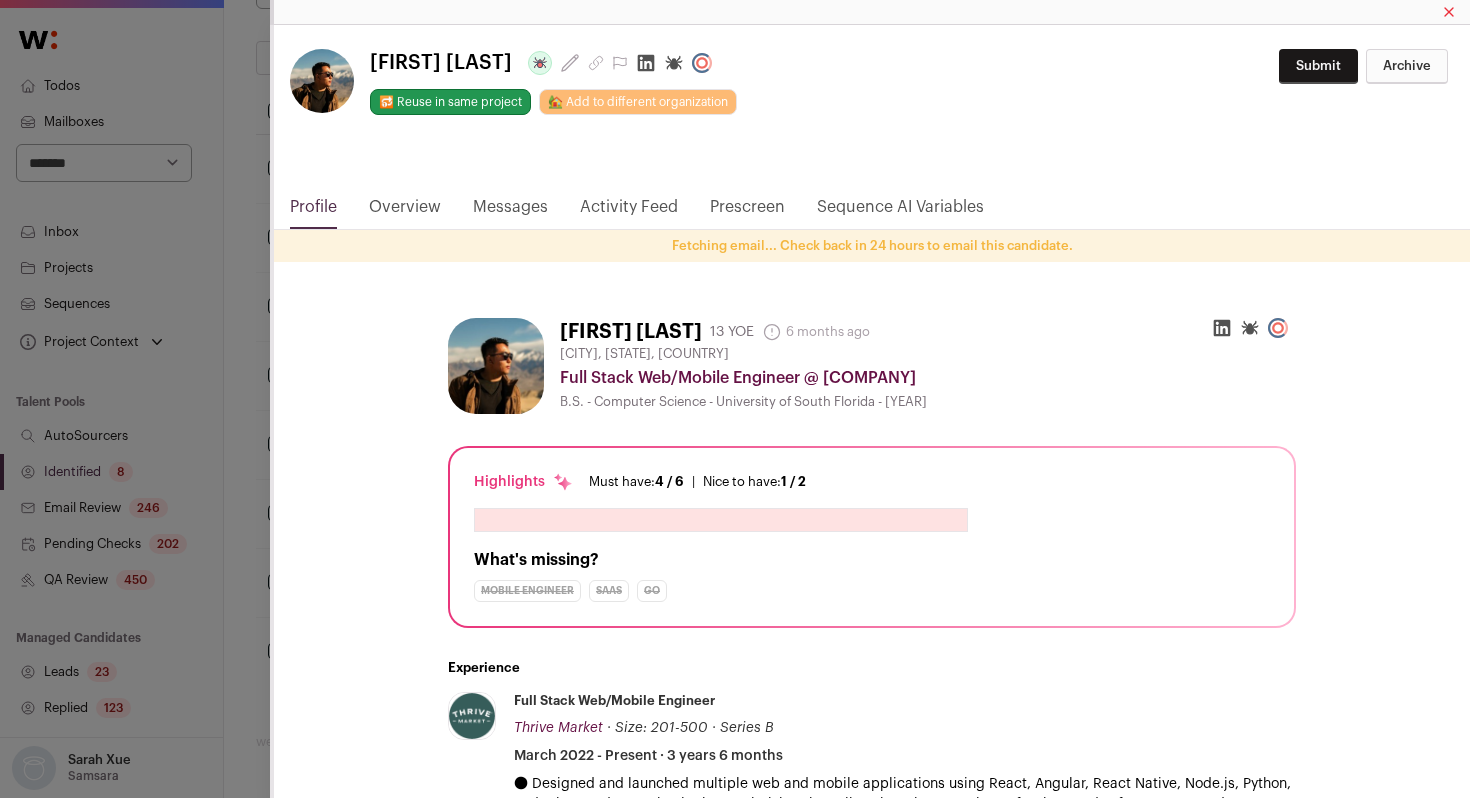 click on "**********" at bounding box center [735, 267] 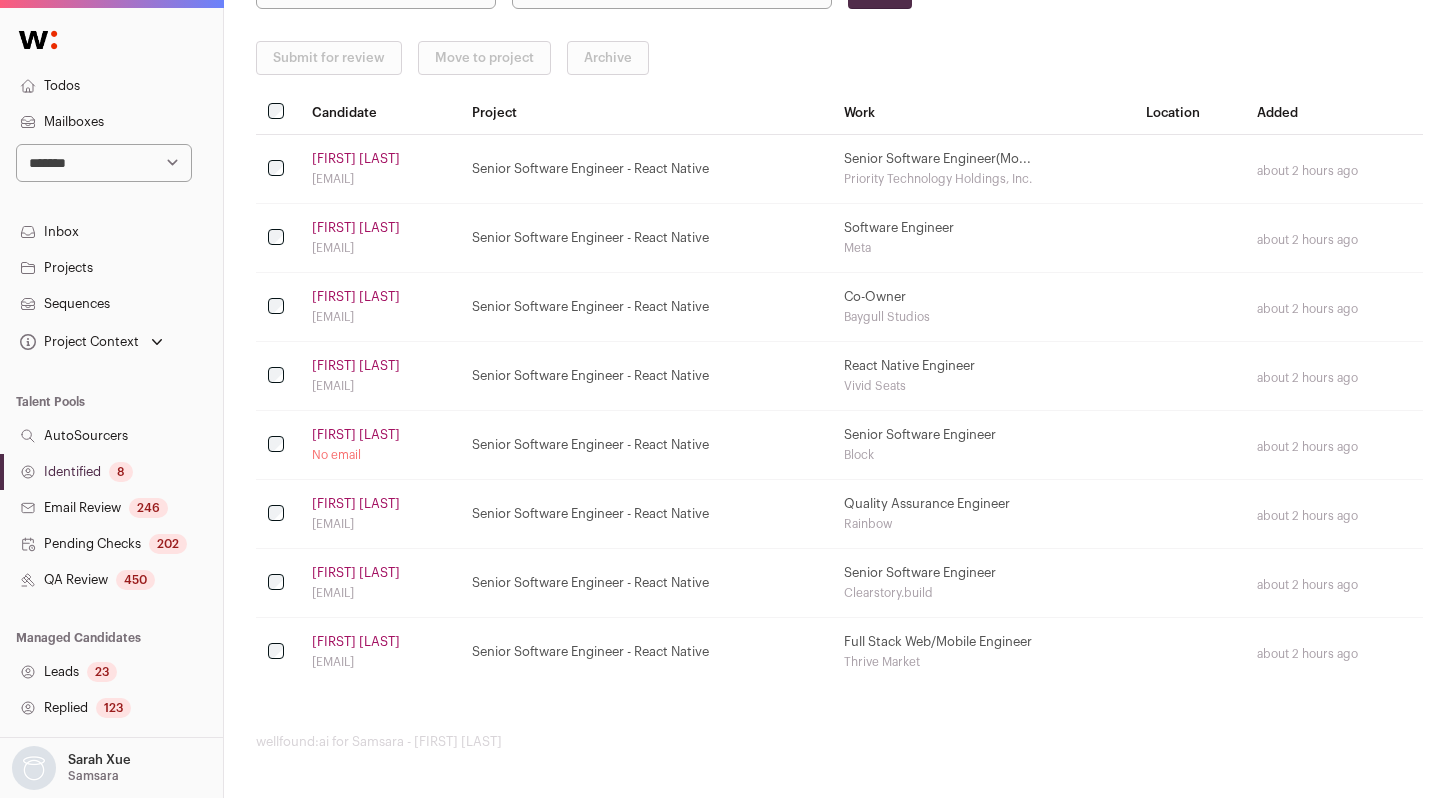 click on "QA Review
450" at bounding box center (111, 580) 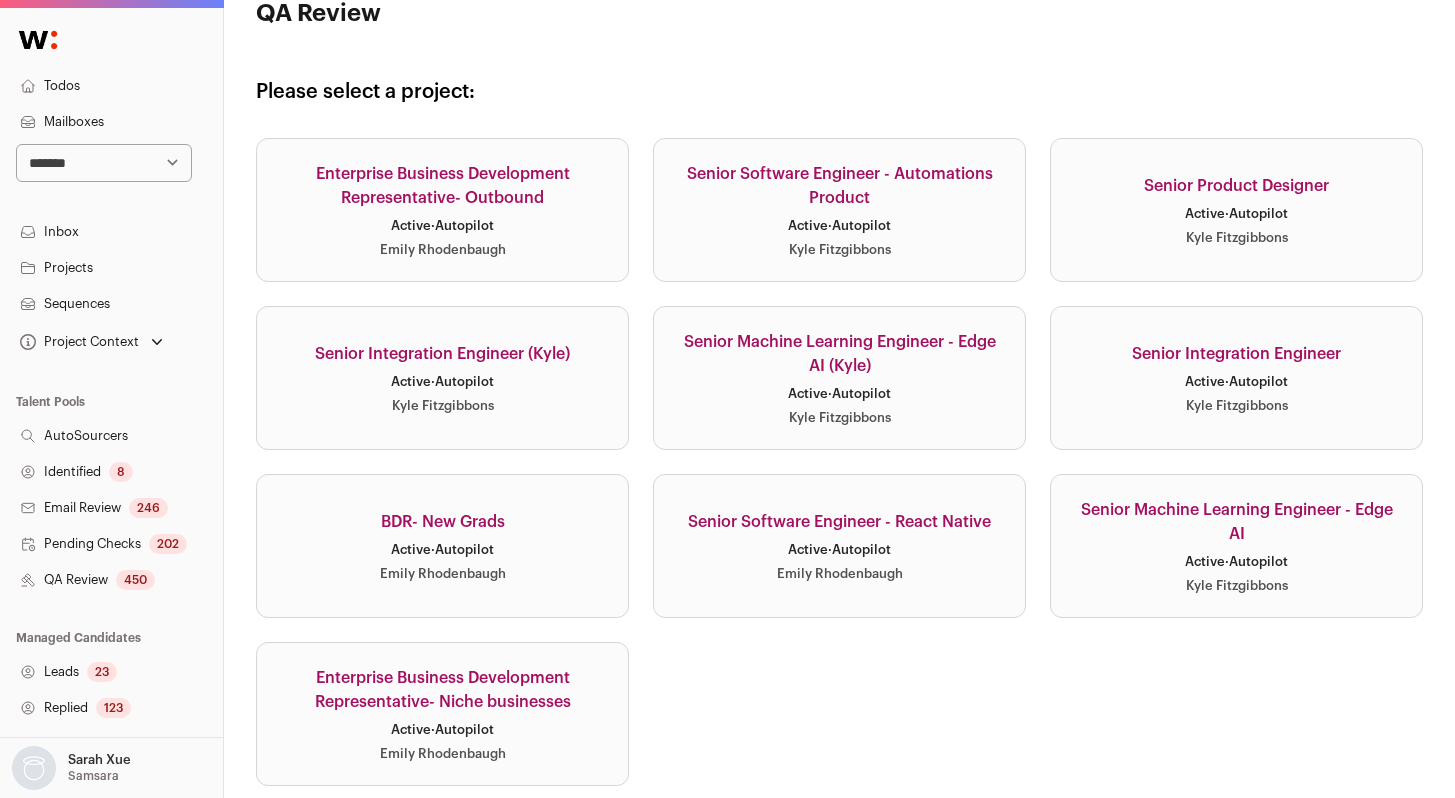 scroll, scrollTop: 84, scrollLeft: 0, axis: vertical 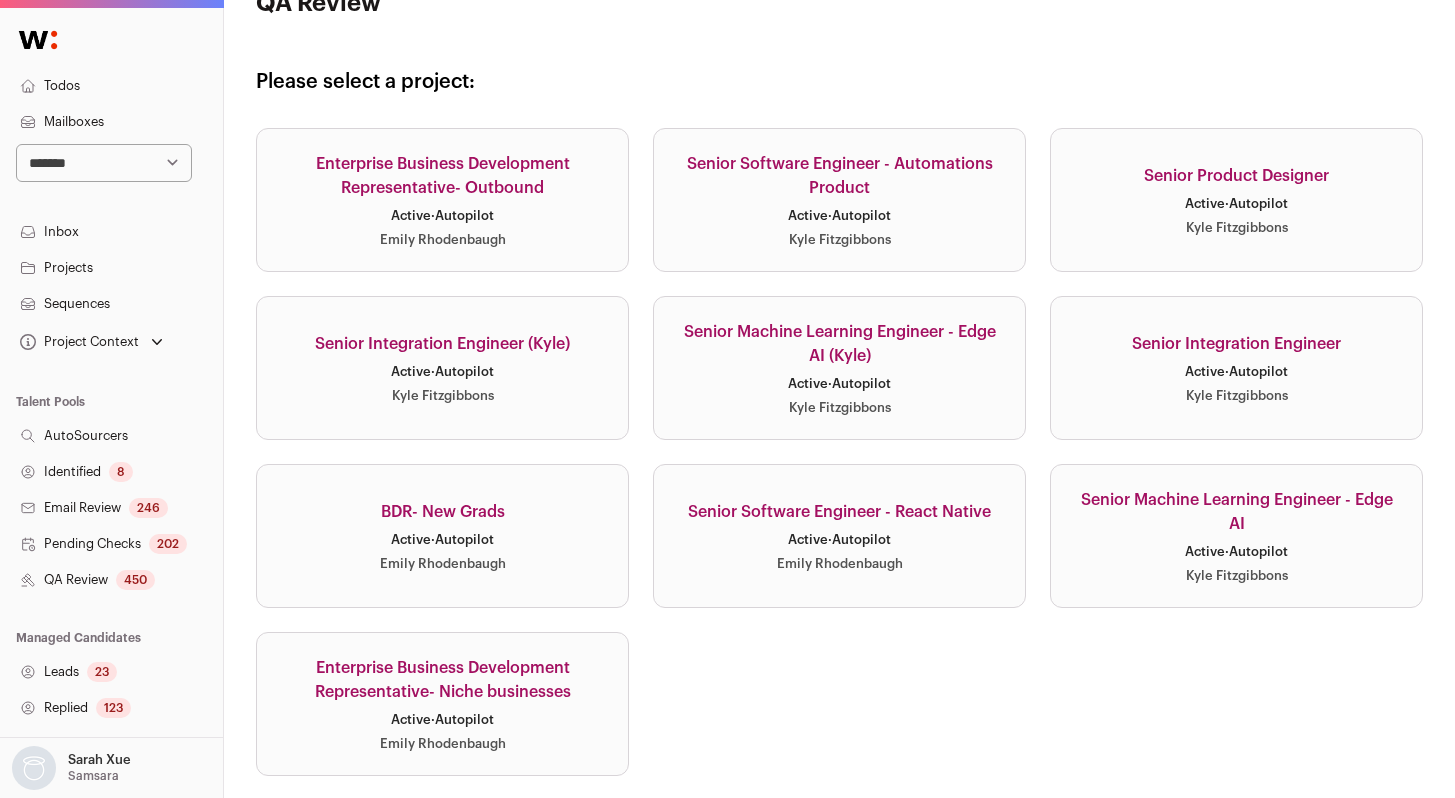 click on "Senior Software Engineer - React Native
Active
·
Autopilot
[FIRST] [LAST]" at bounding box center [839, 536] 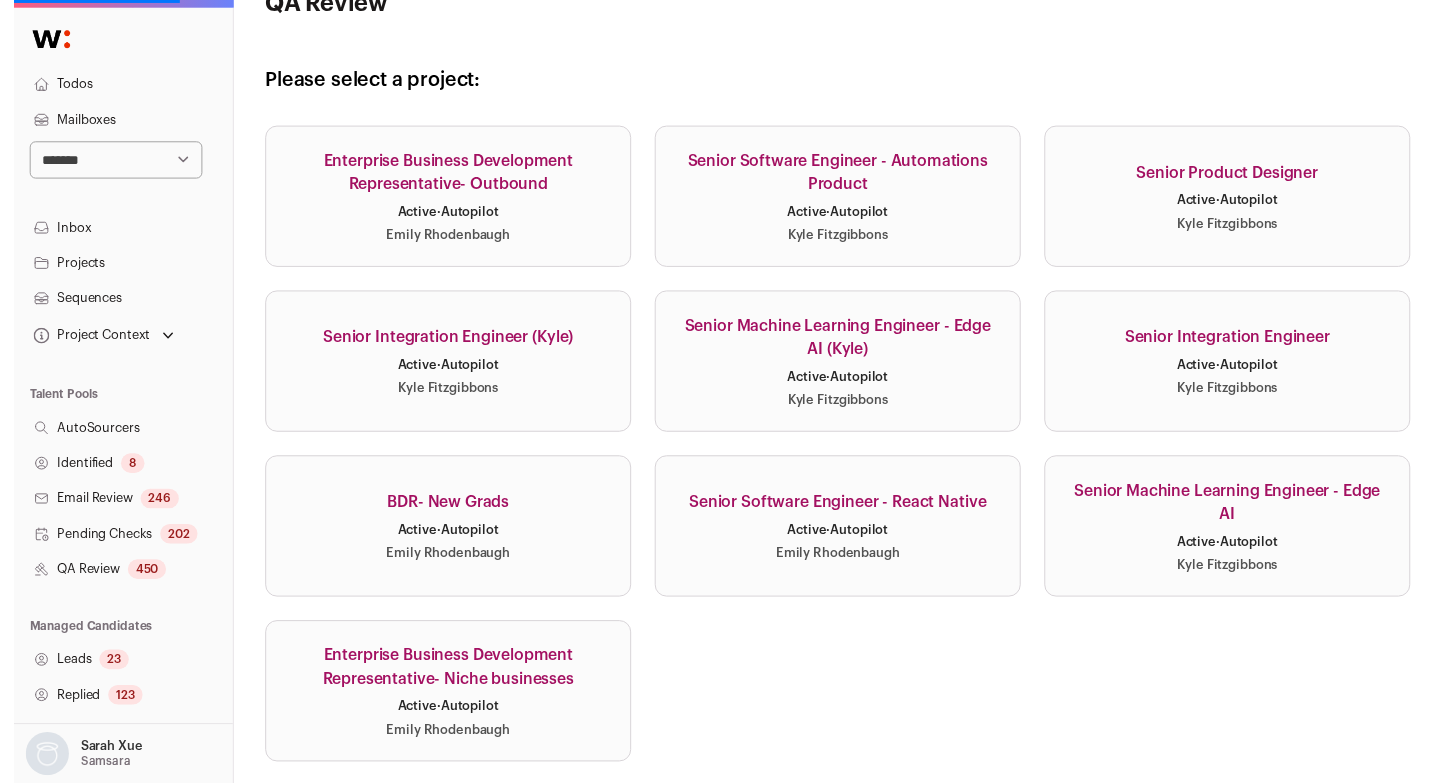 scroll, scrollTop: 0, scrollLeft: 0, axis: both 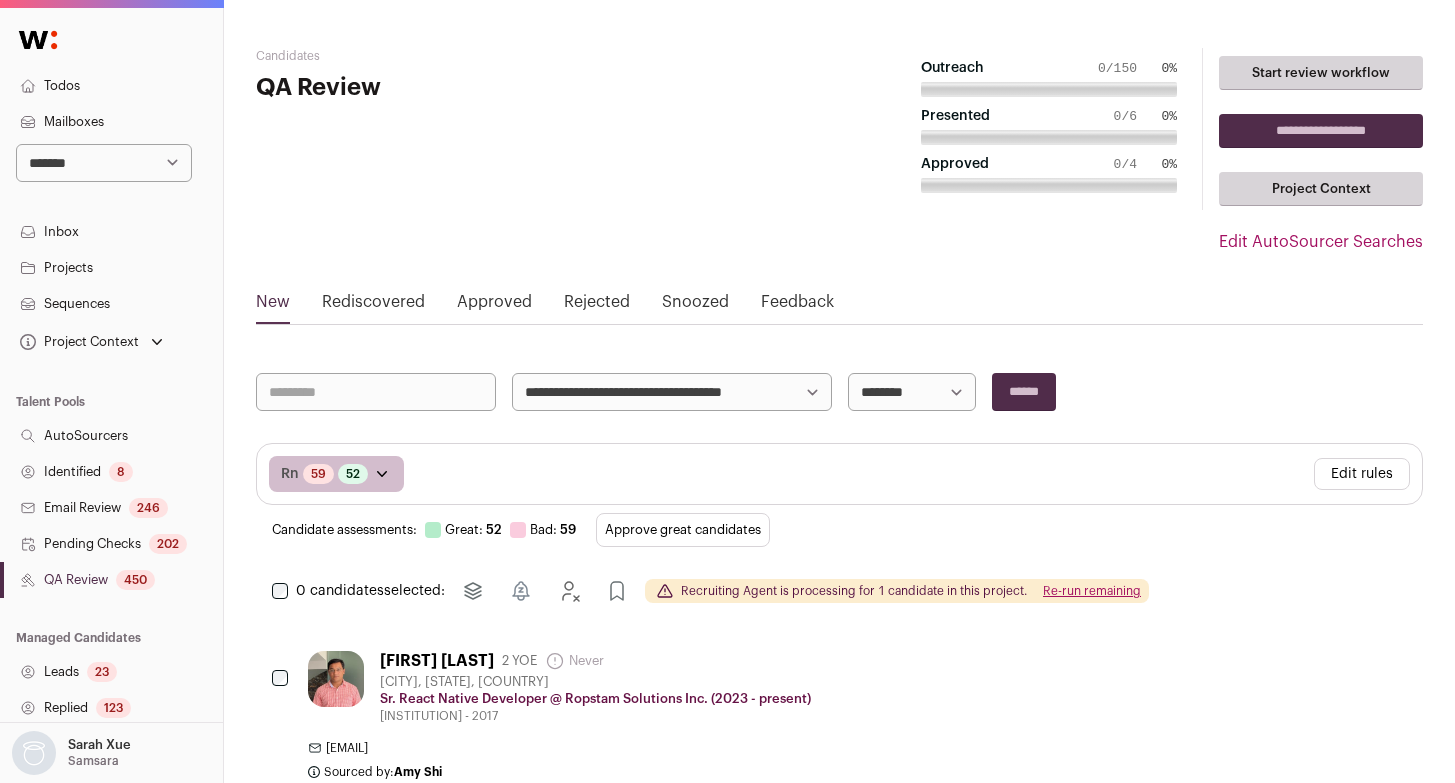click on "Approved" at bounding box center [494, 306] 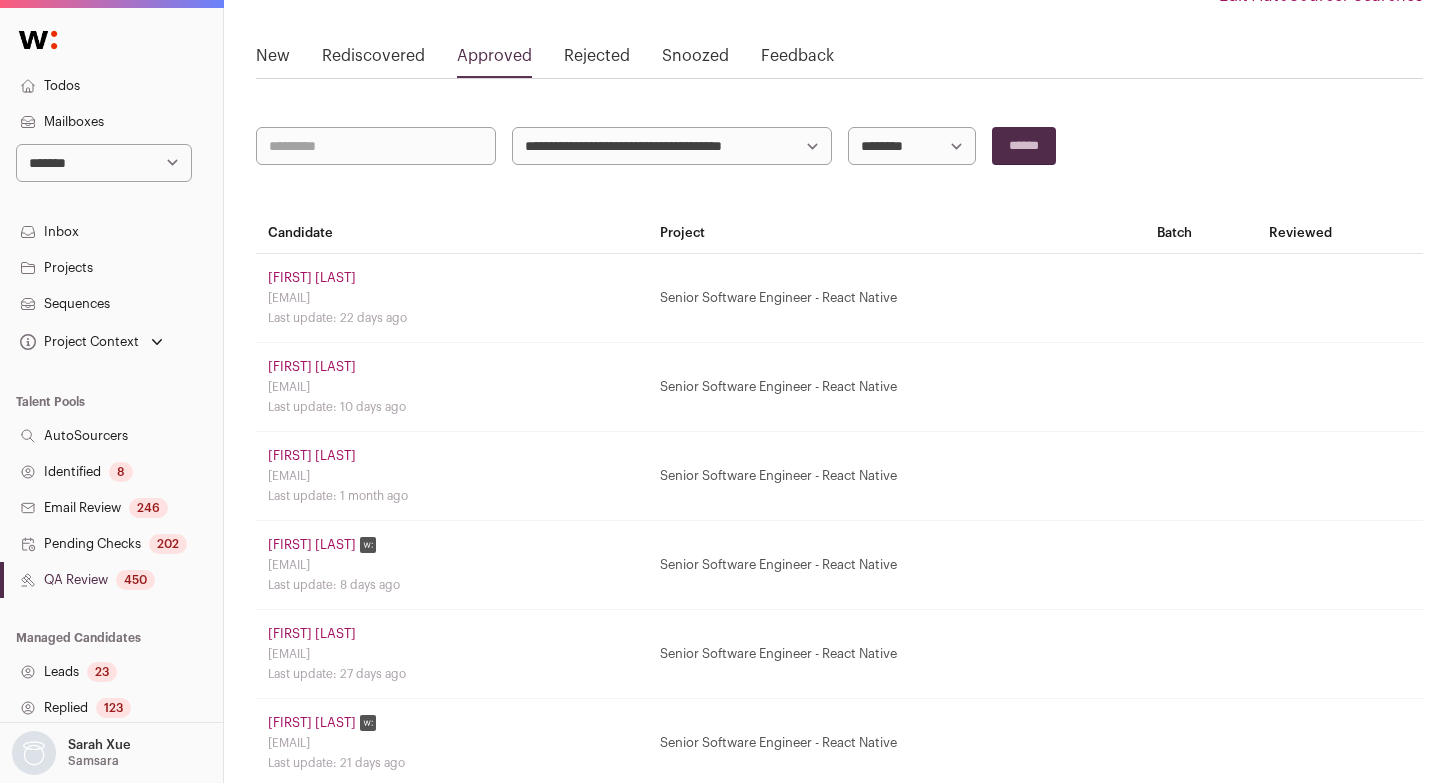 scroll, scrollTop: 0, scrollLeft: 0, axis: both 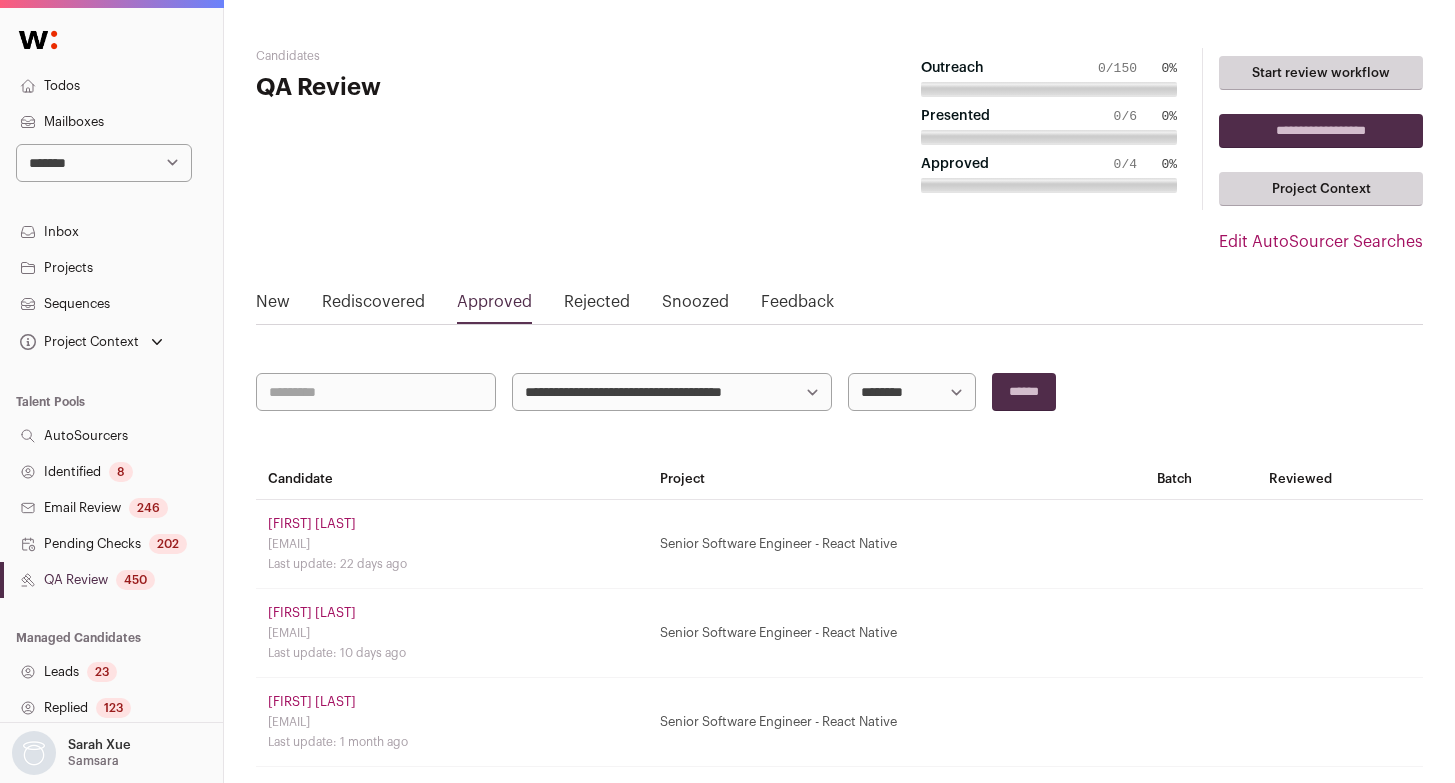 click on "**********" at bounding box center [839, 1229] 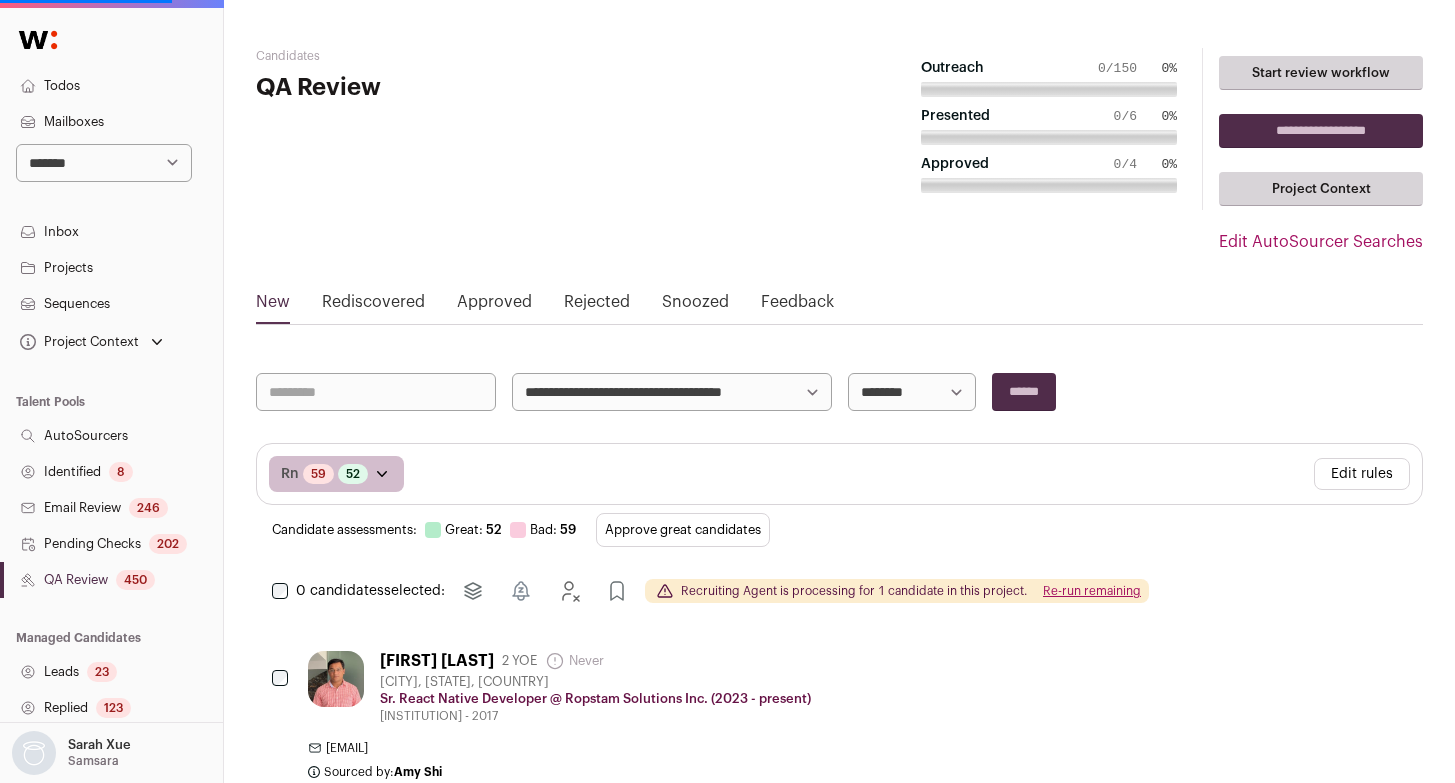 click on "Rediscovered" at bounding box center (373, 306) 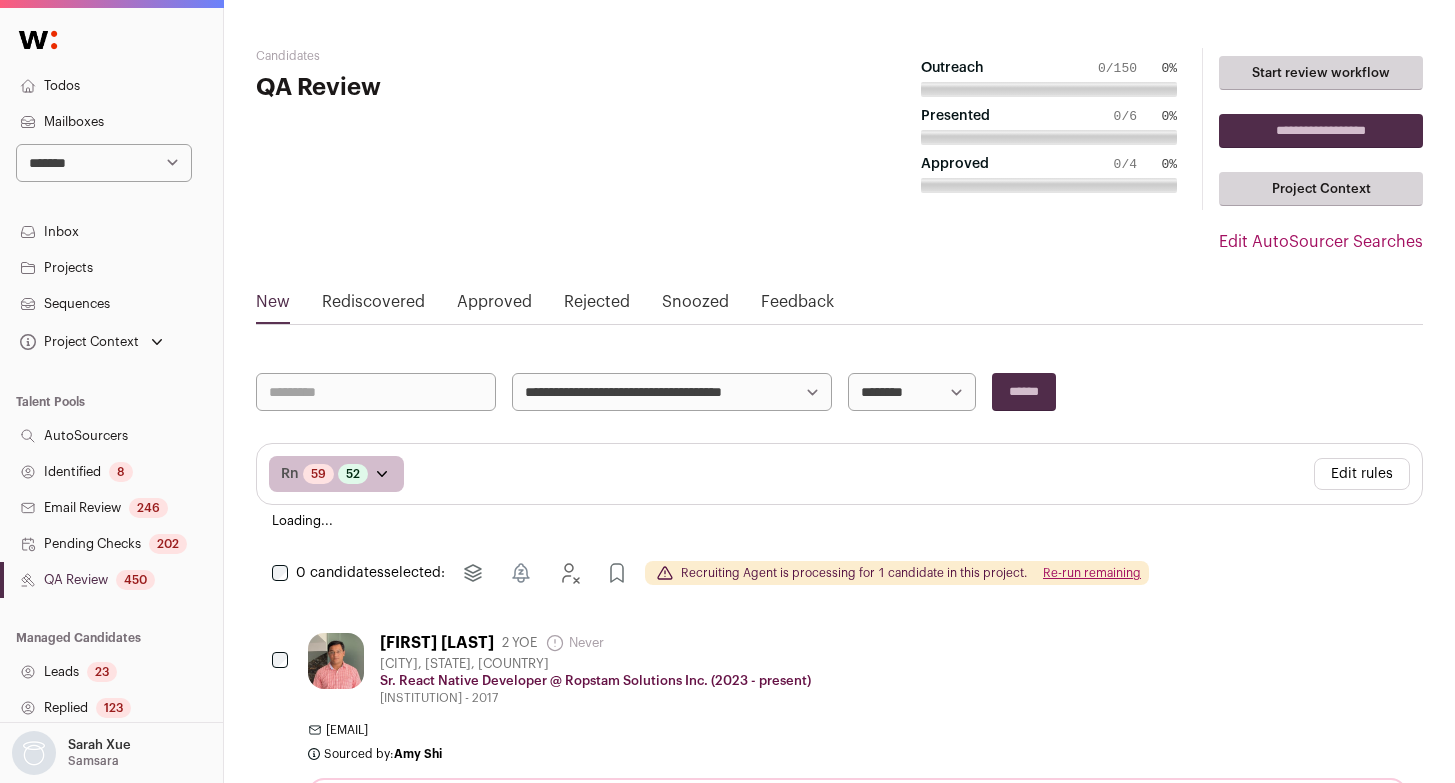 click on "Approved" at bounding box center (494, 306) 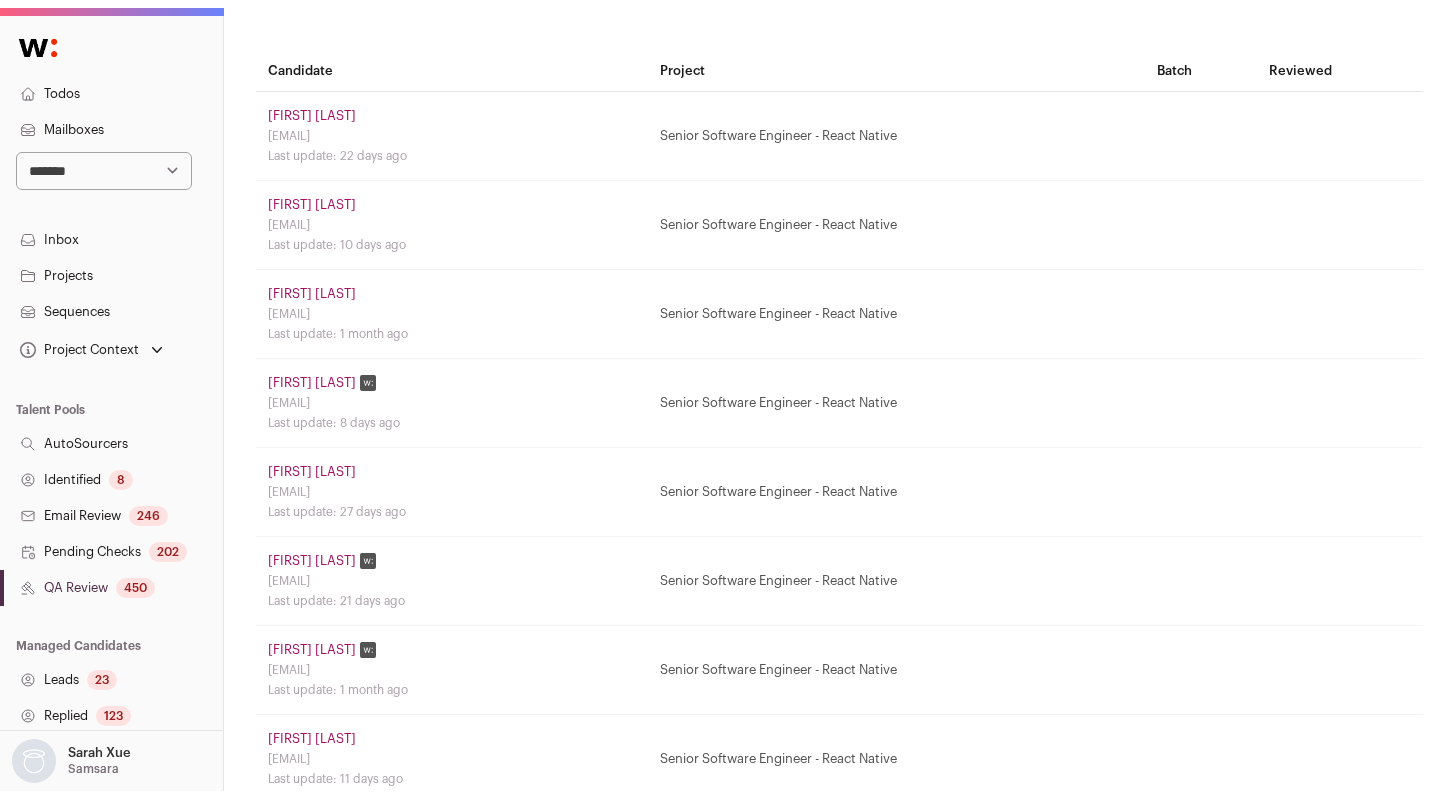 scroll, scrollTop: 0, scrollLeft: 0, axis: both 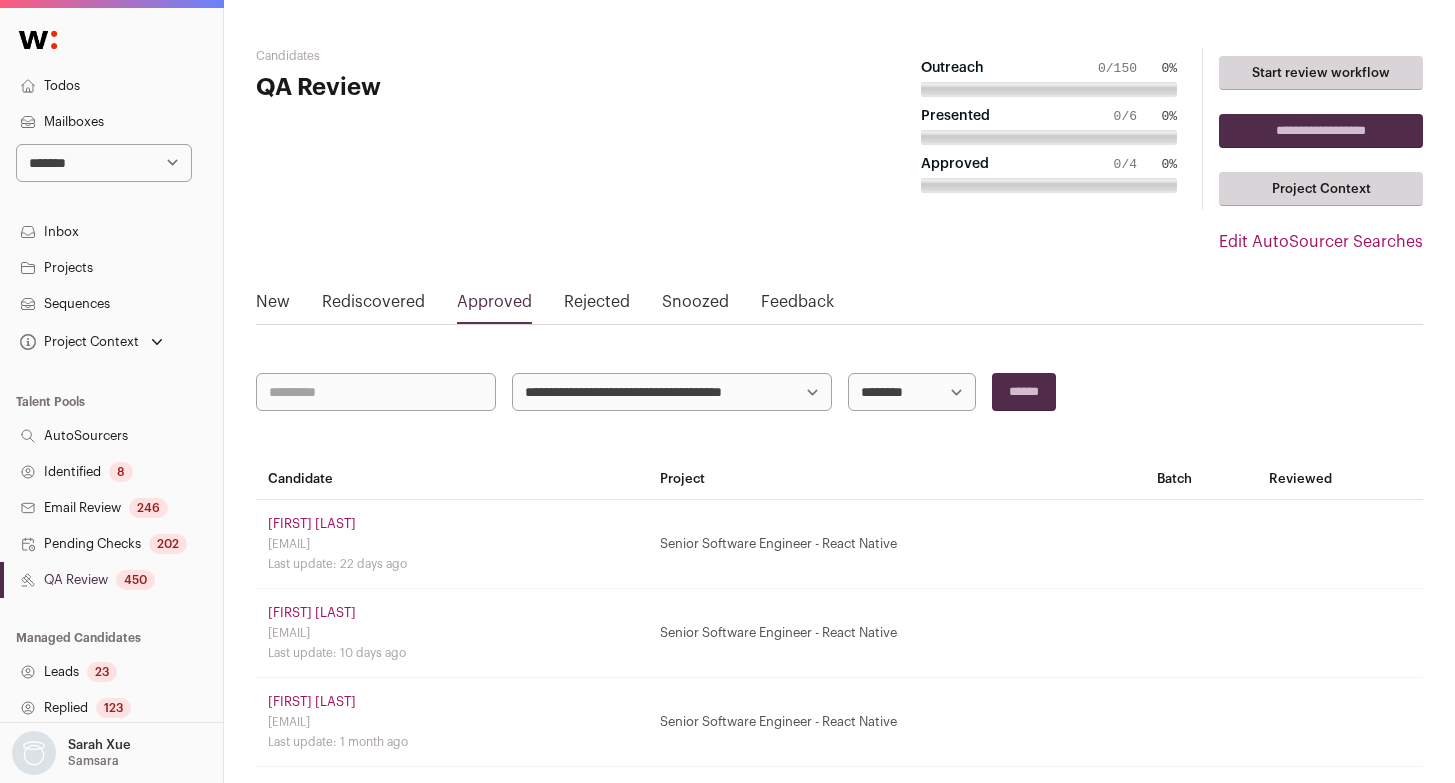 click on "Identified
8" at bounding box center [111, 472] 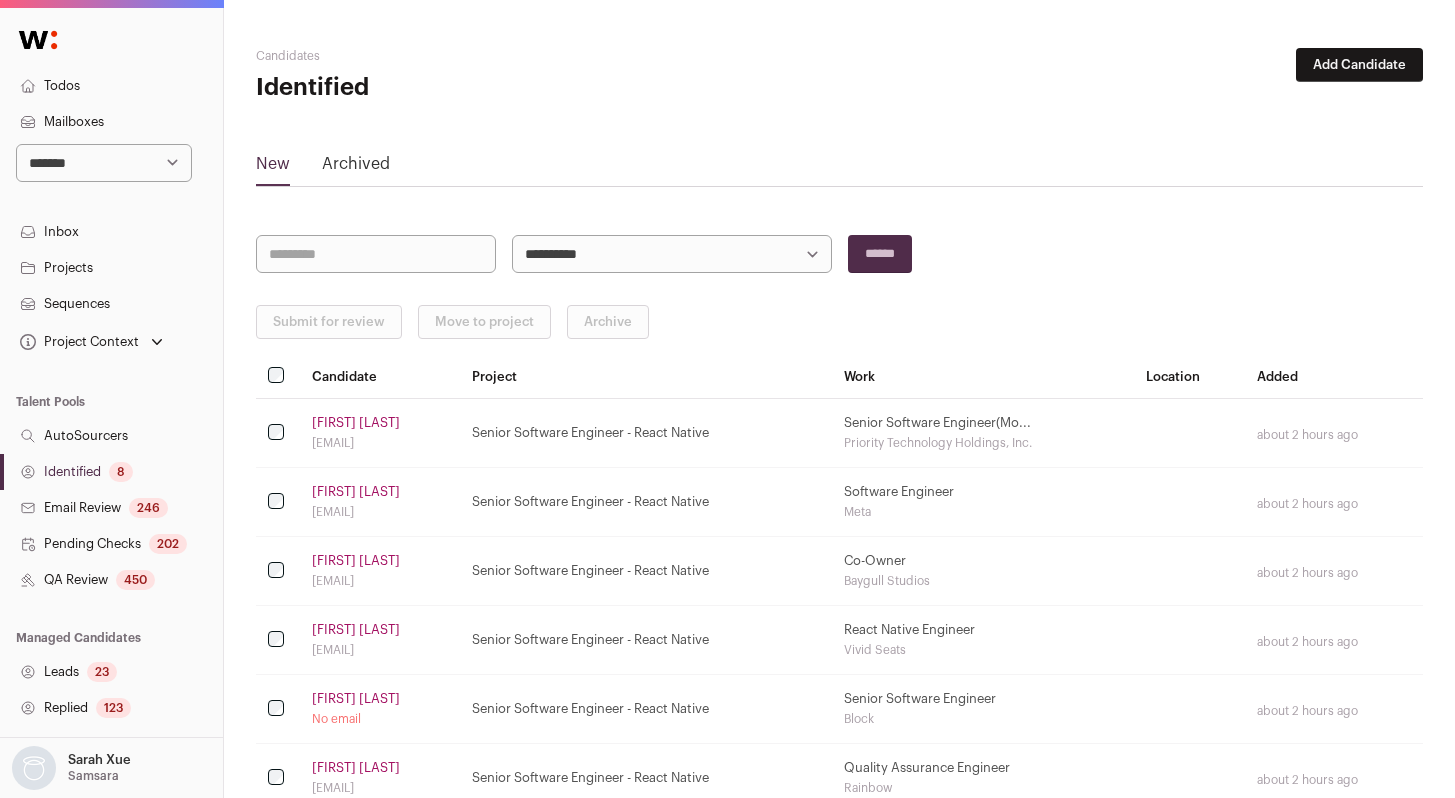 scroll, scrollTop: 264, scrollLeft: 0, axis: vertical 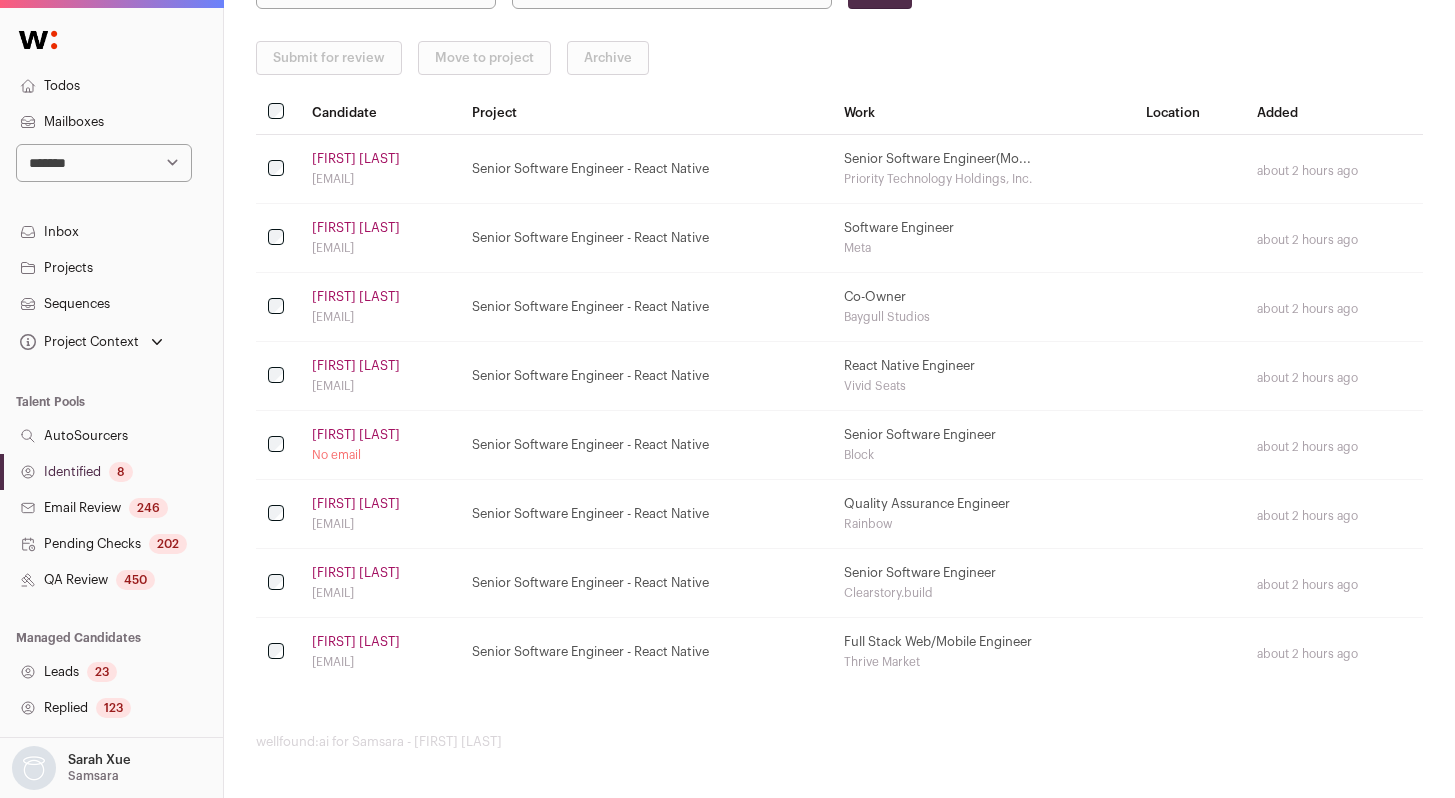 click on "Identified
8" at bounding box center [111, 472] 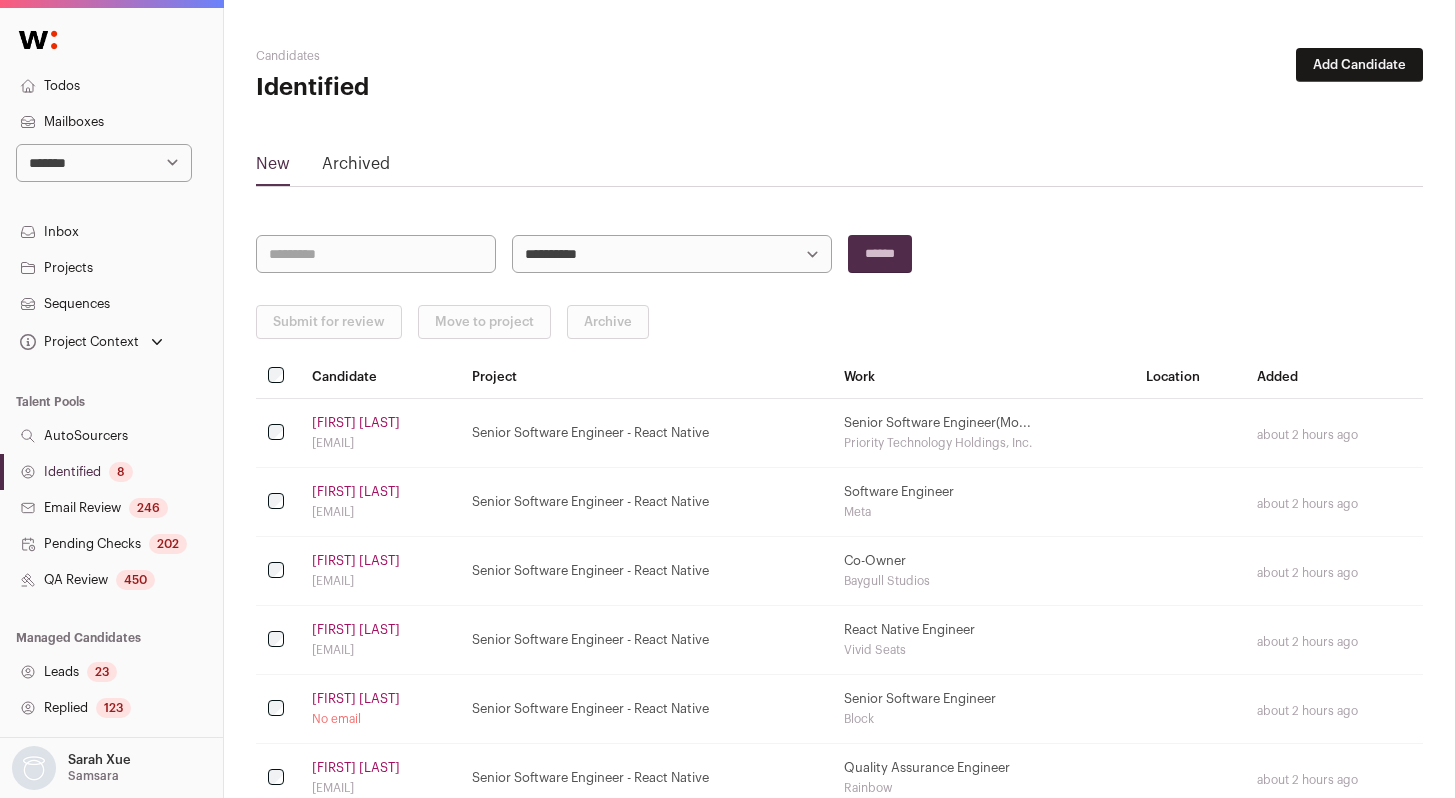 click on "Identified
8" at bounding box center [111, 472] 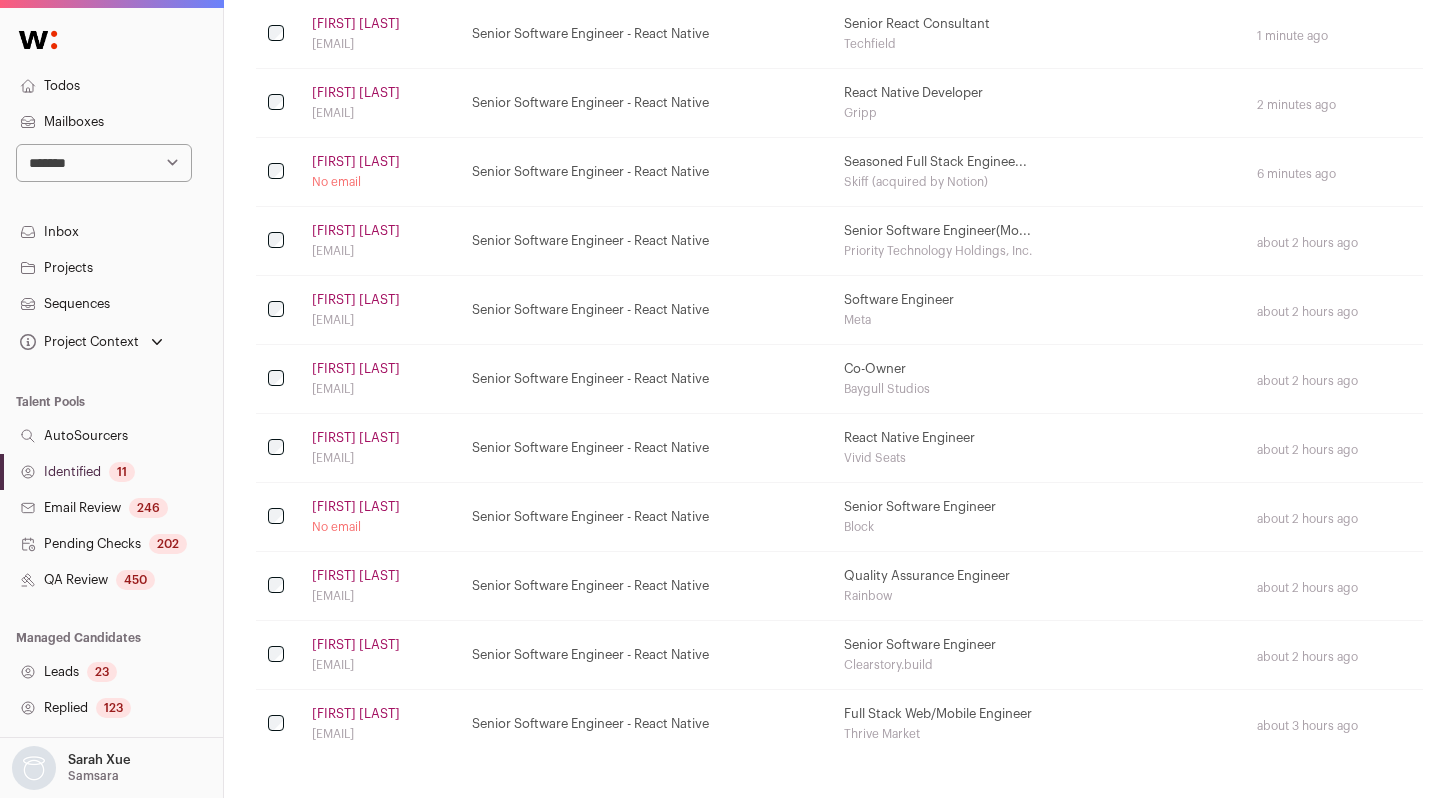 scroll, scrollTop: 398, scrollLeft: 0, axis: vertical 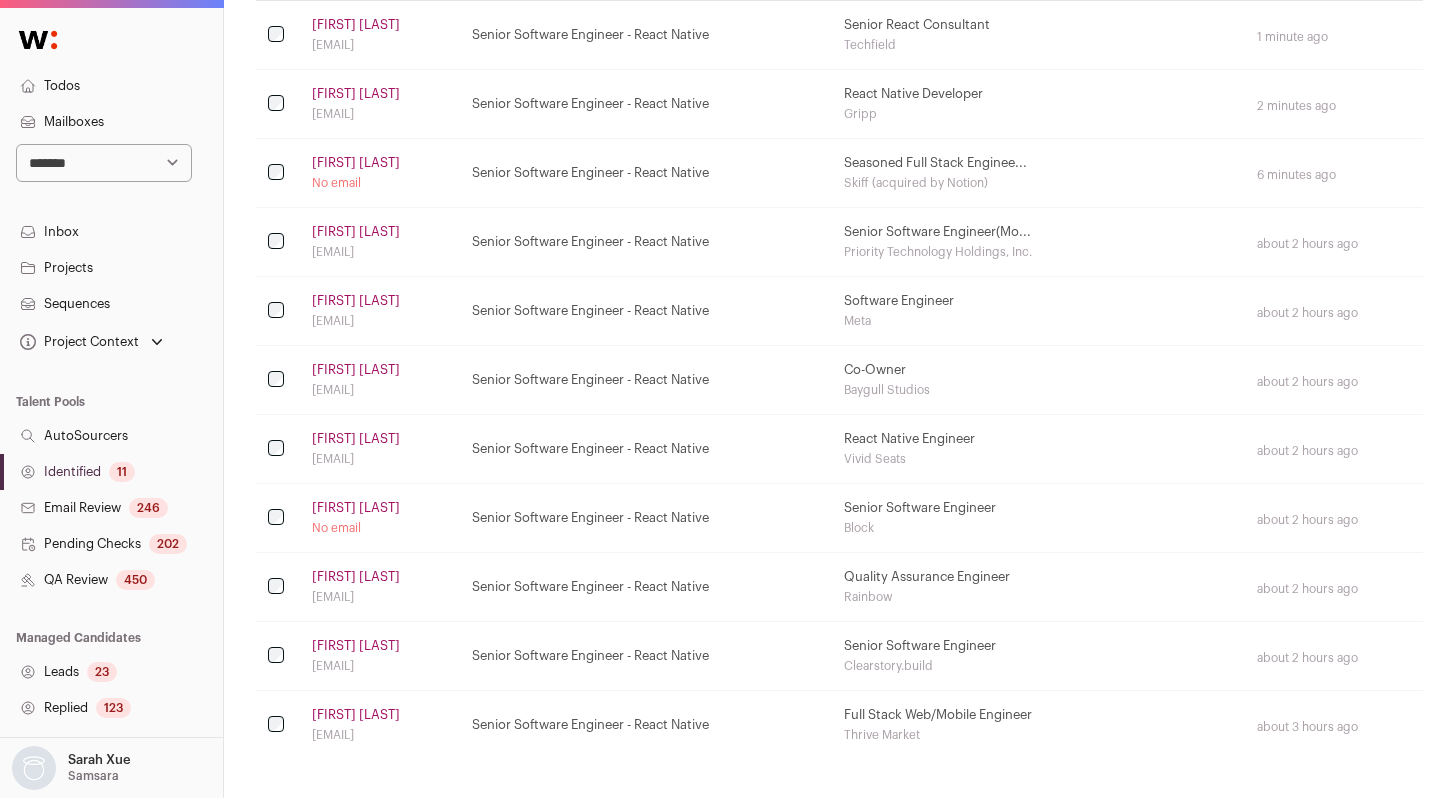 click on "Identified
11" at bounding box center [111, 472] 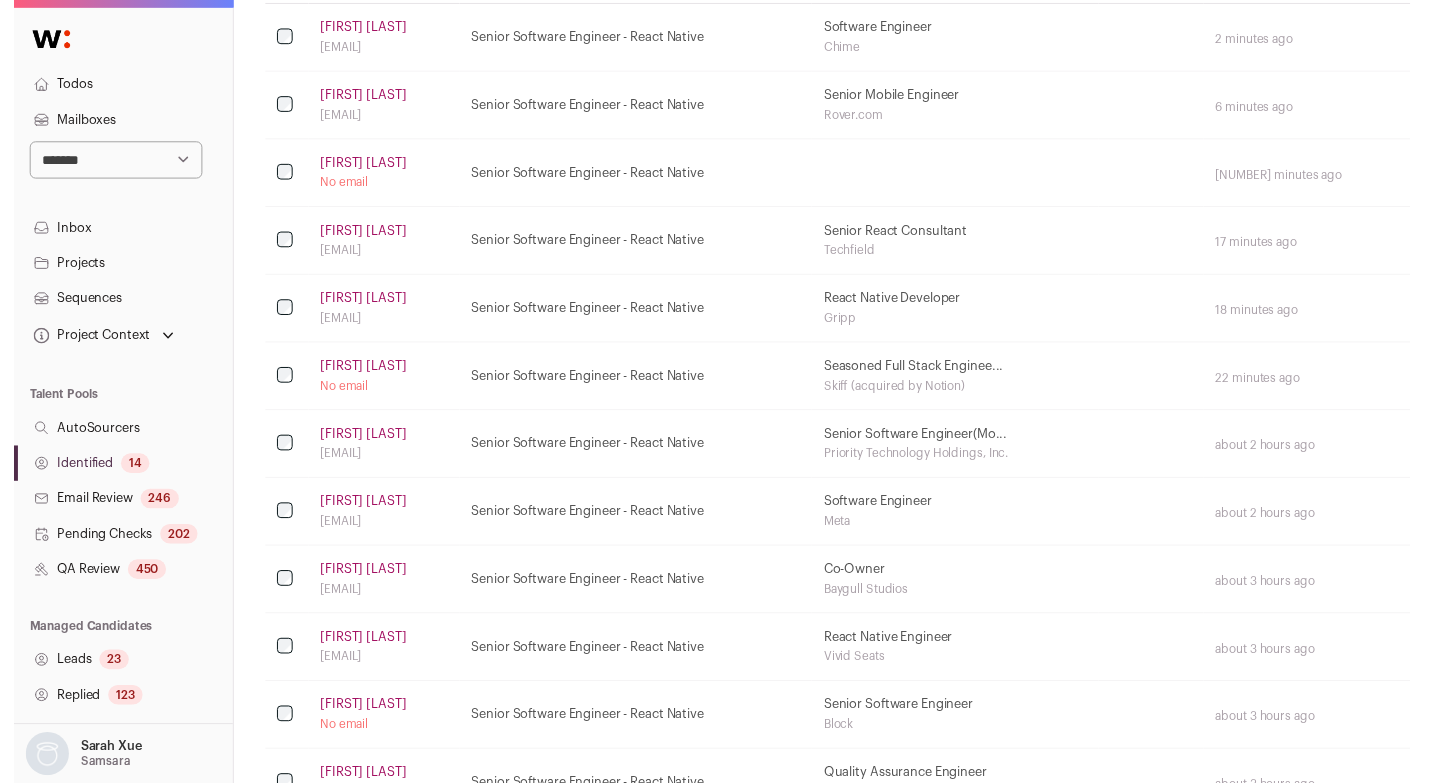 scroll, scrollTop: 0, scrollLeft: 0, axis: both 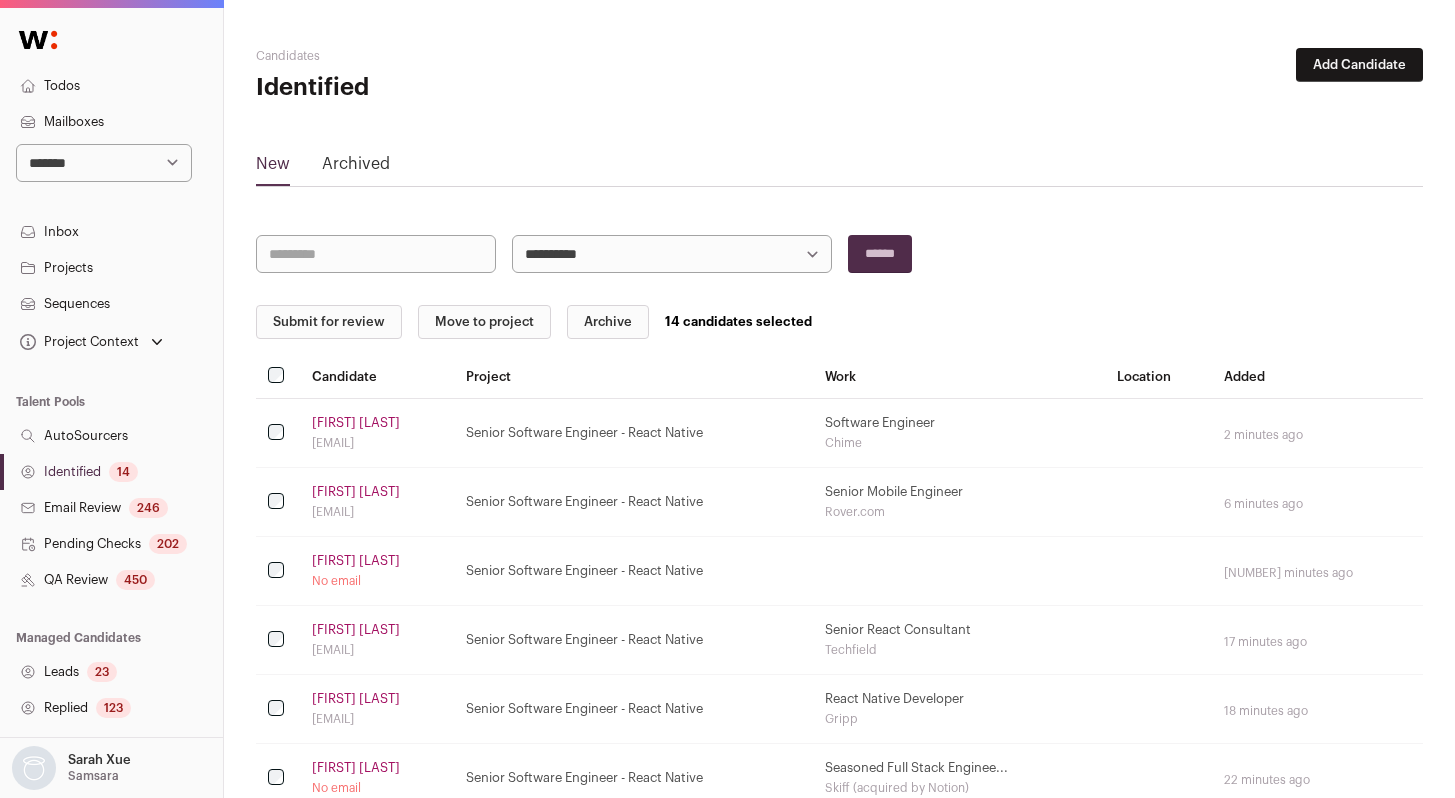 drag, startPoint x: 299, startPoint y: 332, endPoint x: 381, endPoint y: 333, distance: 82.006096 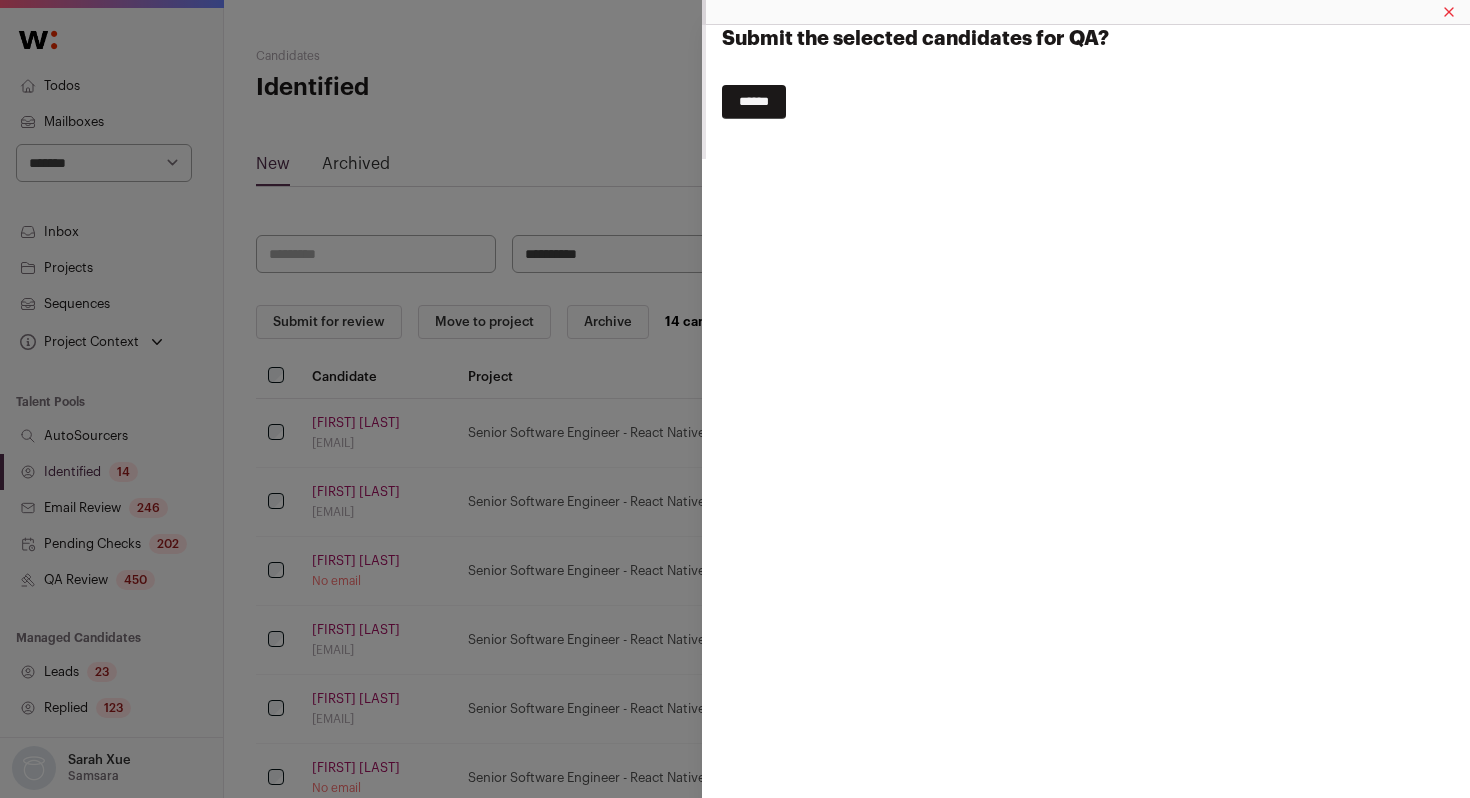 click on "******" at bounding box center (754, 102) 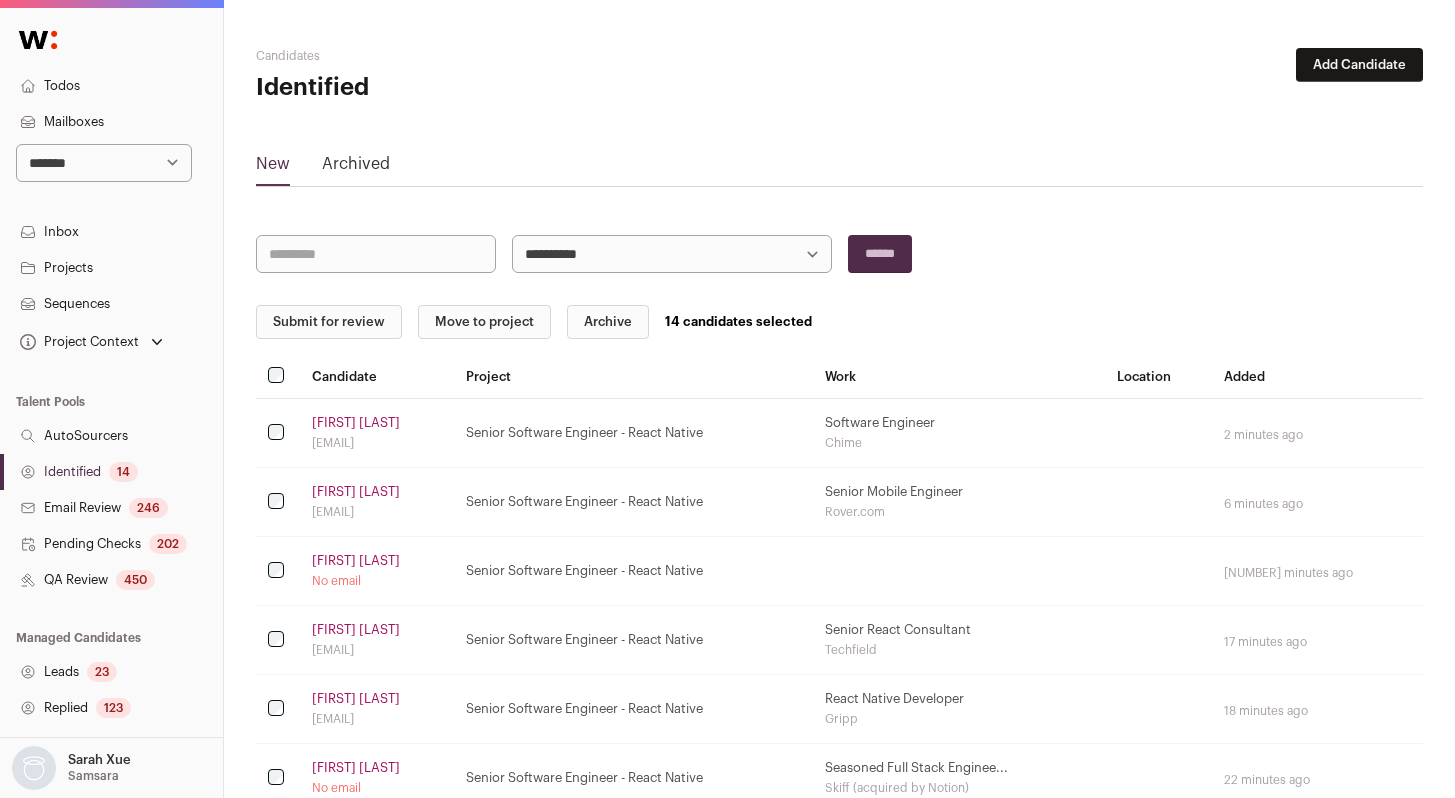 click on "Identified
14" at bounding box center (111, 472) 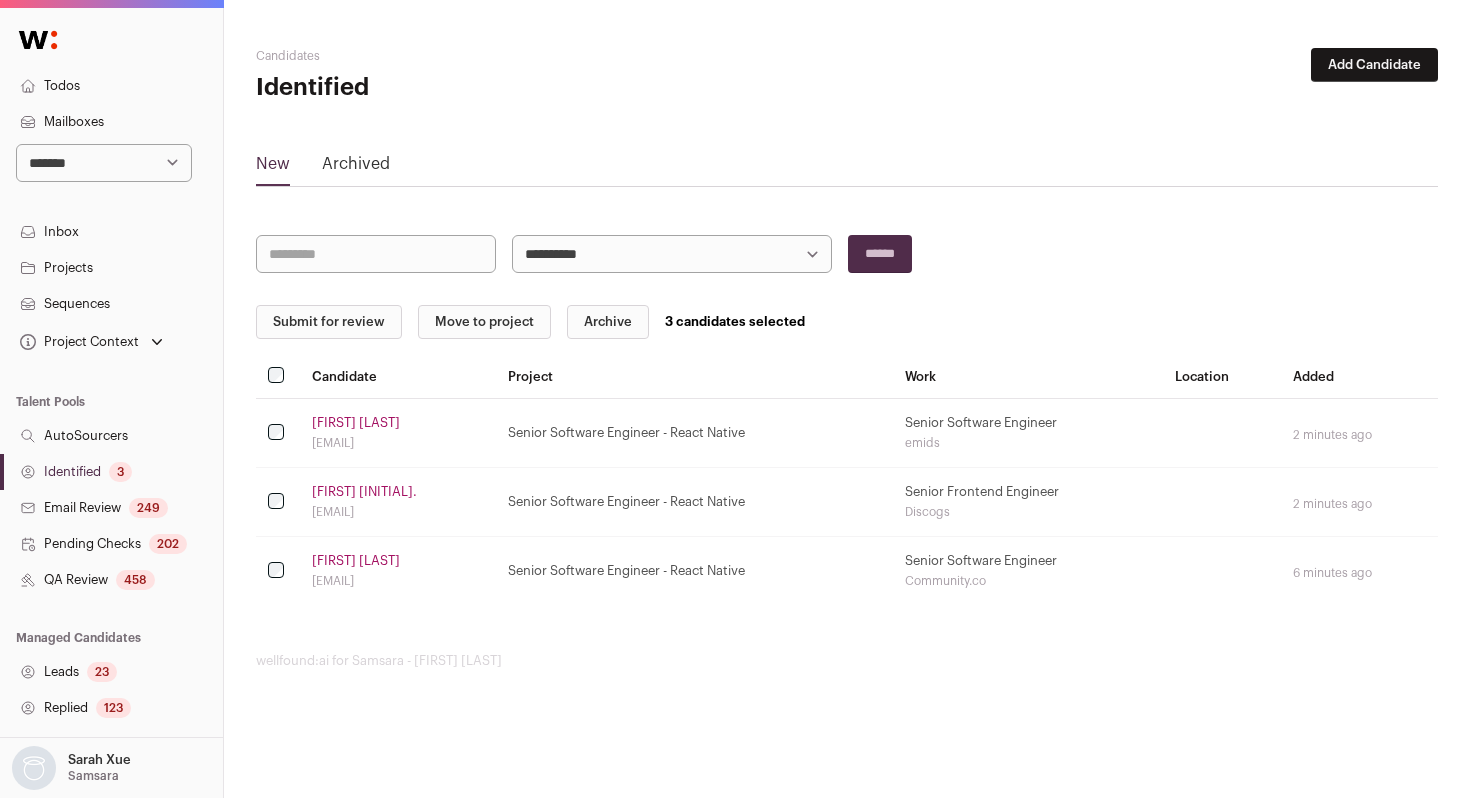 click on "Submit for review" at bounding box center (329, 322) 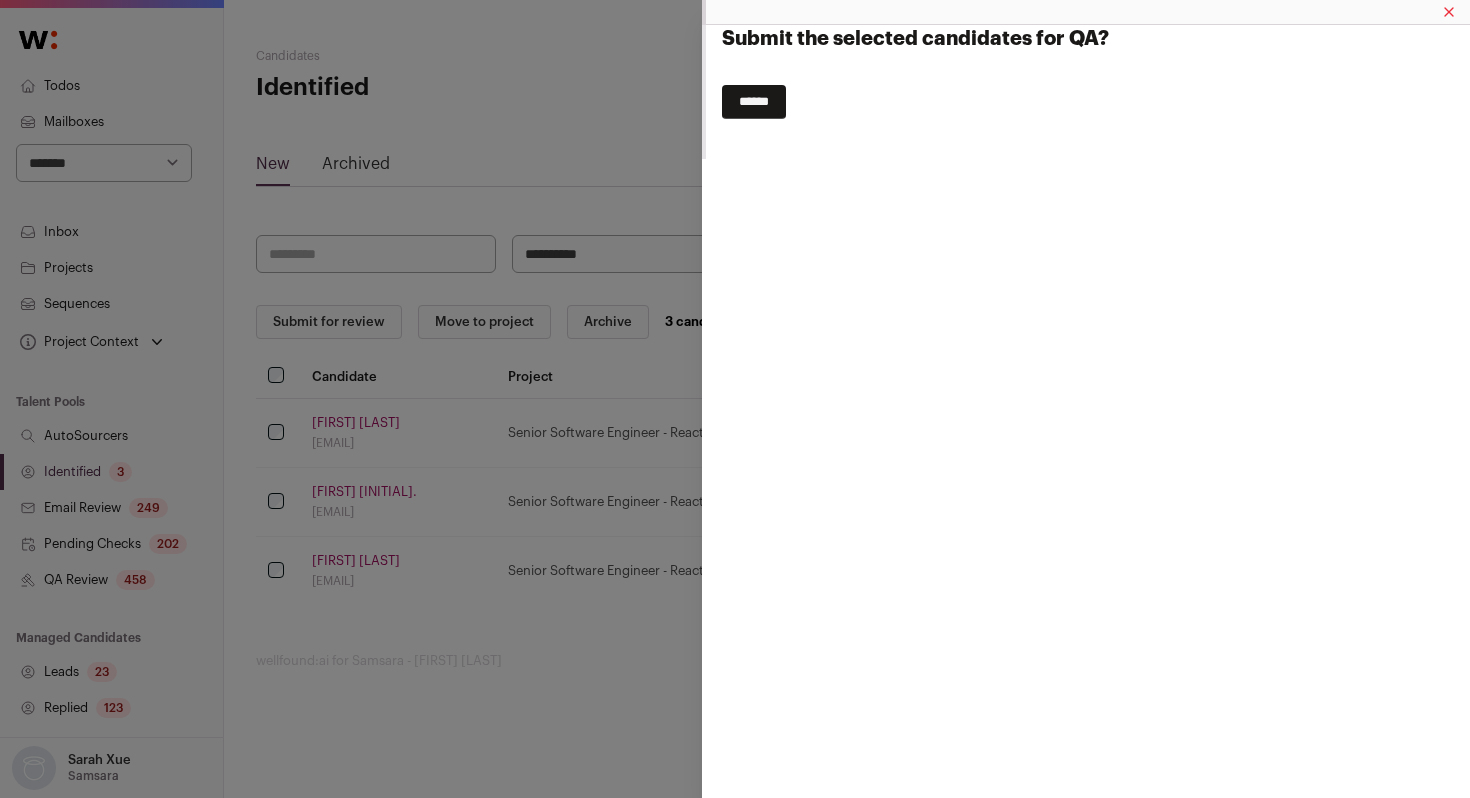 click on "******" at bounding box center (754, 102) 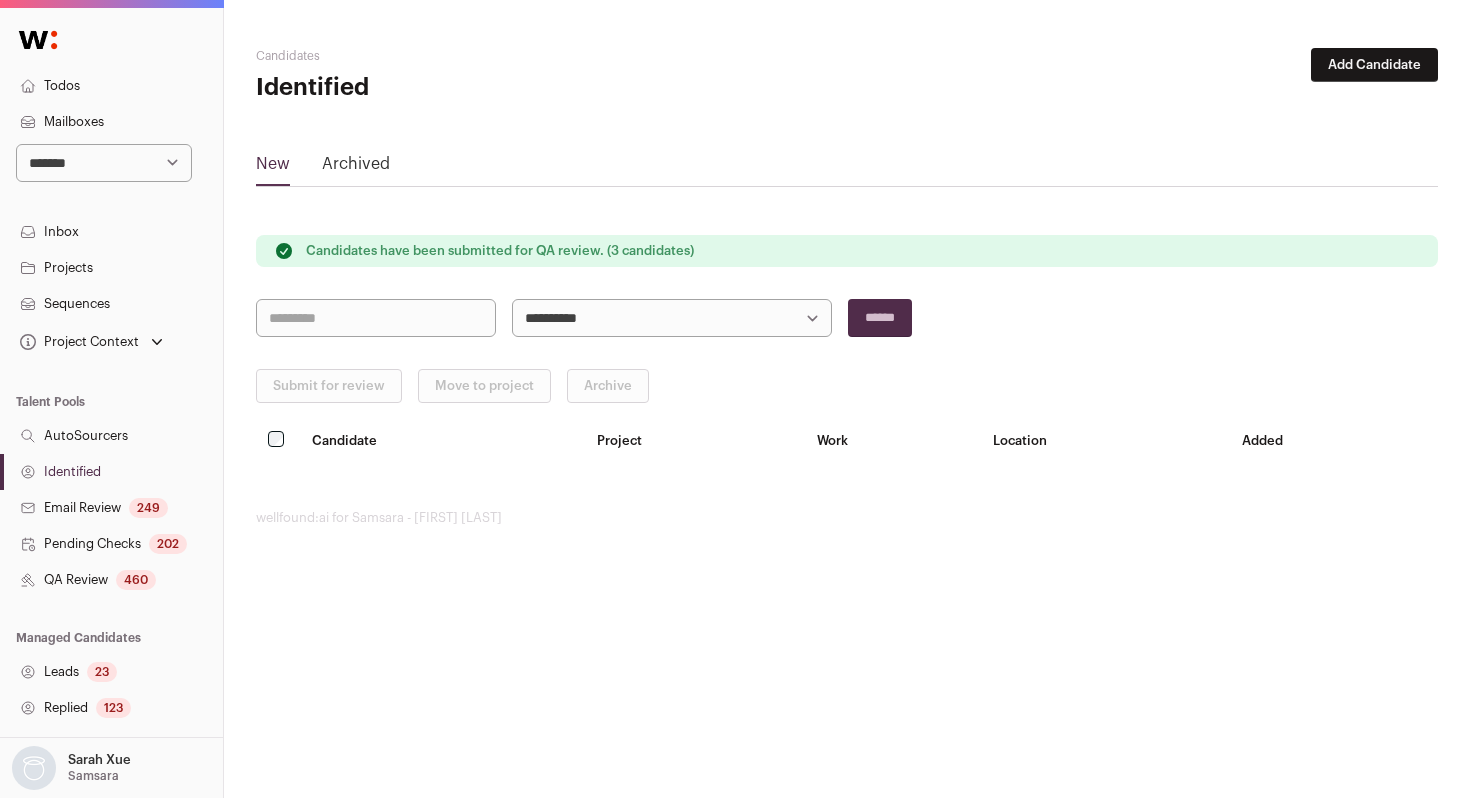 click on "Identified" at bounding box center (111, 472) 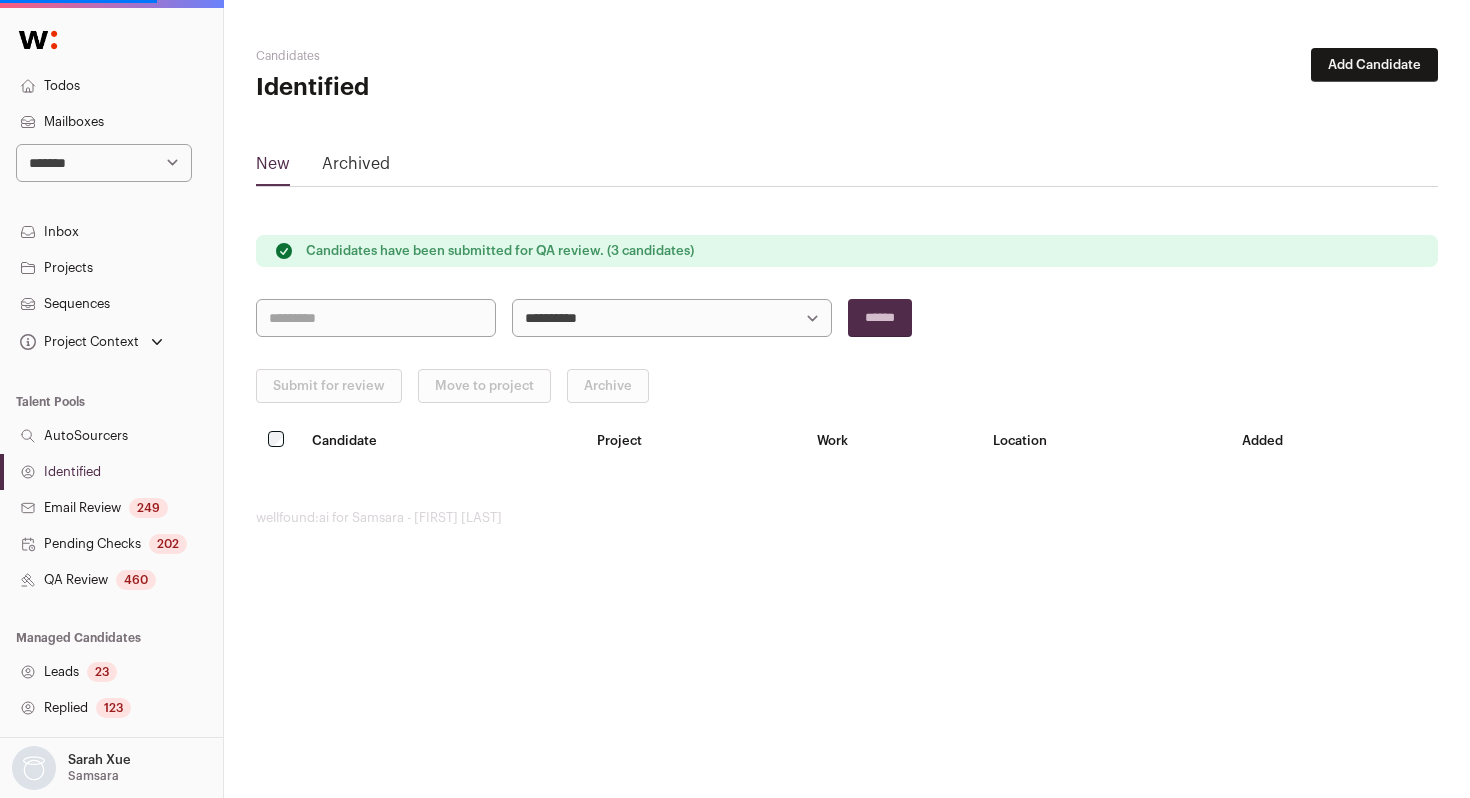 click on "Identified" at bounding box center (111, 472) 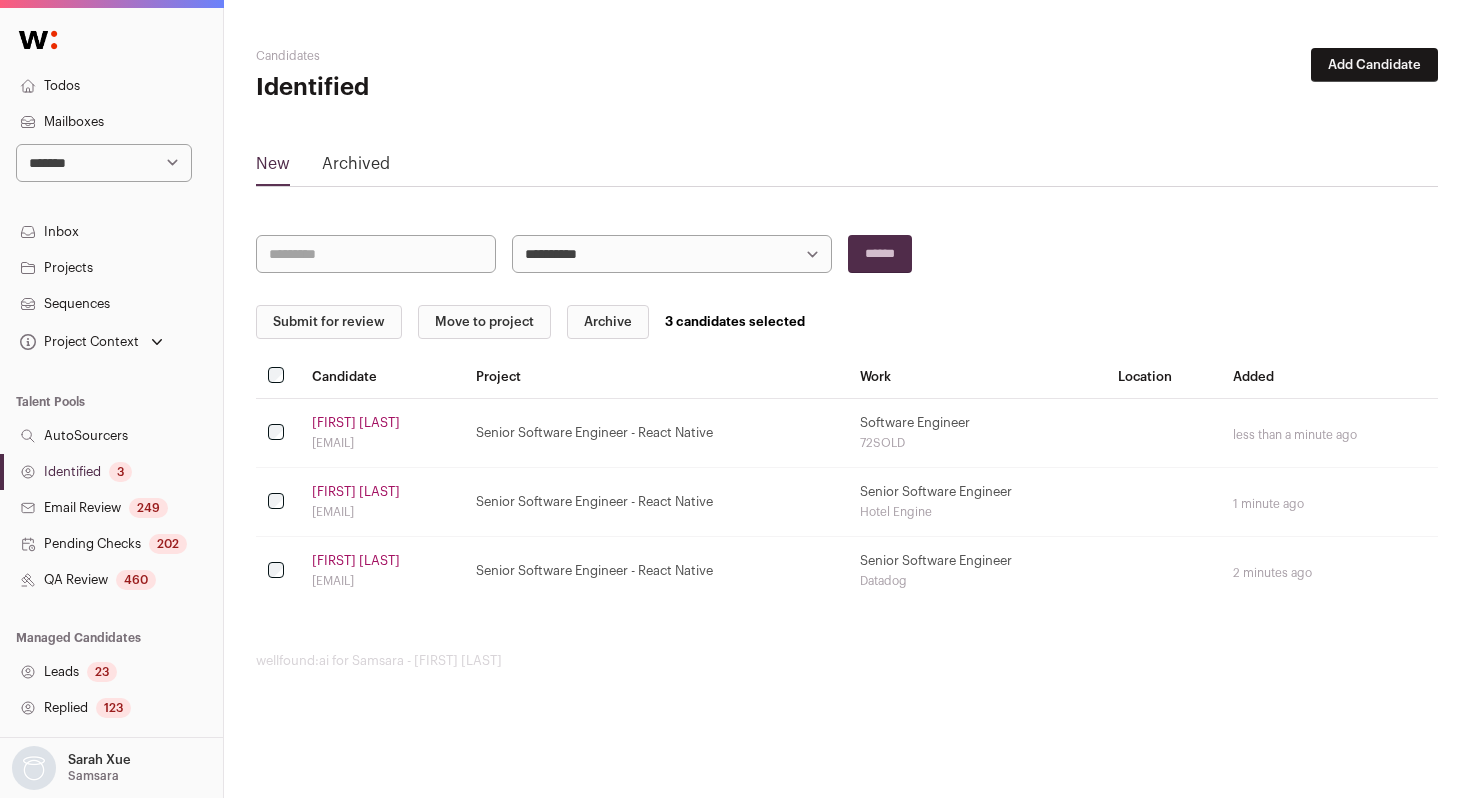 click on "Submit for review" at bounding box center (329, 322) 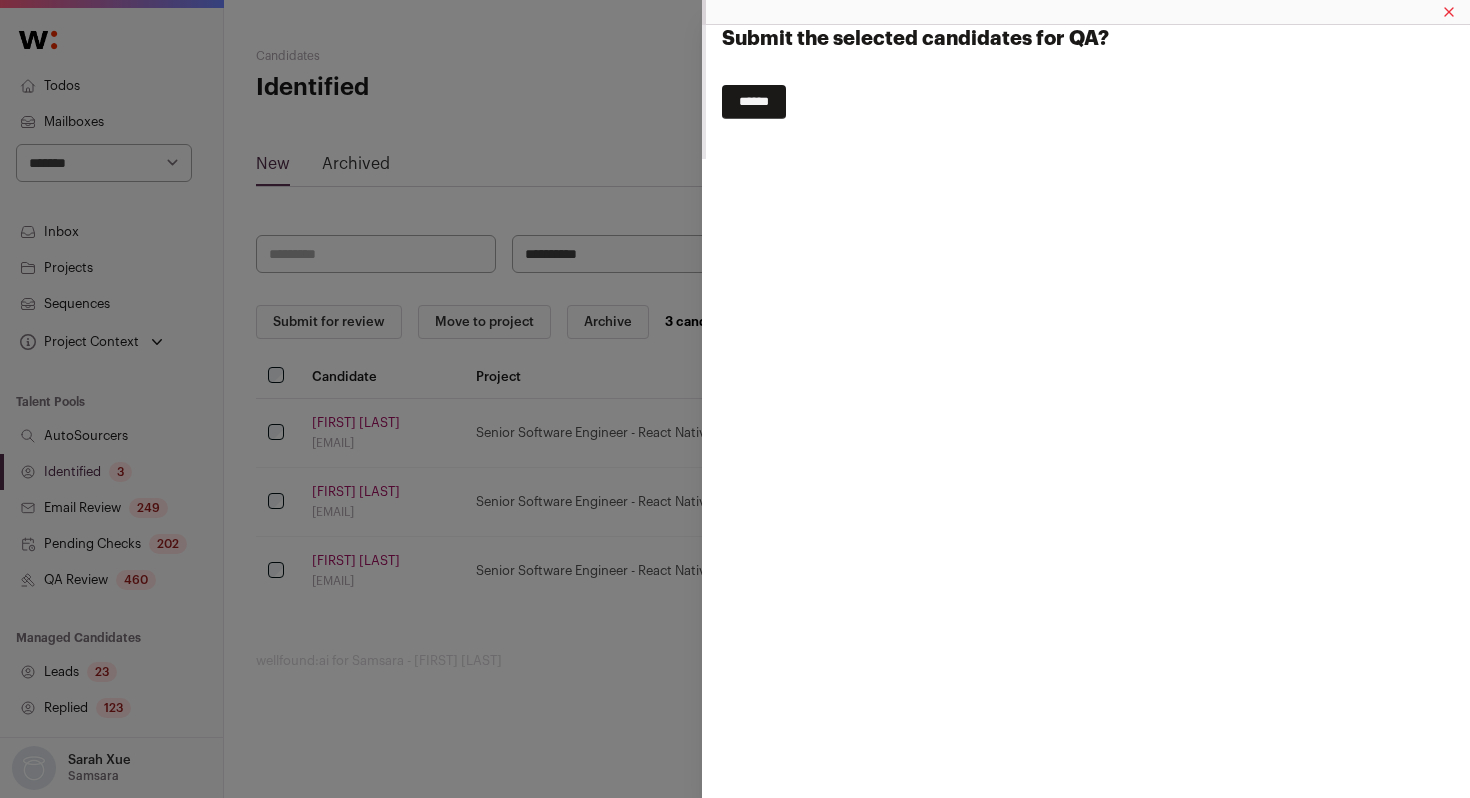 click on "******" at bounding box center (754, 102) 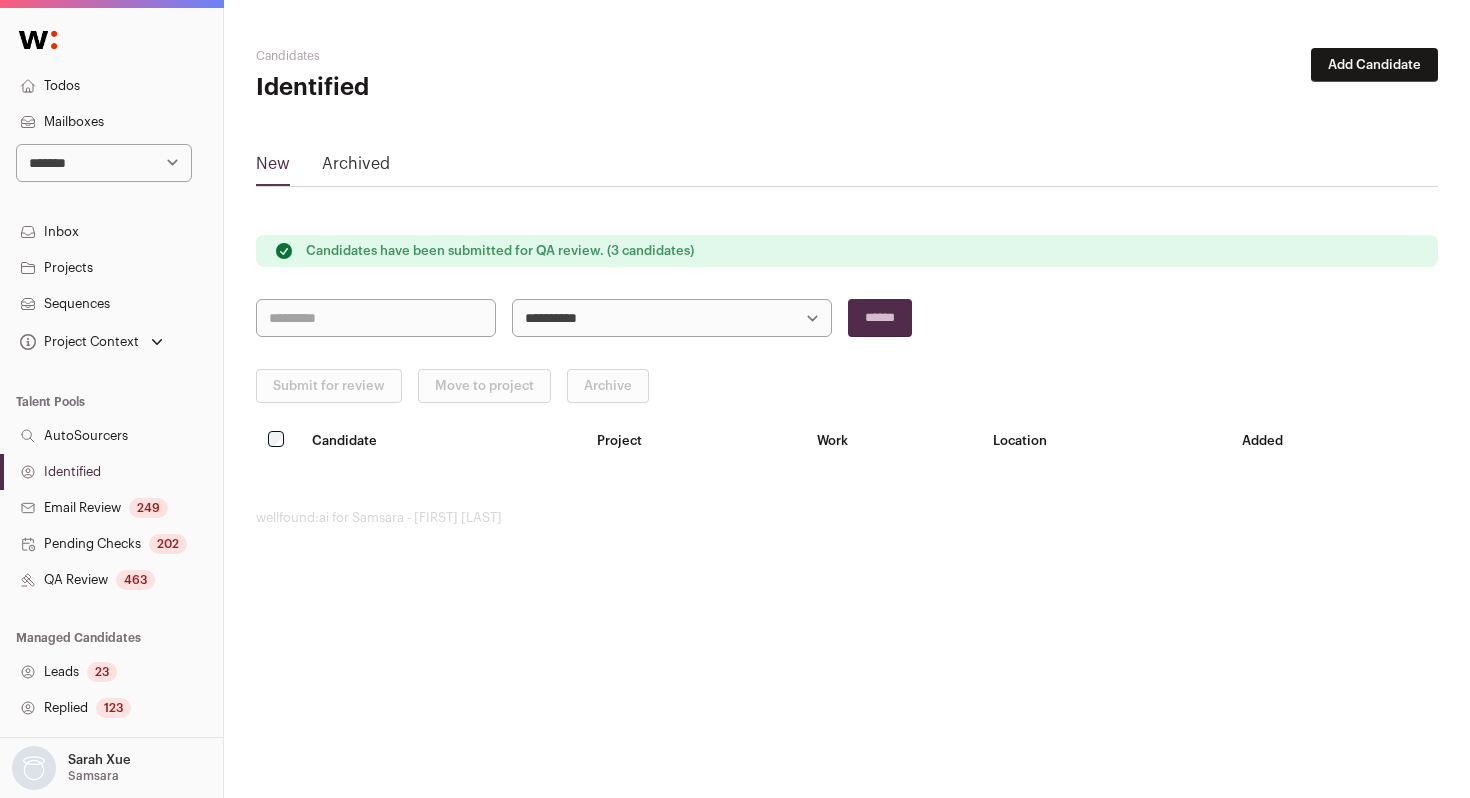 click on "QA Review
463" at bounding box center [111, 580] 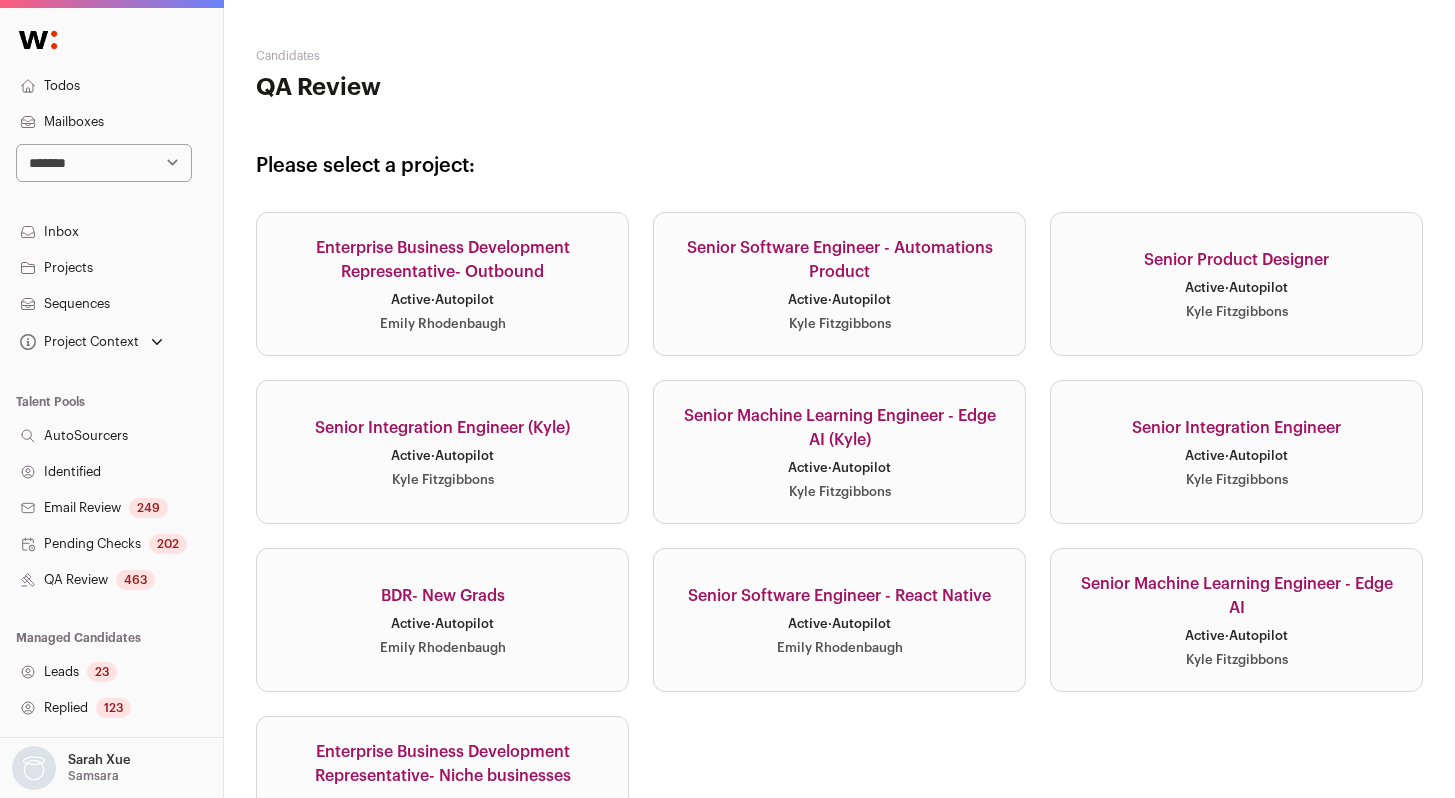click on "Senior Software Engineer - React Native
Active
·
Autopilot
[FIRST] [LAST]" at bounding box center (839, 620) 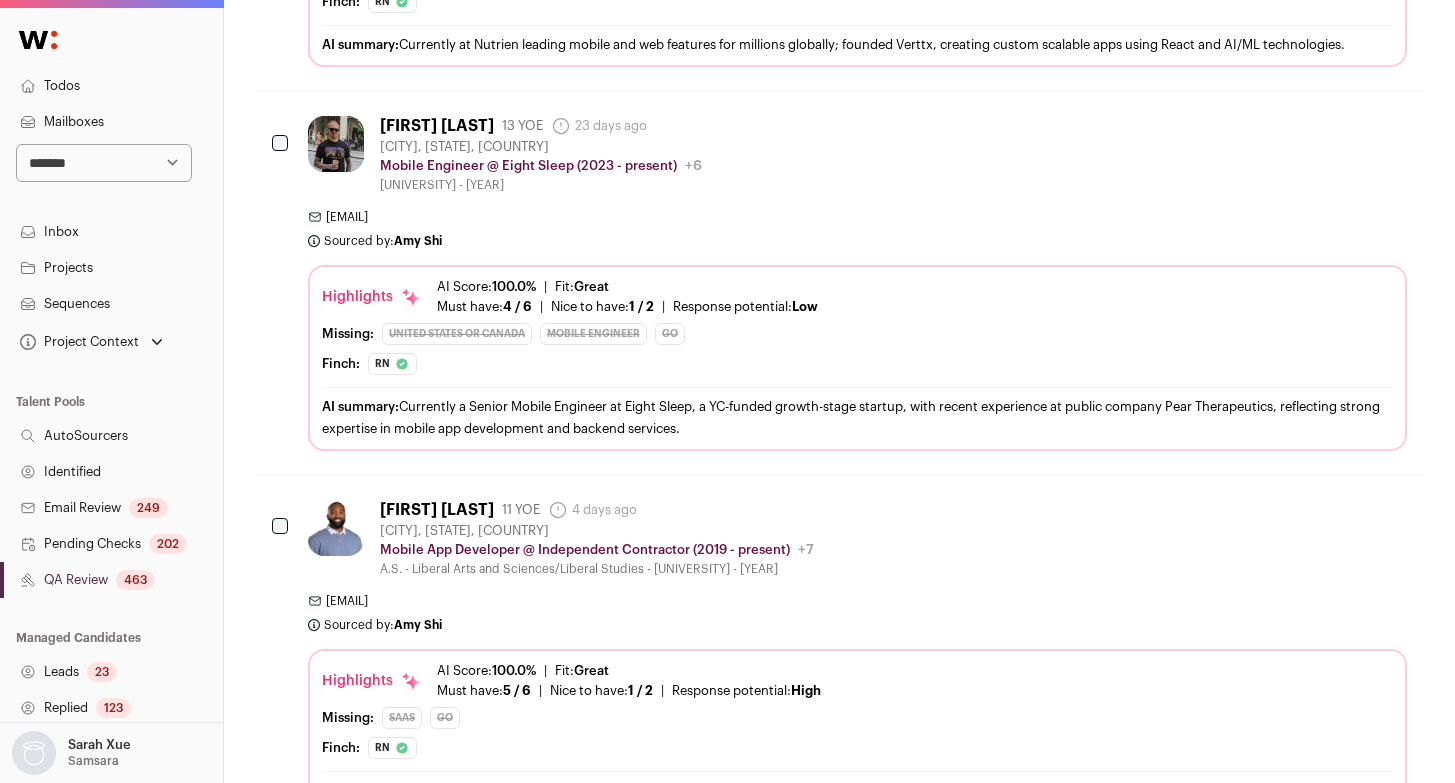 scroll, scrollTop: 7451, scrollLeft: 0, axis: vertical 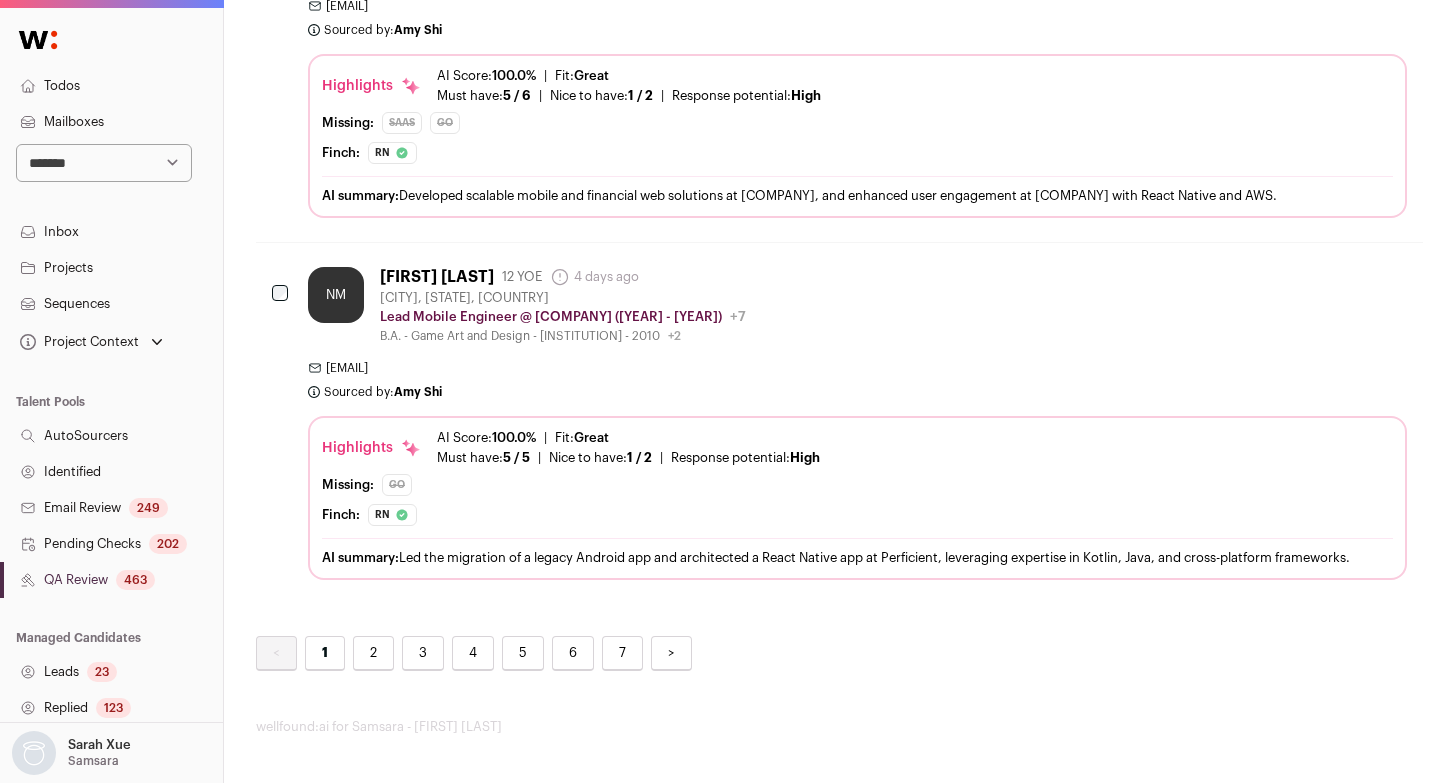 click on "2" at bounding box center [373, 653] 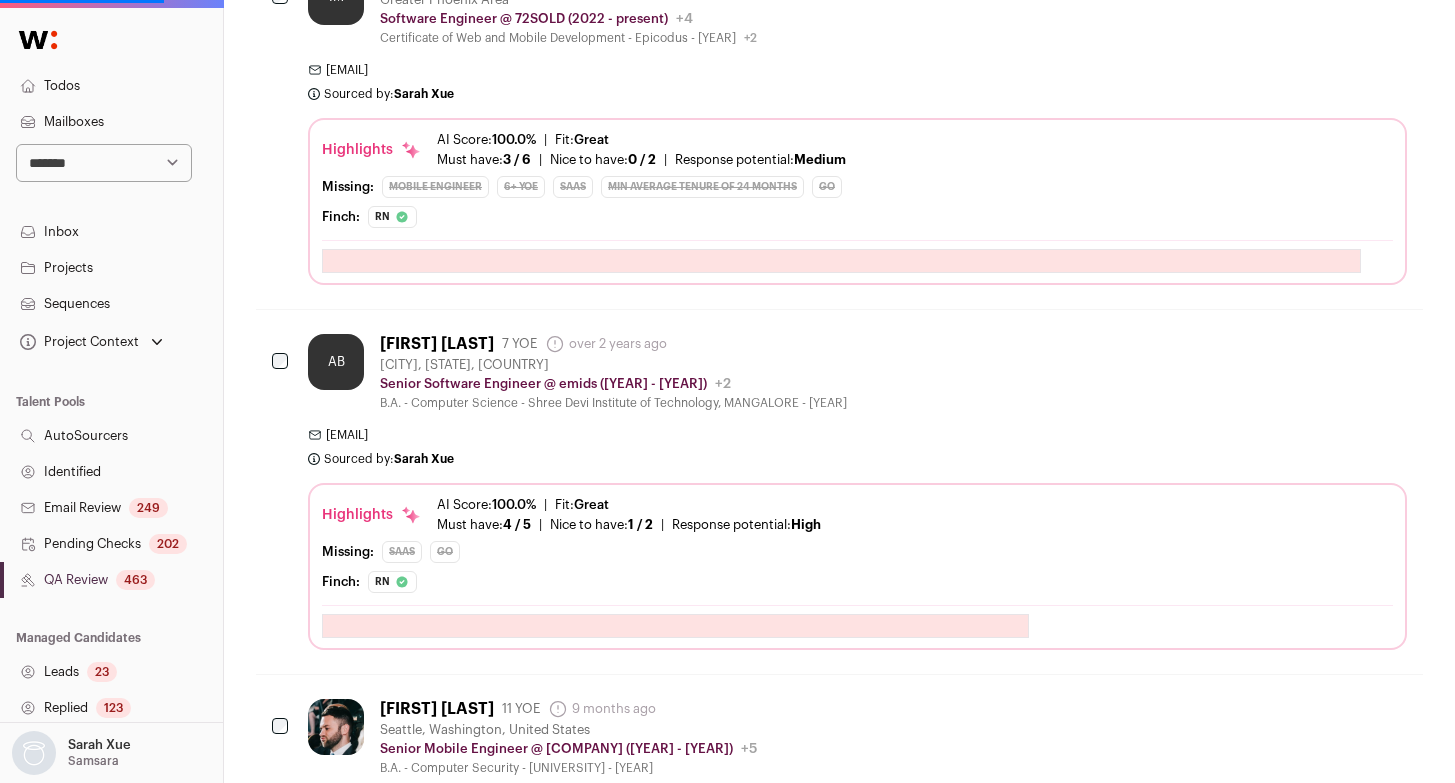 scroll, scrollTop: 0, scrollLeft: 0, axis: both 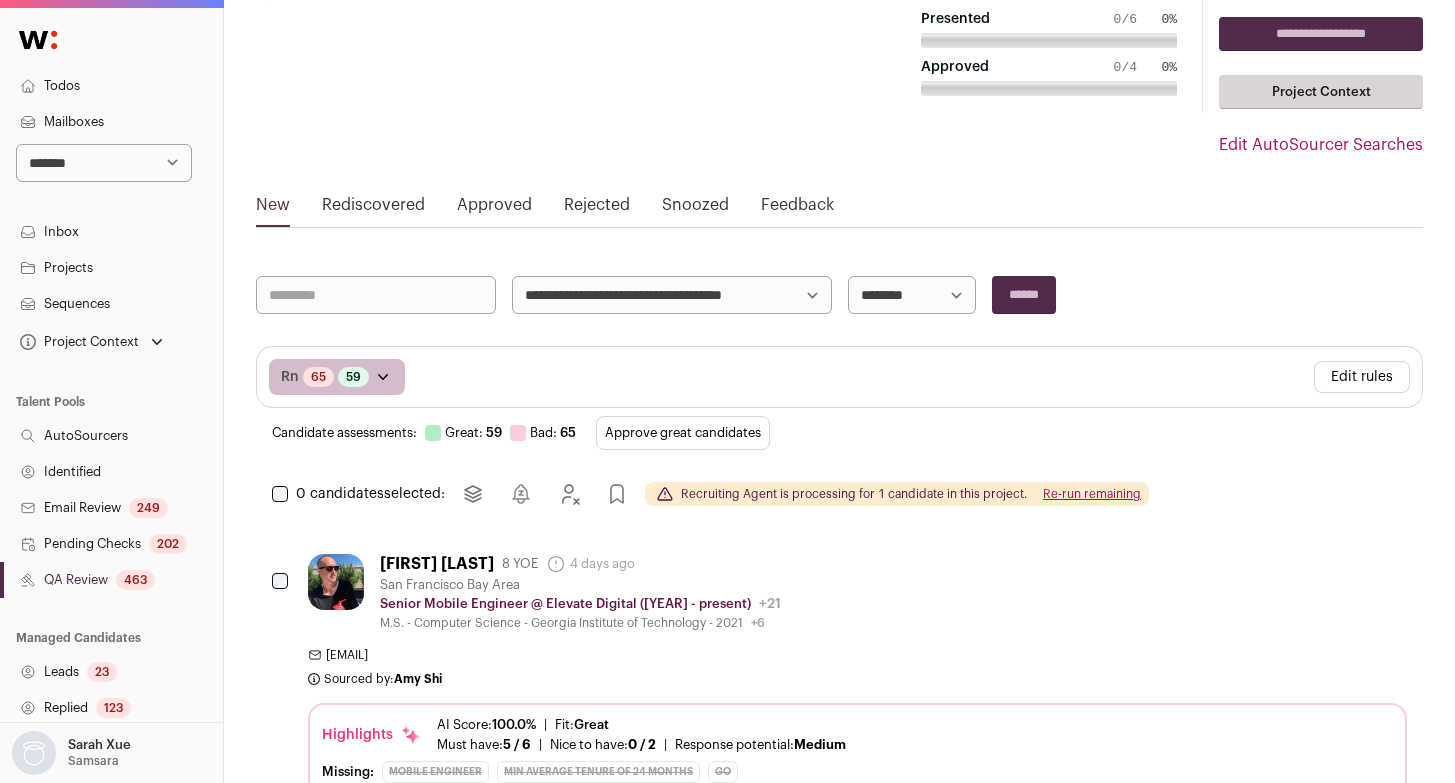 click on "[FIRST] [LAST]
8 YOE
4 days ago
Admin only. The last time the profile was scraped.
[CITY] [STATE]
Senior Mobile Engineer @ Elevate Digital
(2024 - present)
Elevate Digital
Public / Private
Private
Valuation
Unknown
51-200" at bounding box center (857, 592) 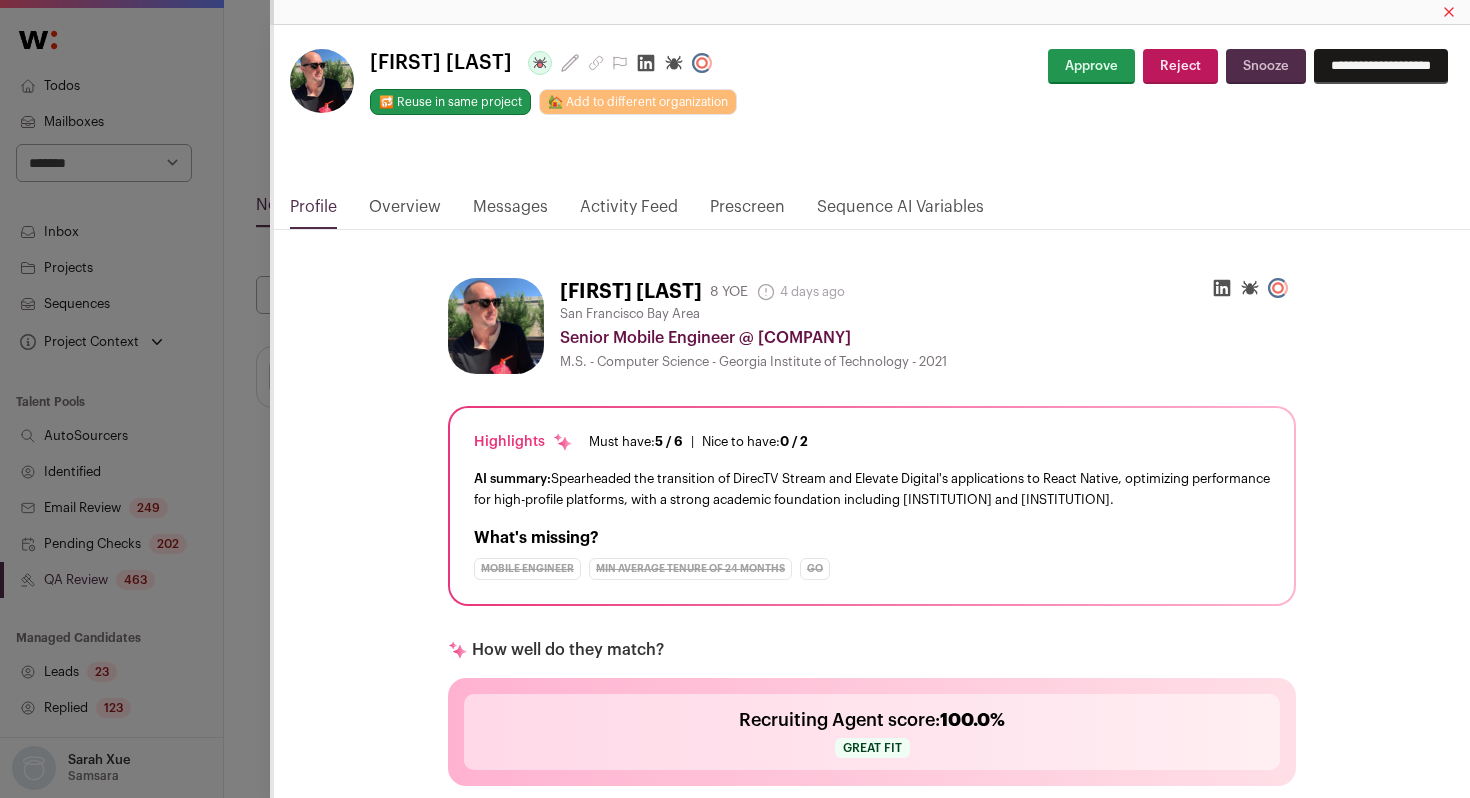 click on "Activity Feed" at bounding box center (629, 212) 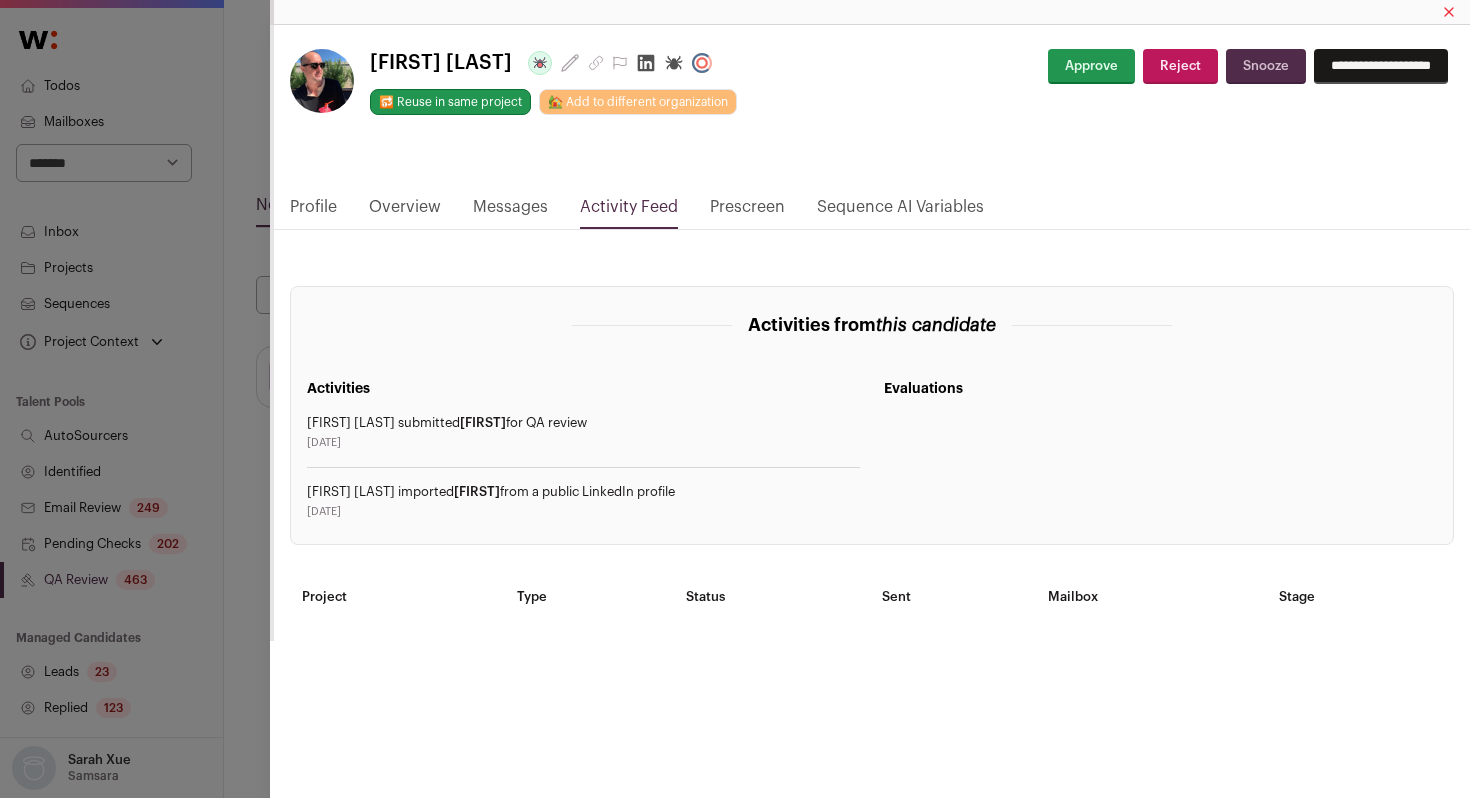 click on "**********" at bounding box center (735, 399) 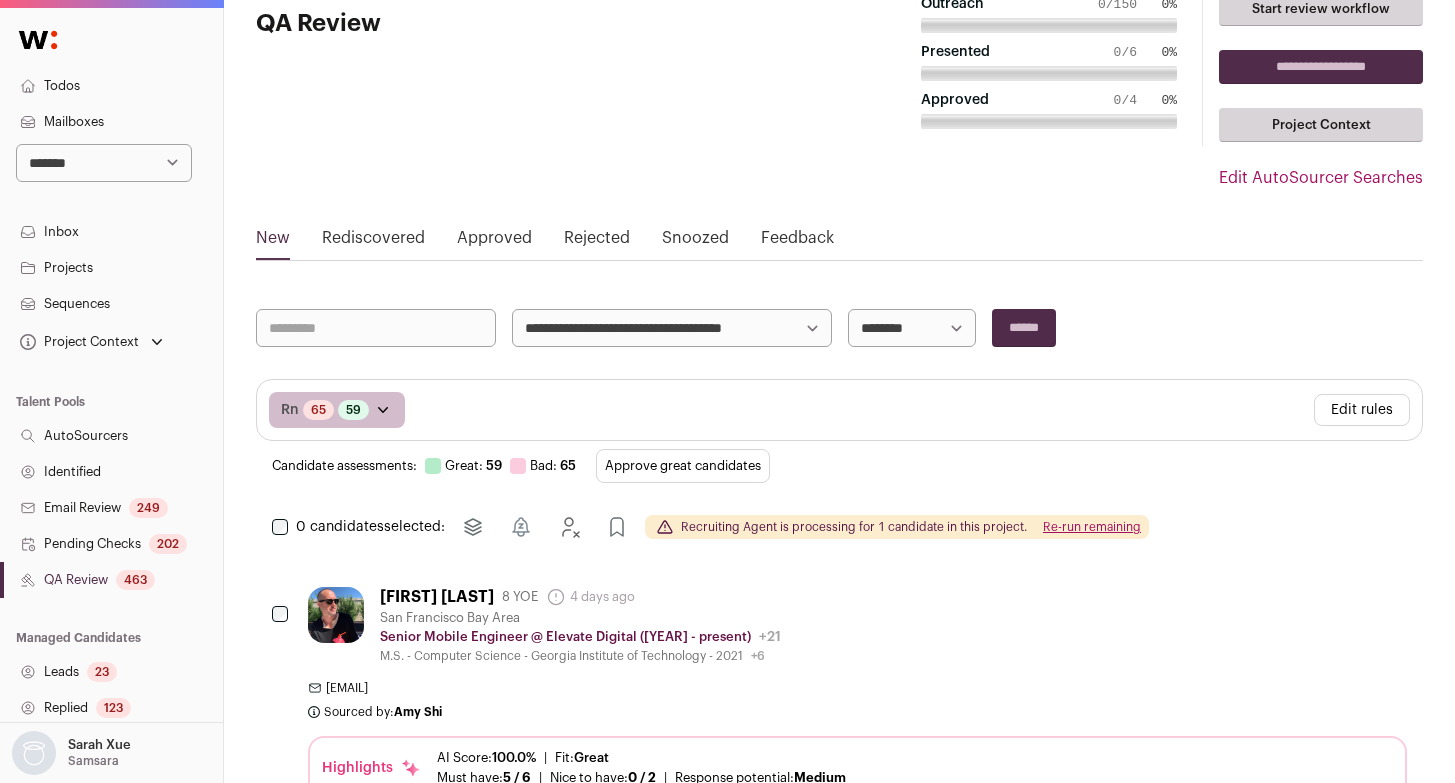 scroll, scrollTop: 0, scrollLeft: 0, axis: both 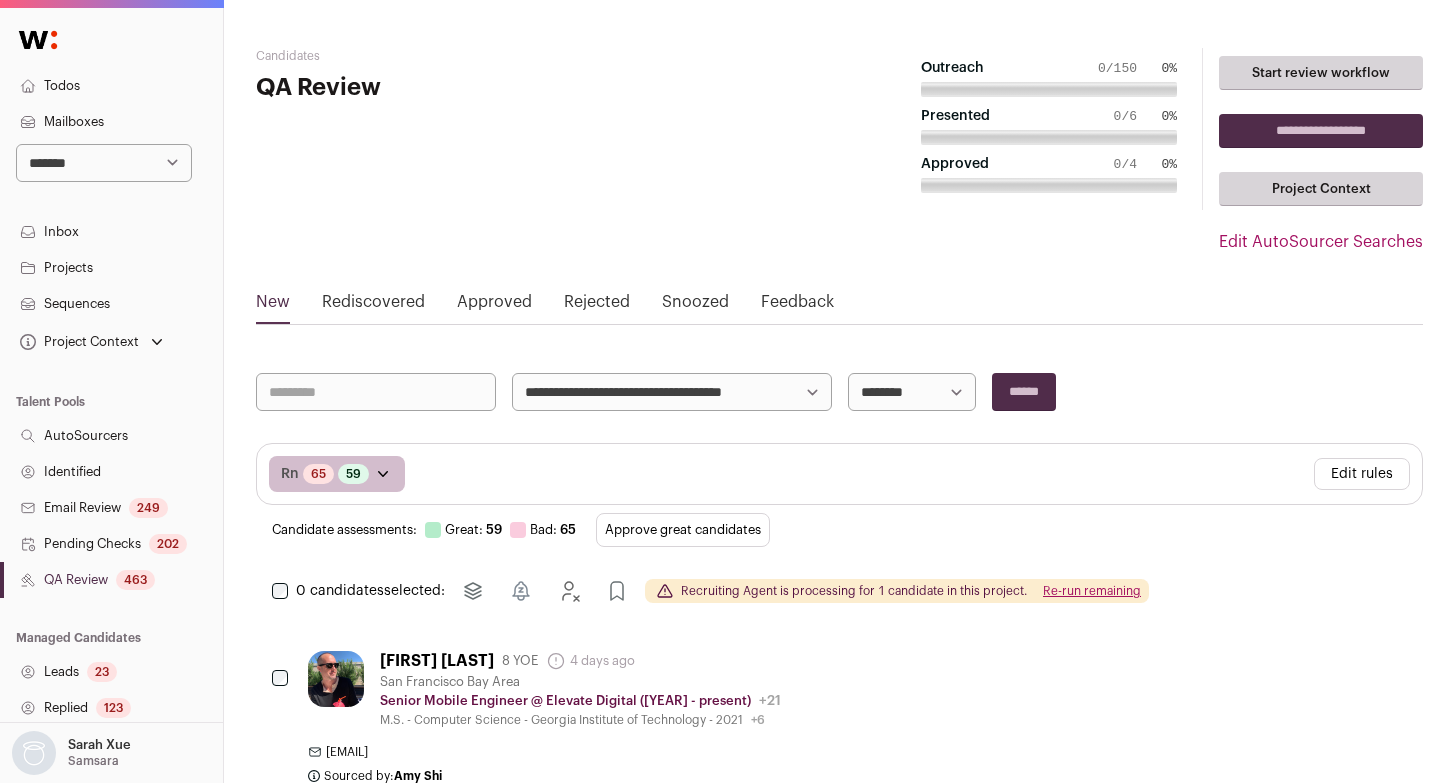 click on "**********" at bounding box center [104, 163] 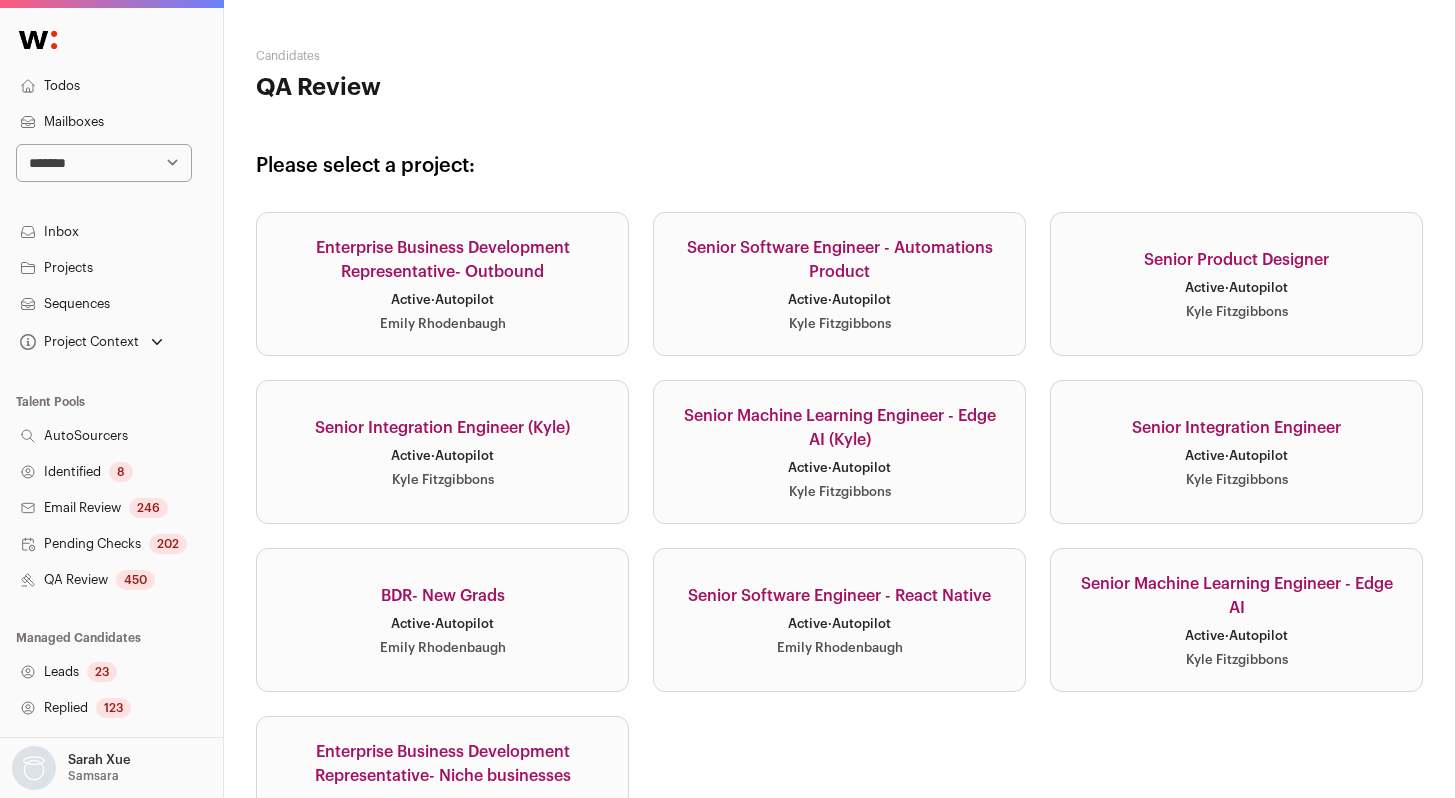 scroll, scrollTop: 0, scrollLeft: 0, axis: both 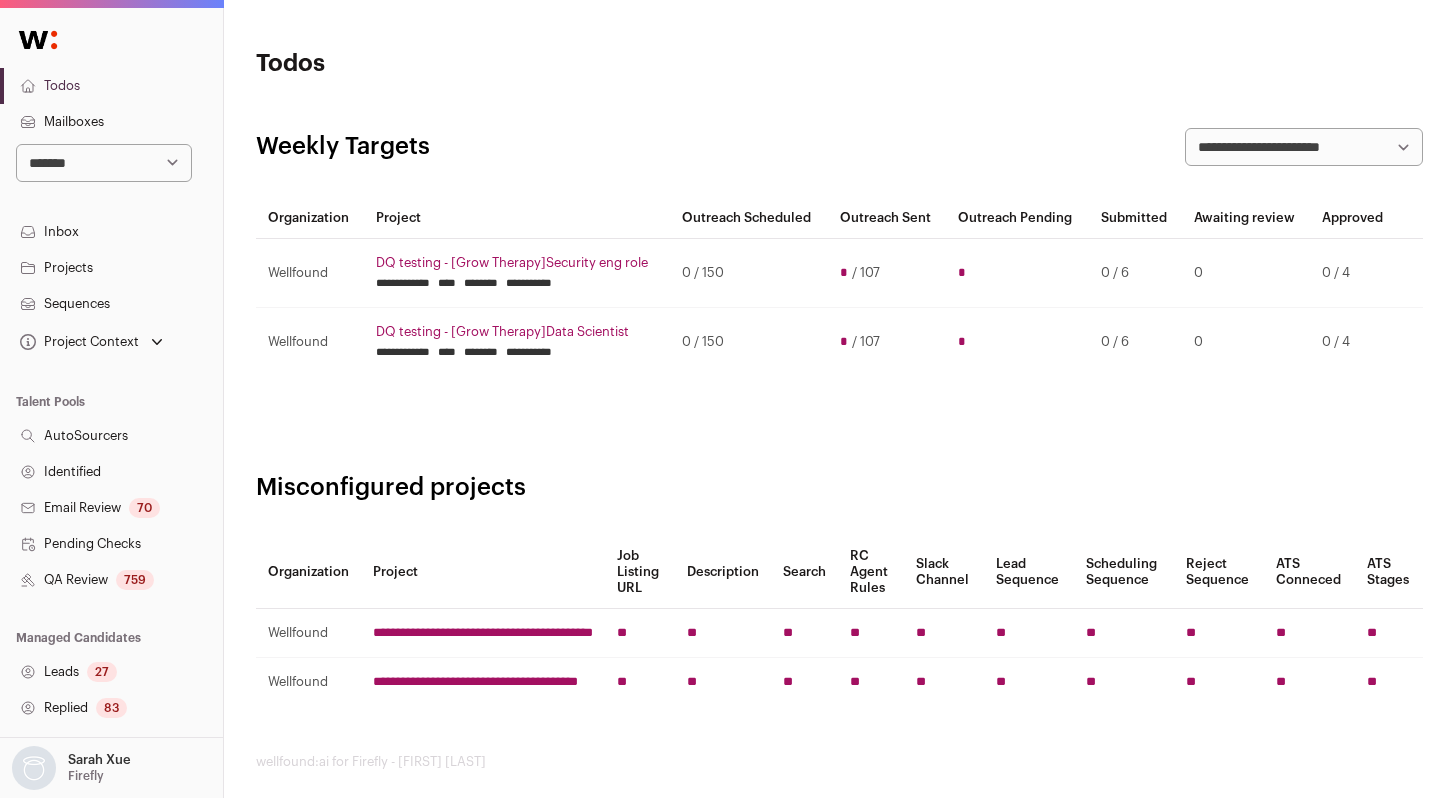 click on "QA Review
759" at bounding box center (111, 580) 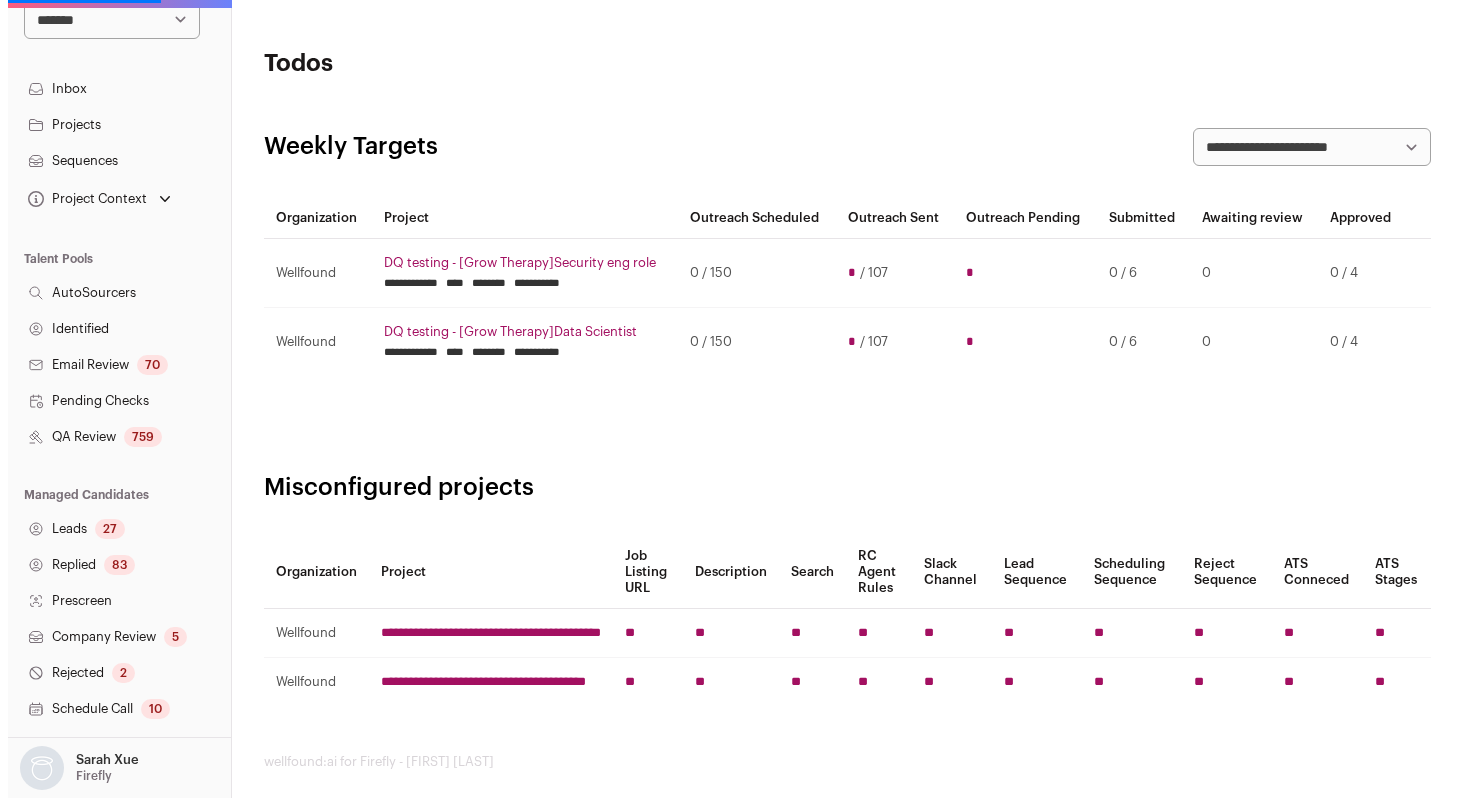 scroll, scrollTop: 0, scrollLeft: 0, axis: both 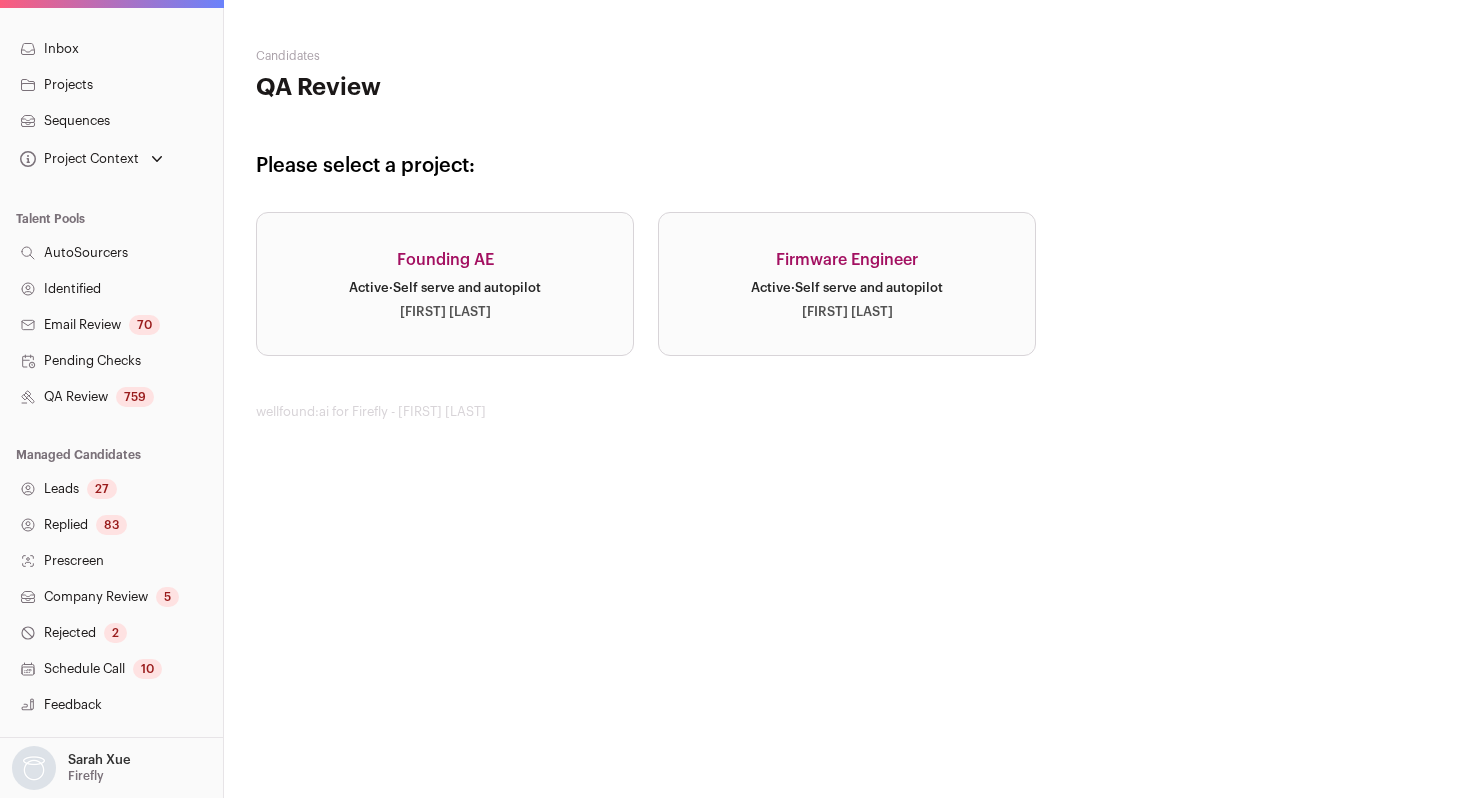 click on "Company Review
5" at bounding box center [111, 597] 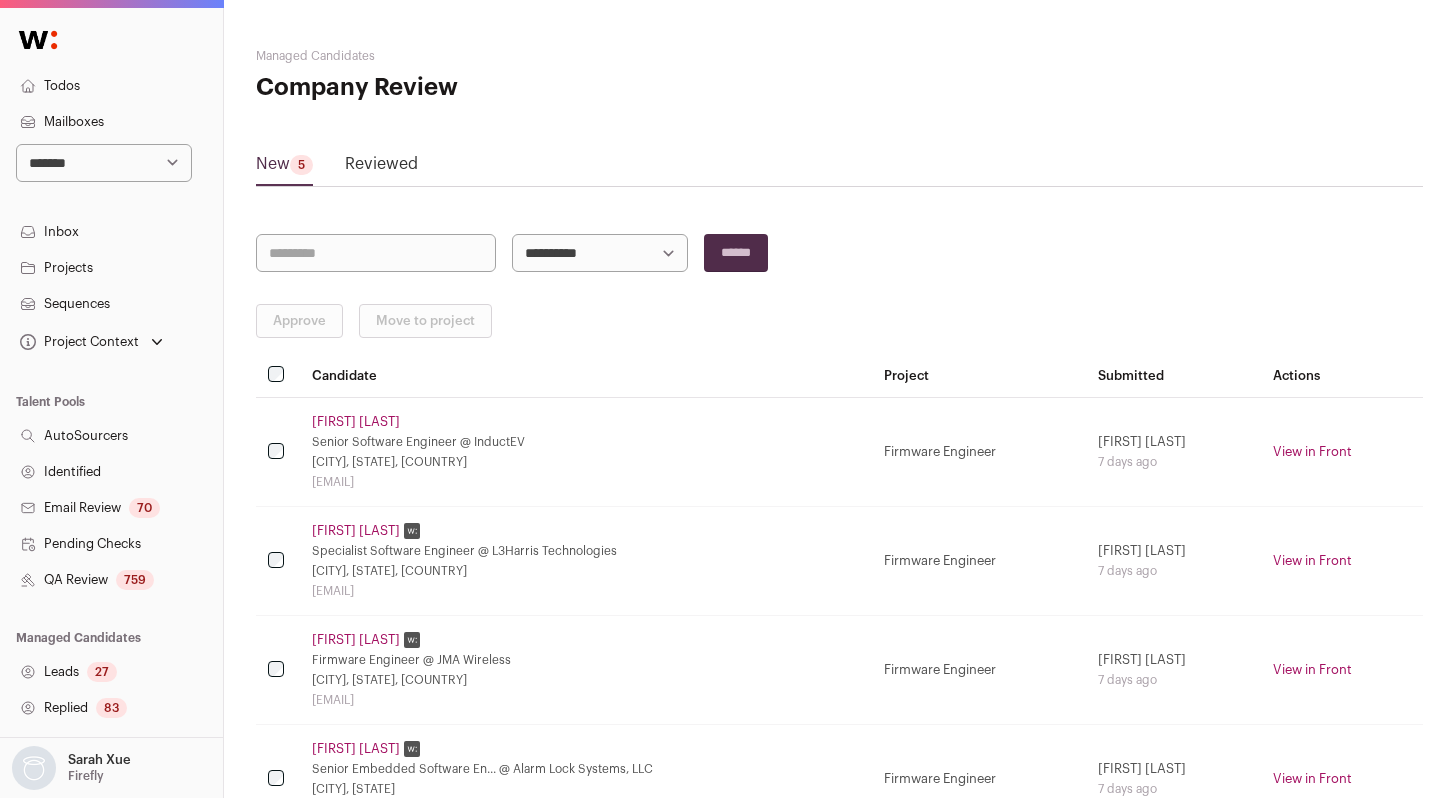 click on "Reviewed" at bounding box center [381, 168] 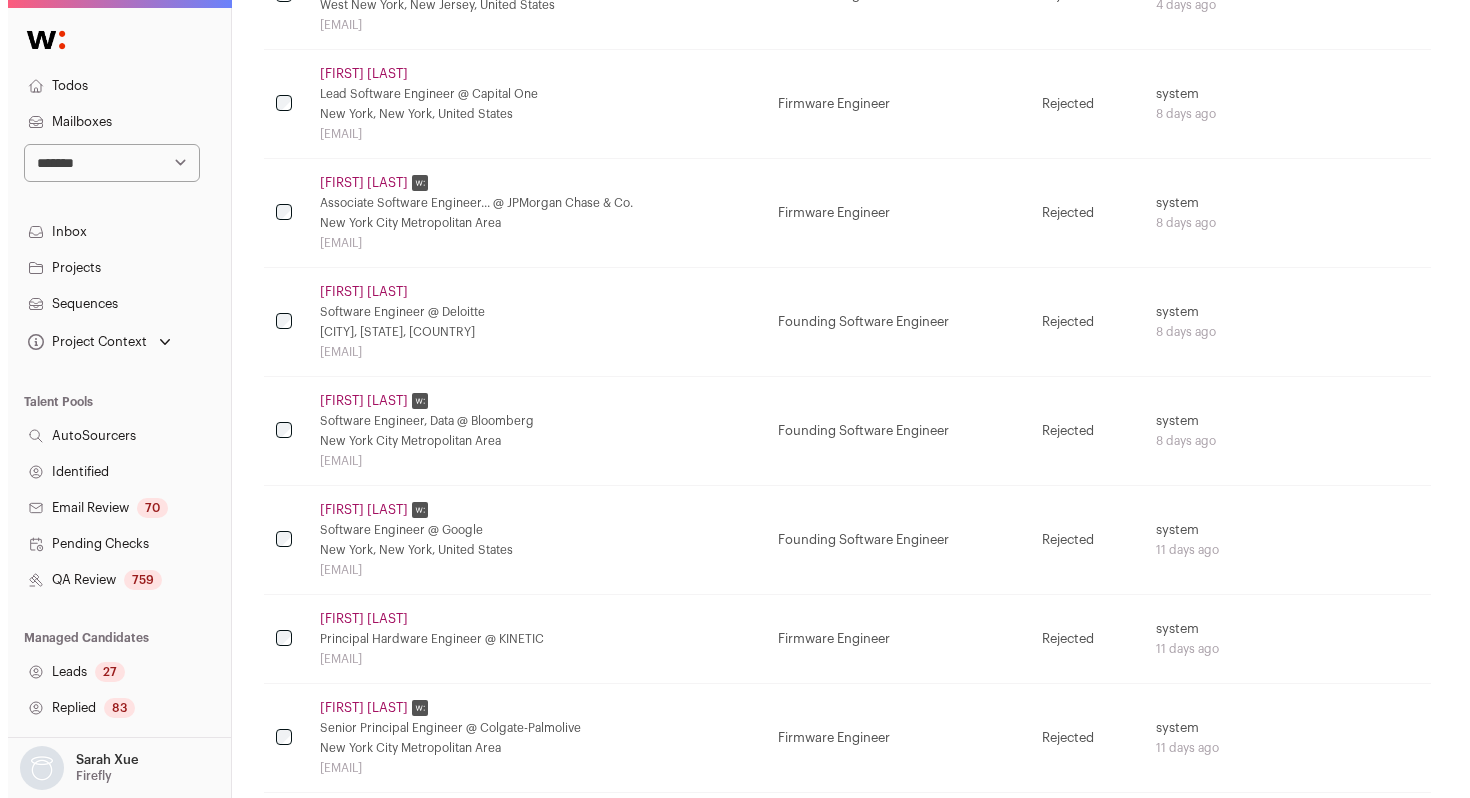 scroll, scrollTop: 679, scrollLeft: 0, axis: vertical 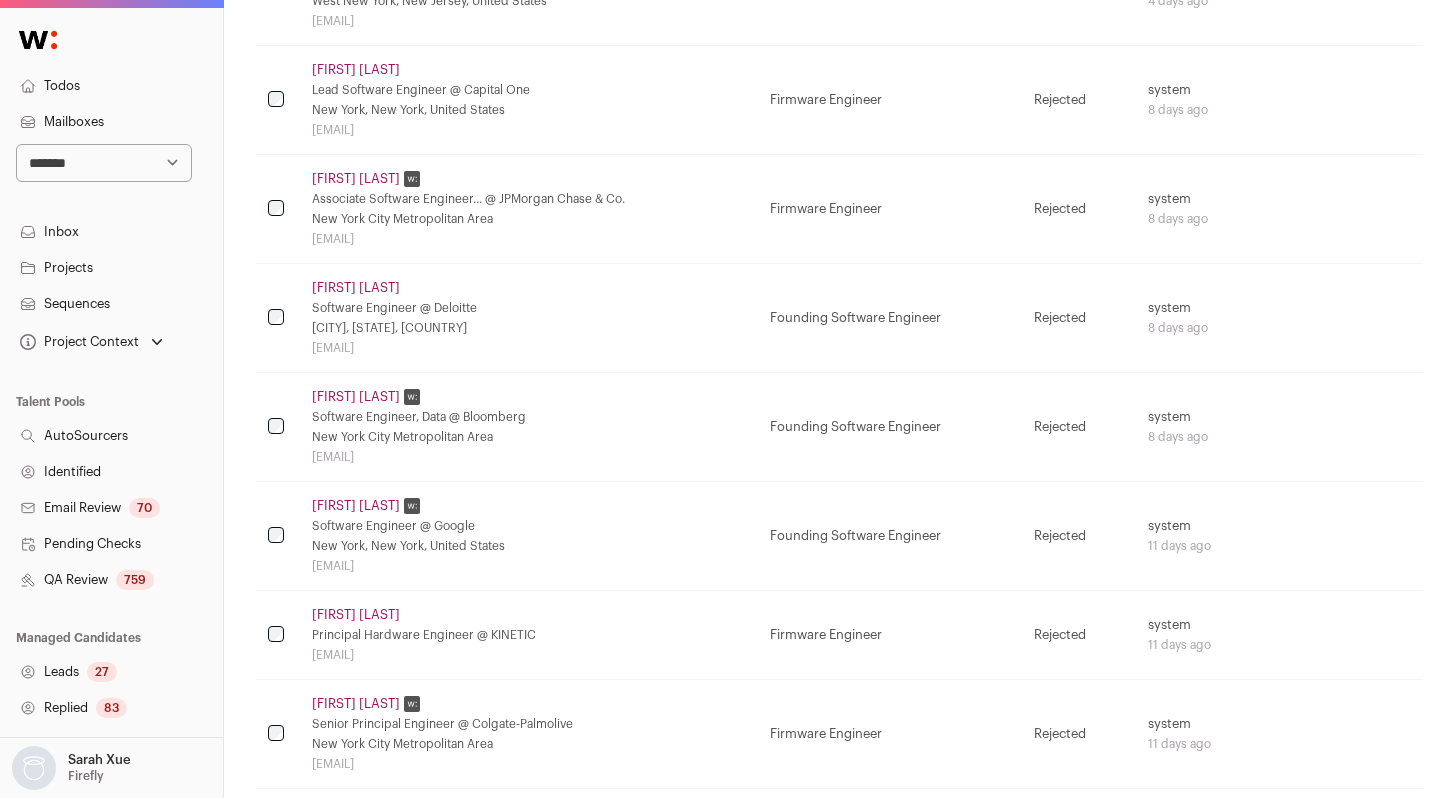 click on "[FIRST] [LAST]" at bounding box center (356, 288) 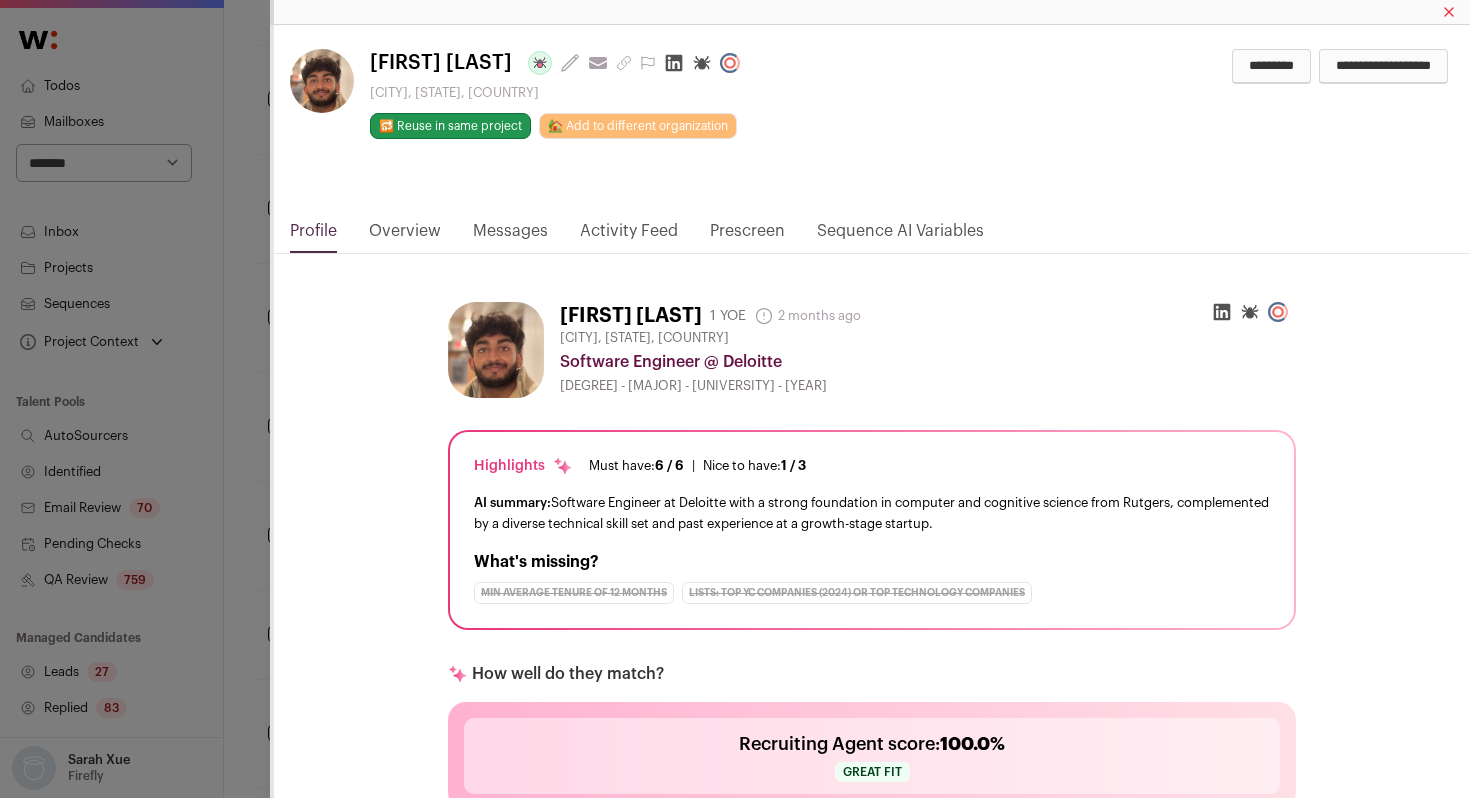 click on "Activity Feed" at bounding box center [629, 236] 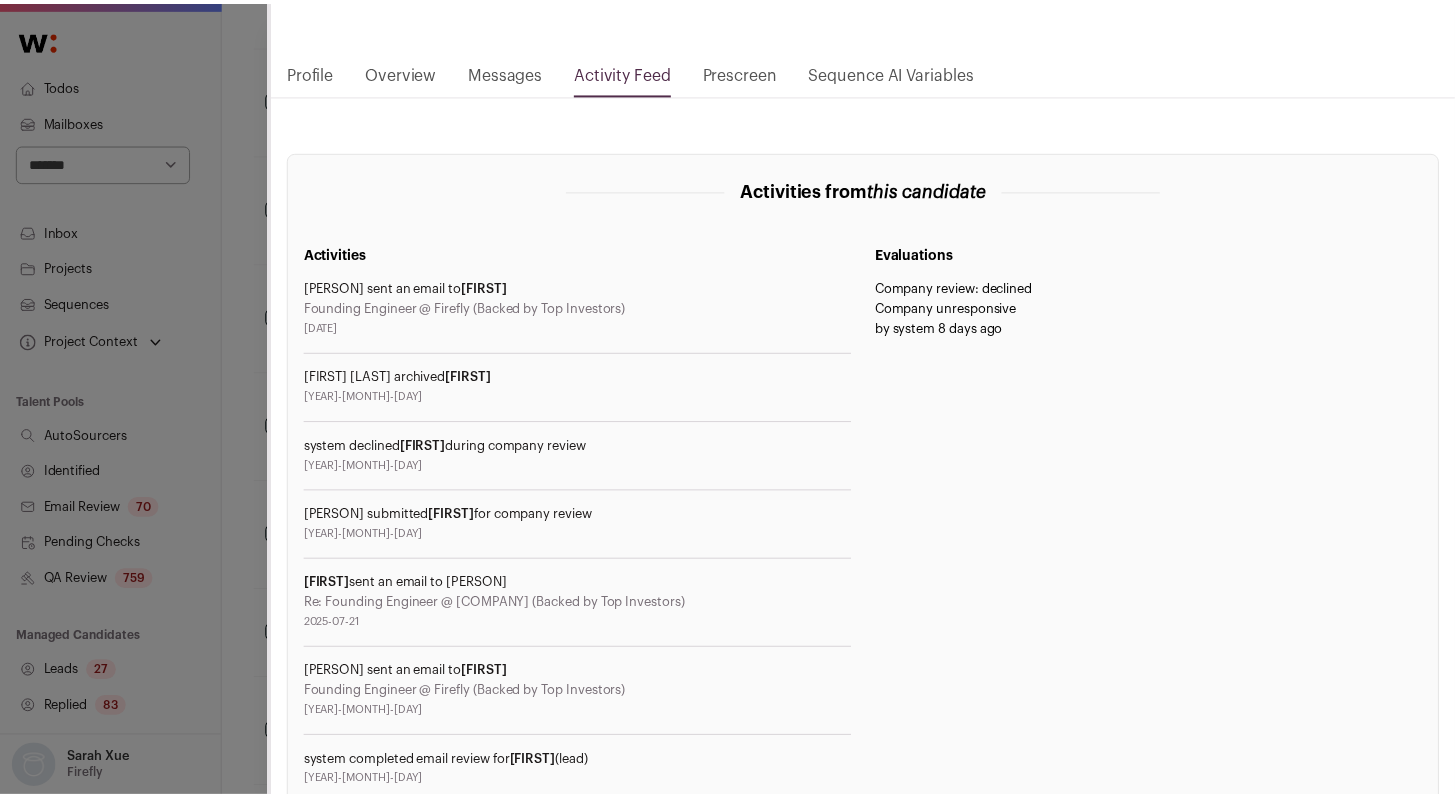 scroll, scrollTop: 540, scrollLeft: 0, axis: vertical 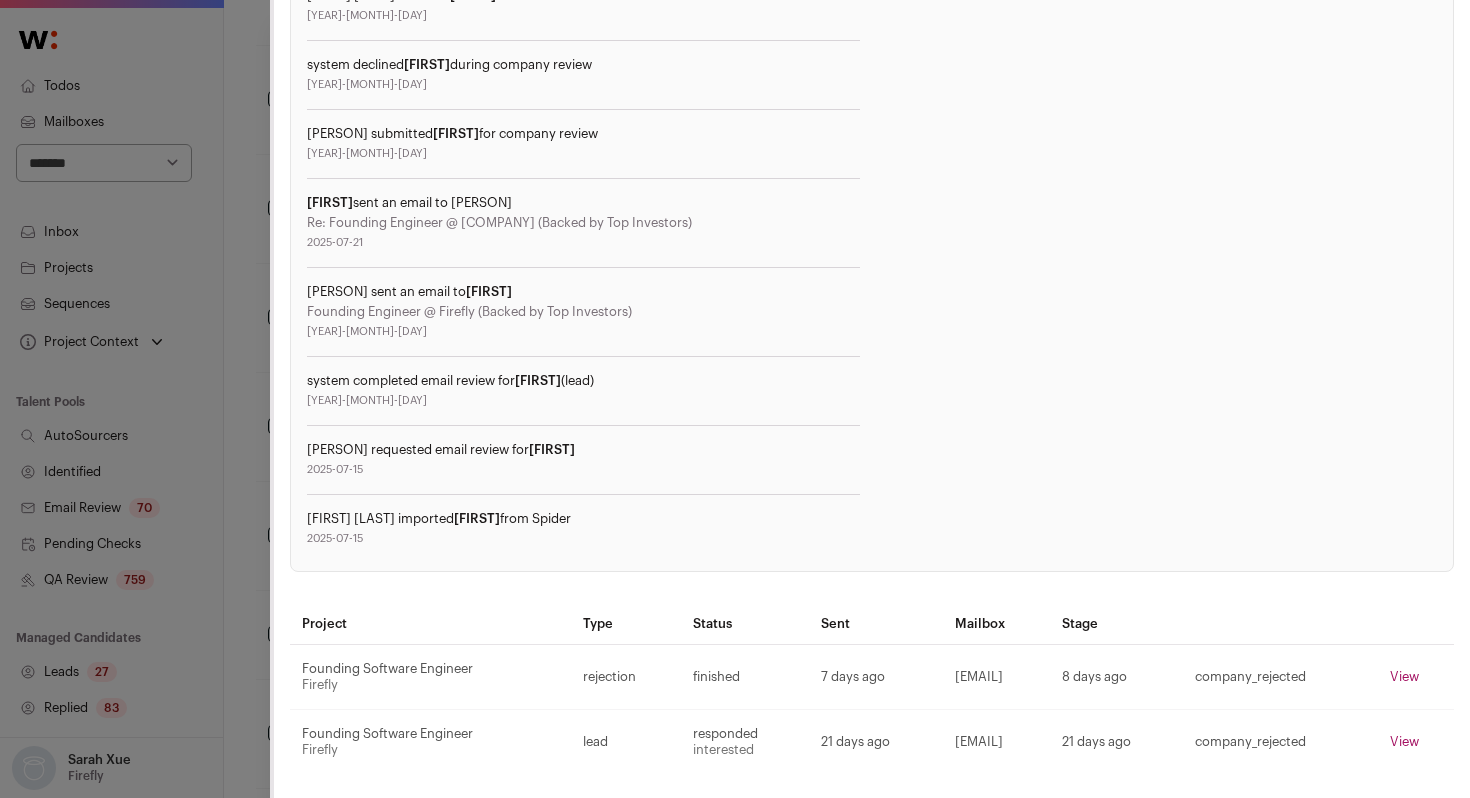 click on "Manan Mittal
Last update:  9 days ago
View most recent conversation in Front
Edison, New Jersey, United States
🔂 Reuse in same project
🏡 Add to different organization" at bounding box center (735, 399) 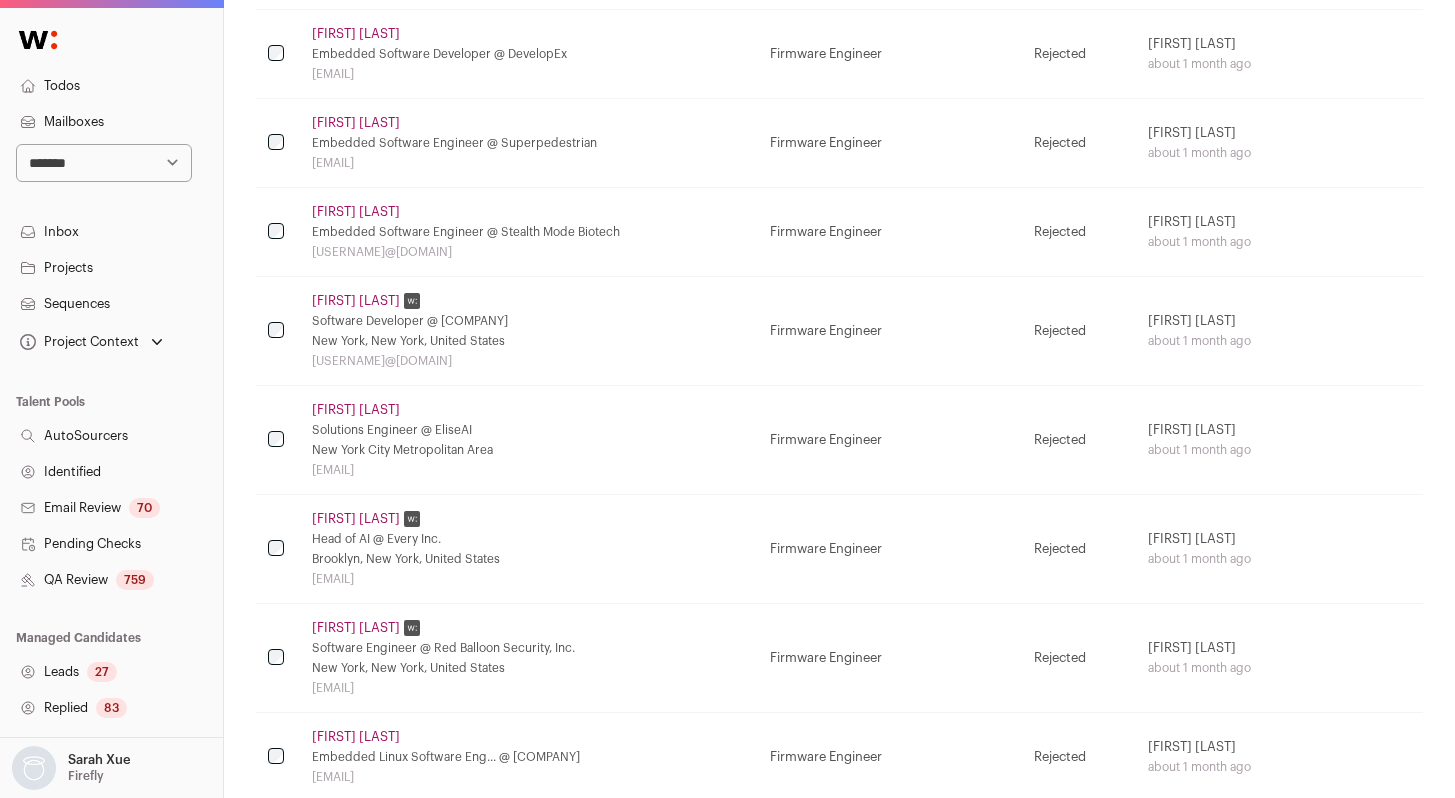 scroll, scrollTop: 4535, scrollLeft: 0, axis: vertical 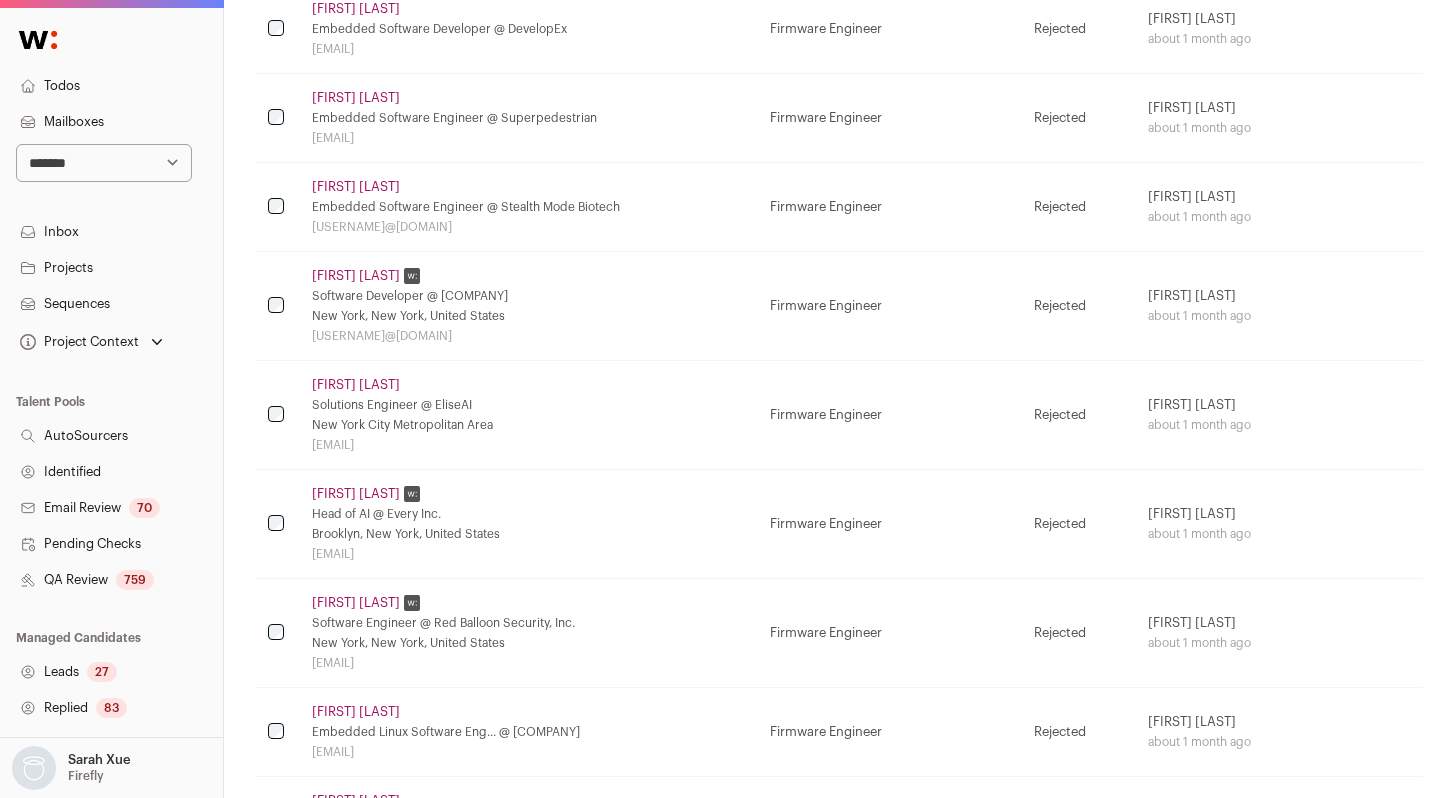 click on "QA Review
759" at bounding box center (111, 580) 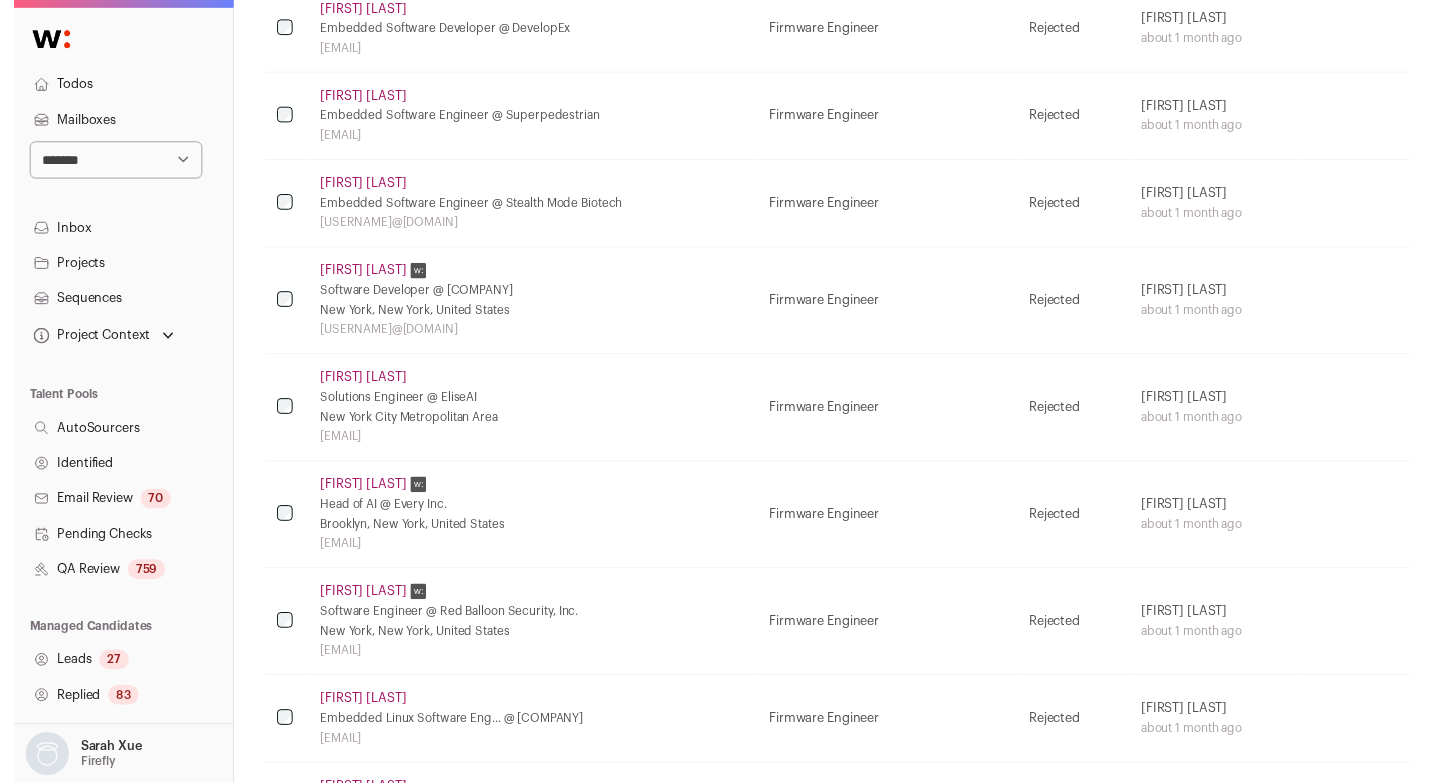 scroll, scrollTop: 0, scrollLeft: 0, axis: both 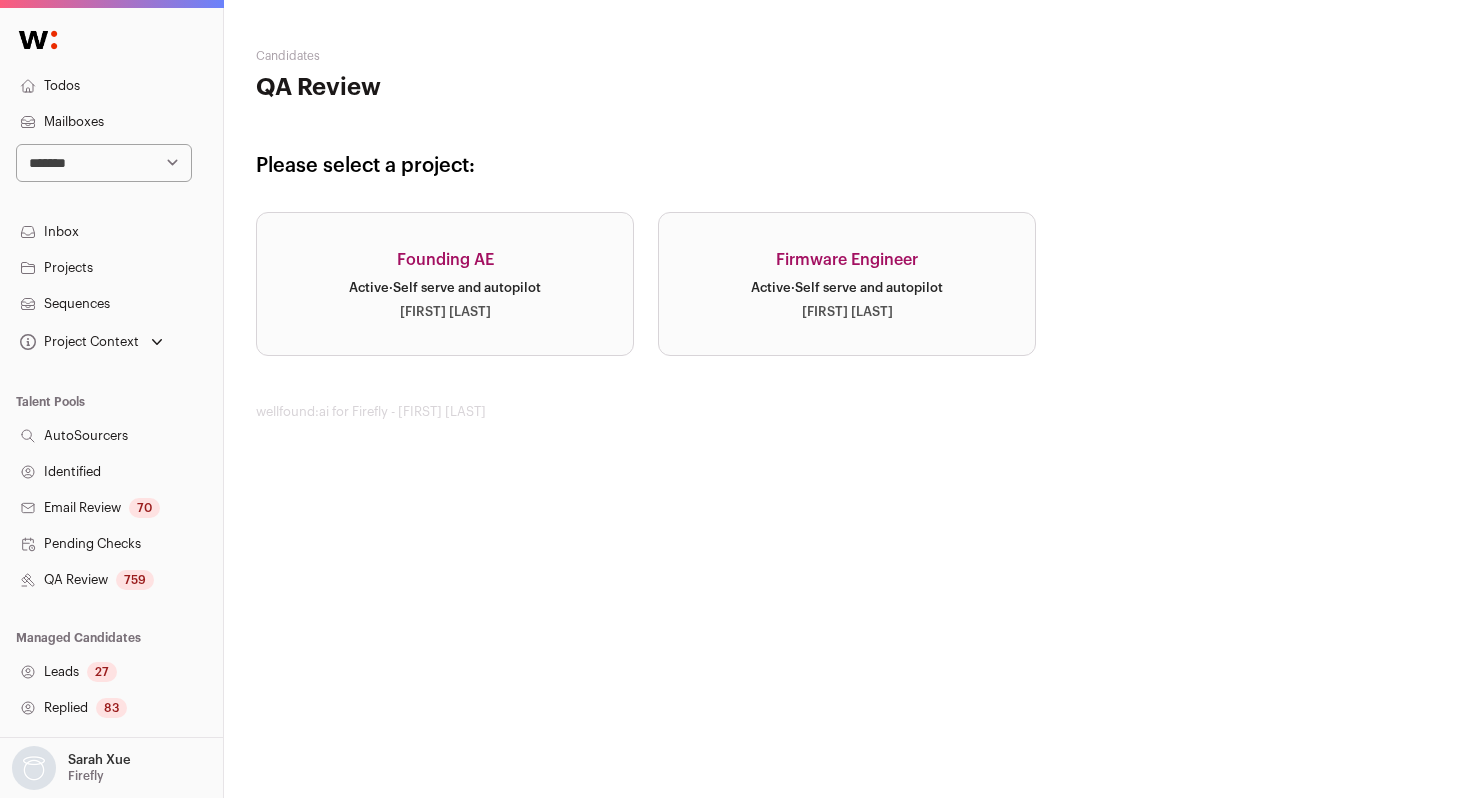 click on "Ksenia Bakhmina" at bounding box center [445, 312] 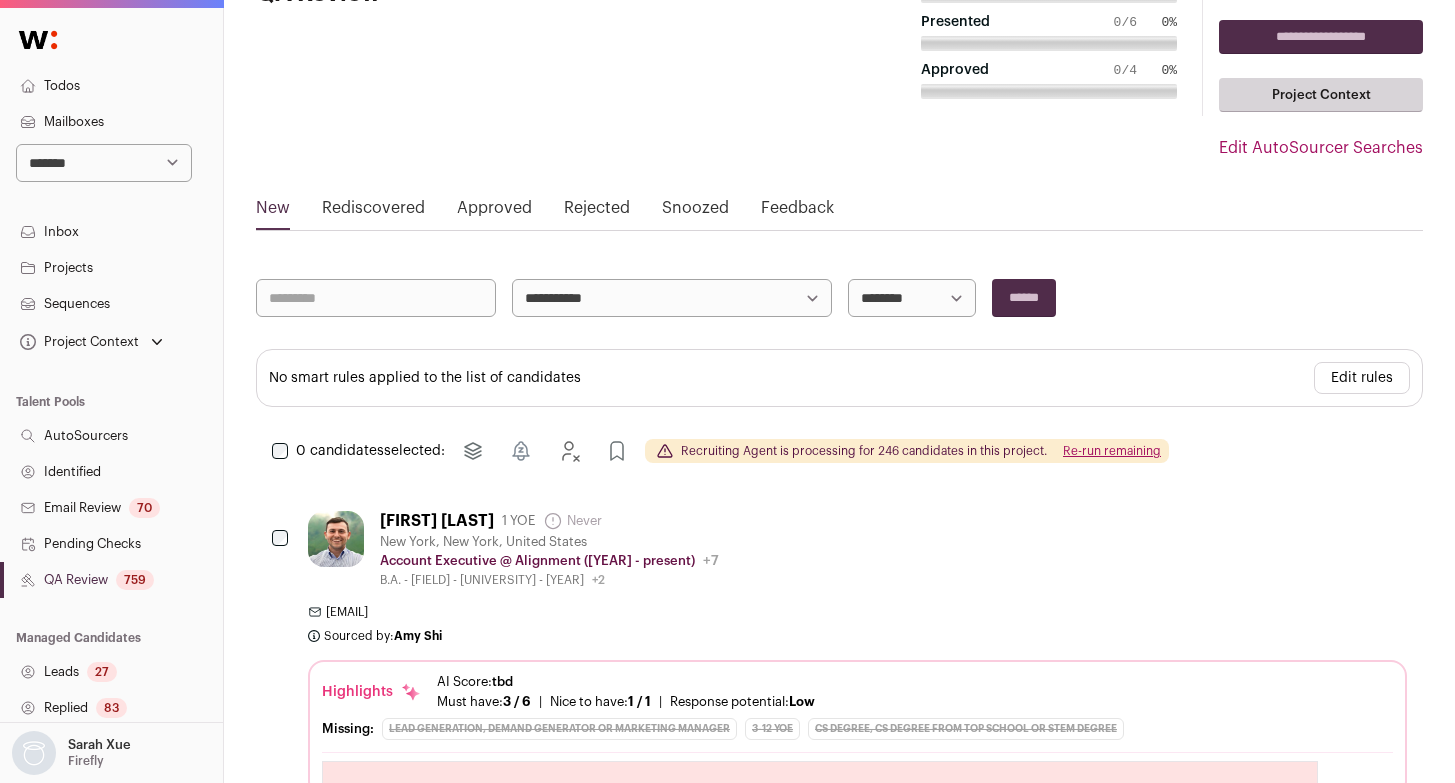 scroll, scrollTop: 0, scrollLeft: 0, axis: both 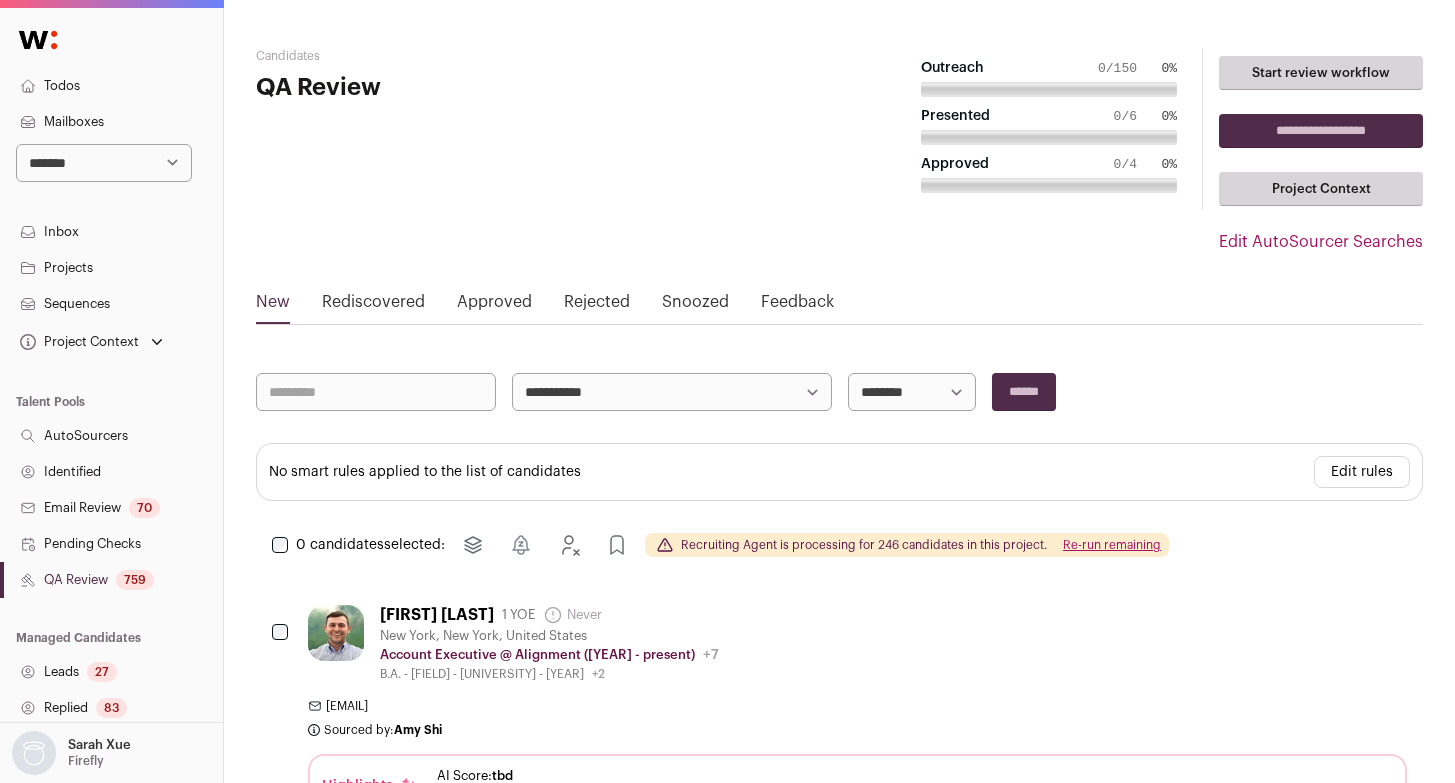 click on "Approved" at bounding box center [494, 306] 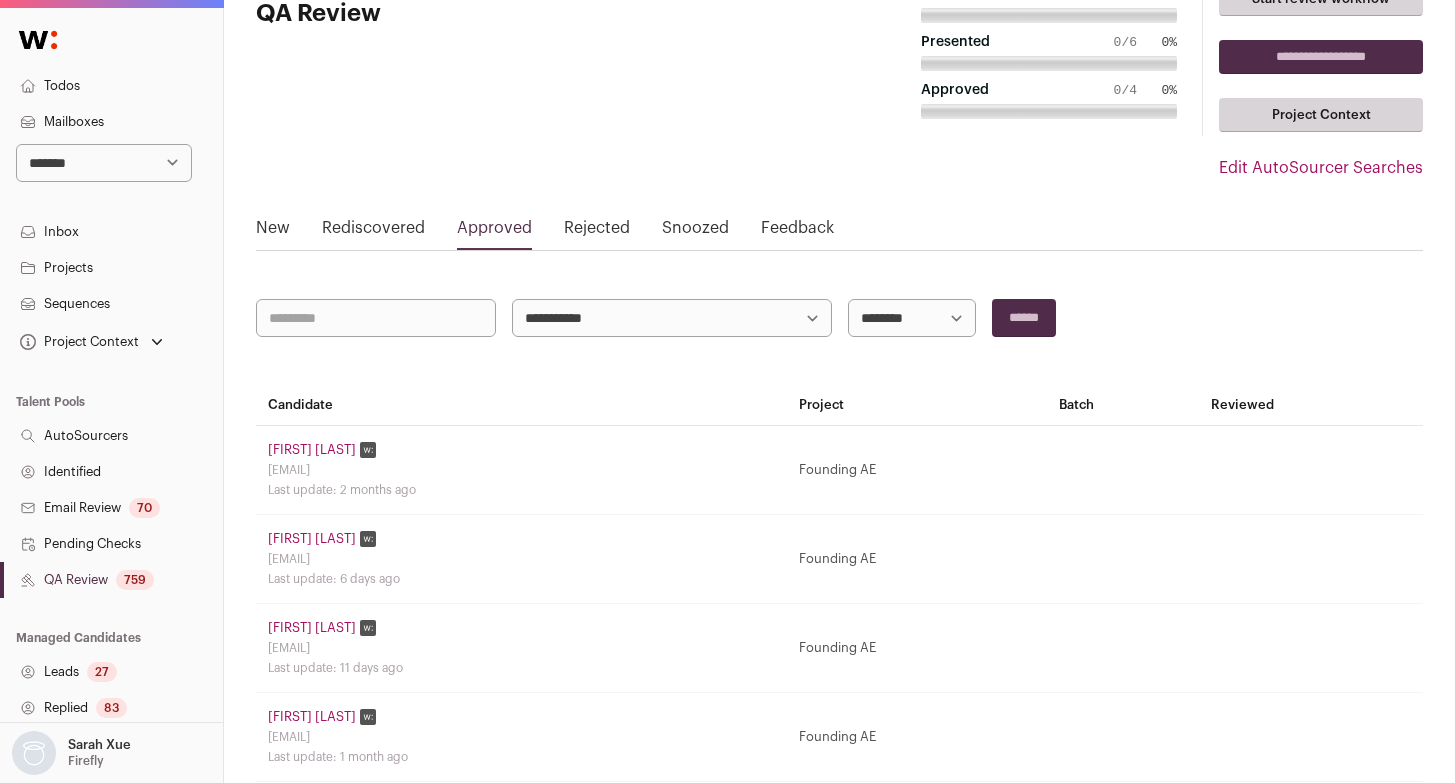 scroll, scrollTop: 84, scrollLeft: 0, axis: vertical 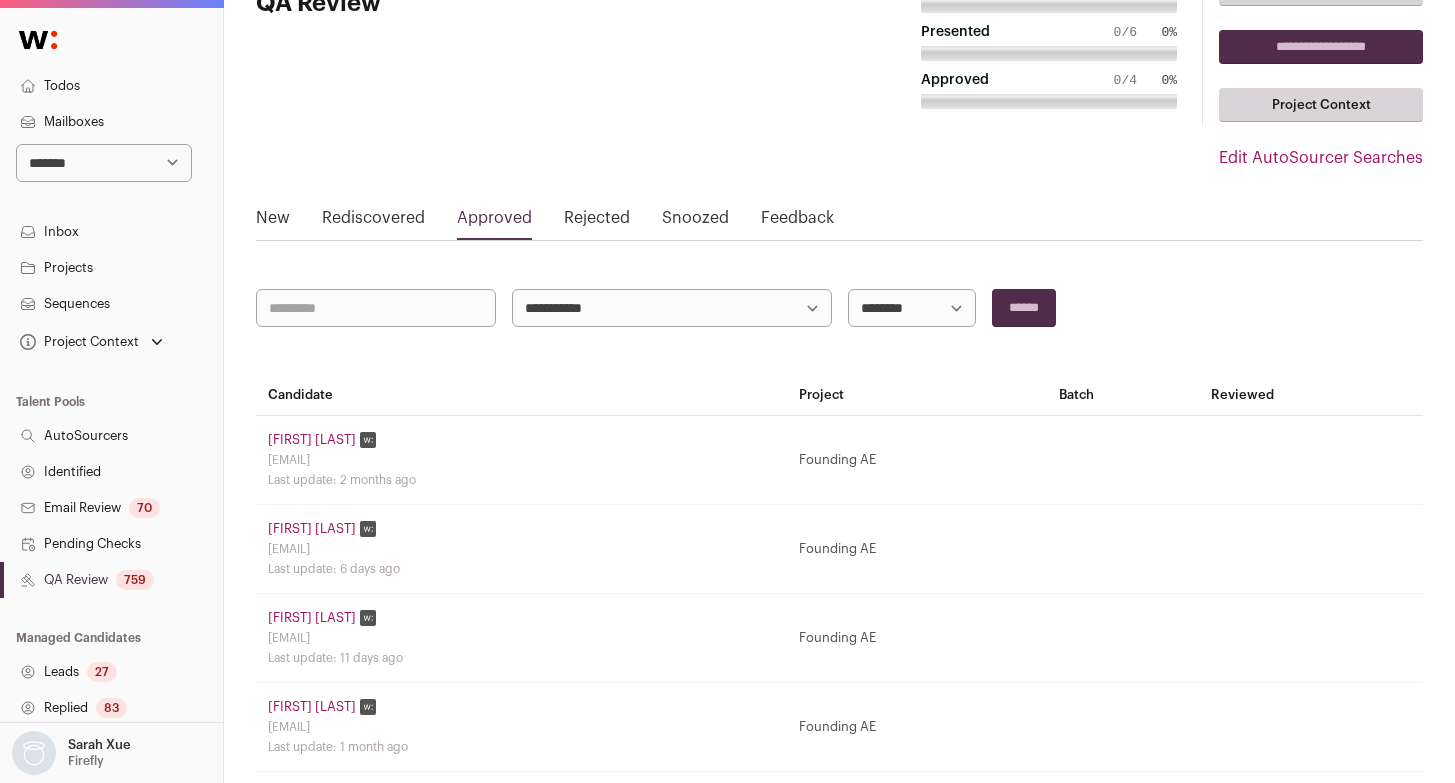 click on "Steve Schreck" at bounding box center [312, 440] 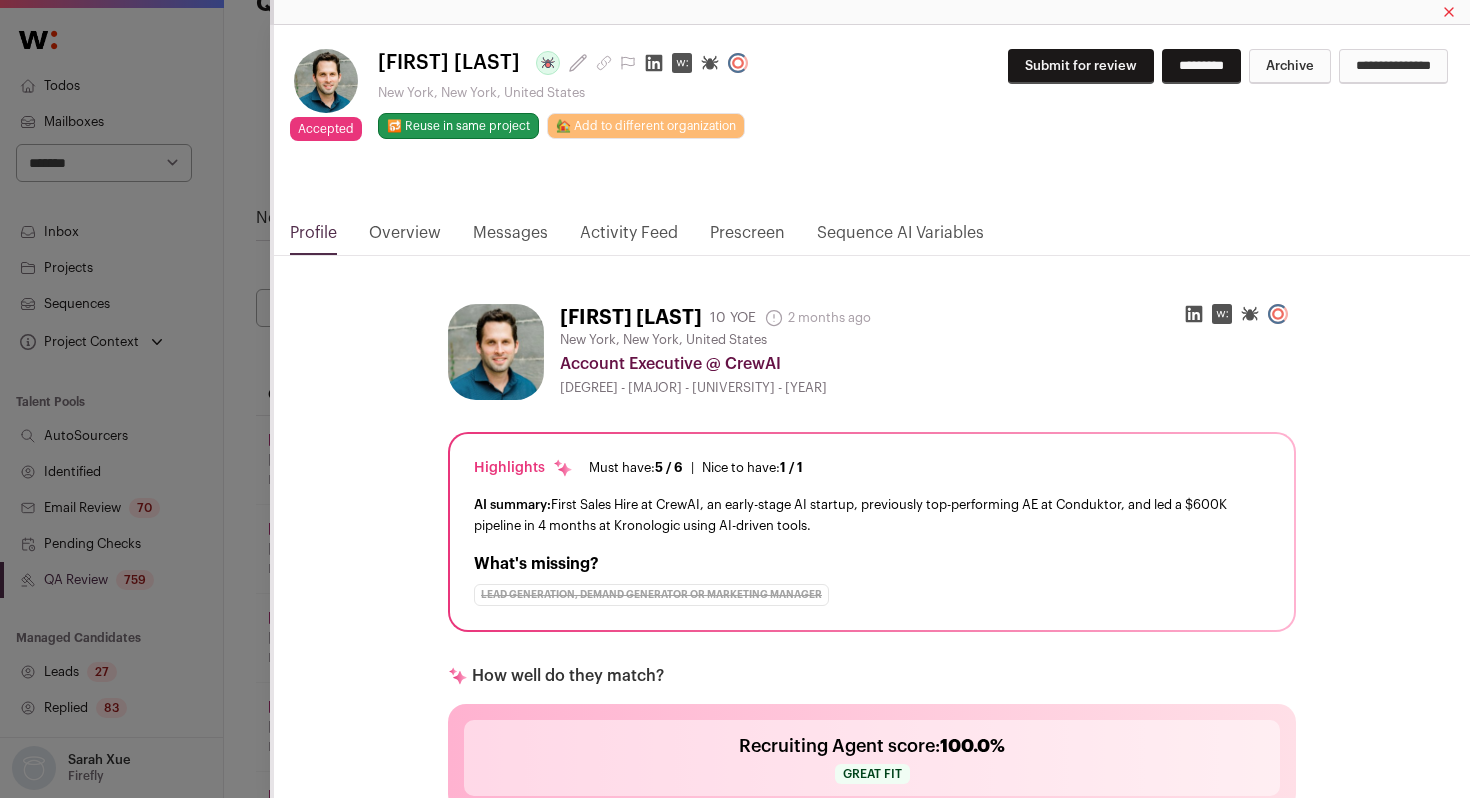click on "Activity Feed" at bounding box center (629, 238) 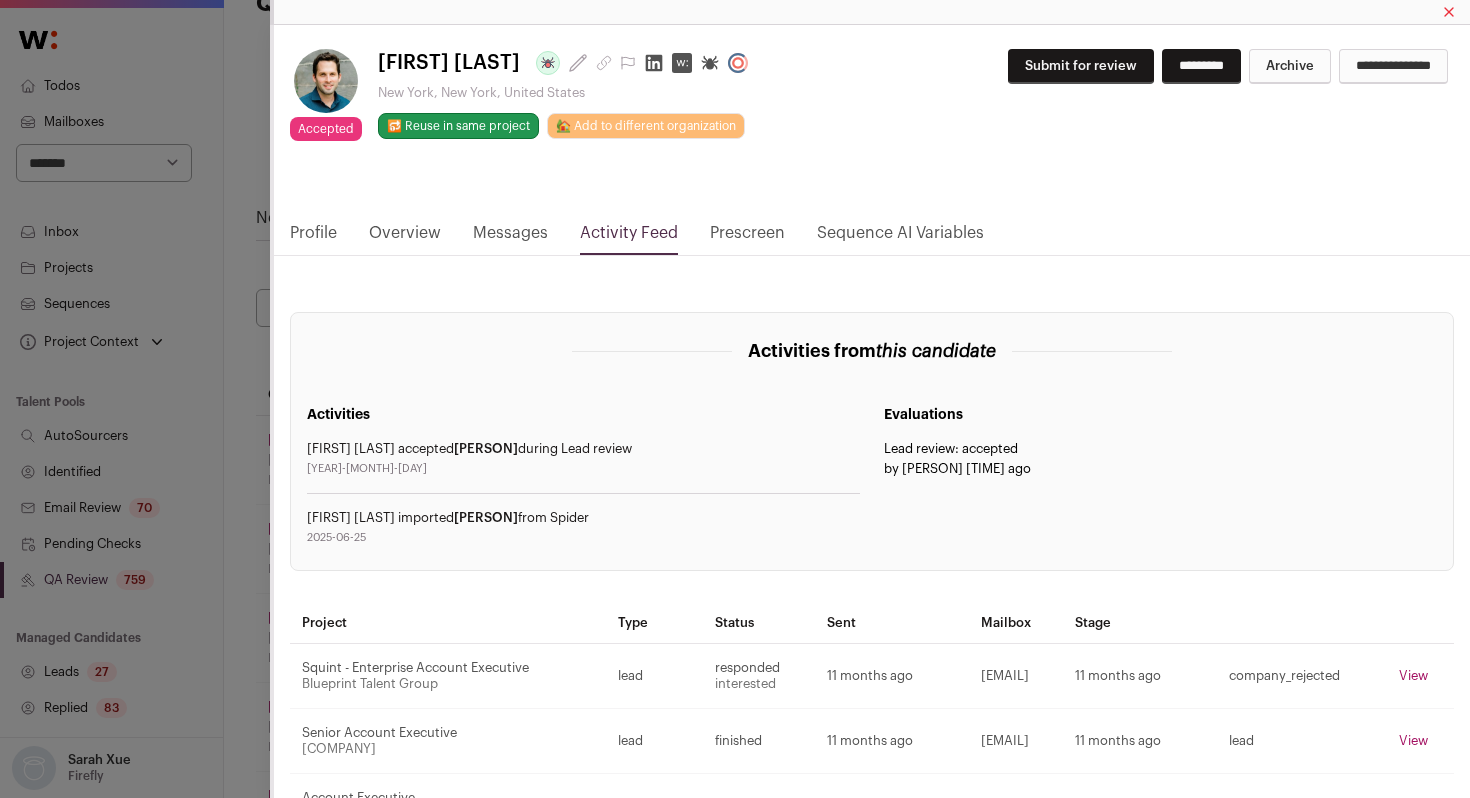 click on "Accepted
Accepted during Lead Review
Steve Schreck
Last update:  2 months ago
New York, New York, United States
🔂 Reuse in same project
🏡 Add to different organization
Submit for review" at bounding box center (870, 476) 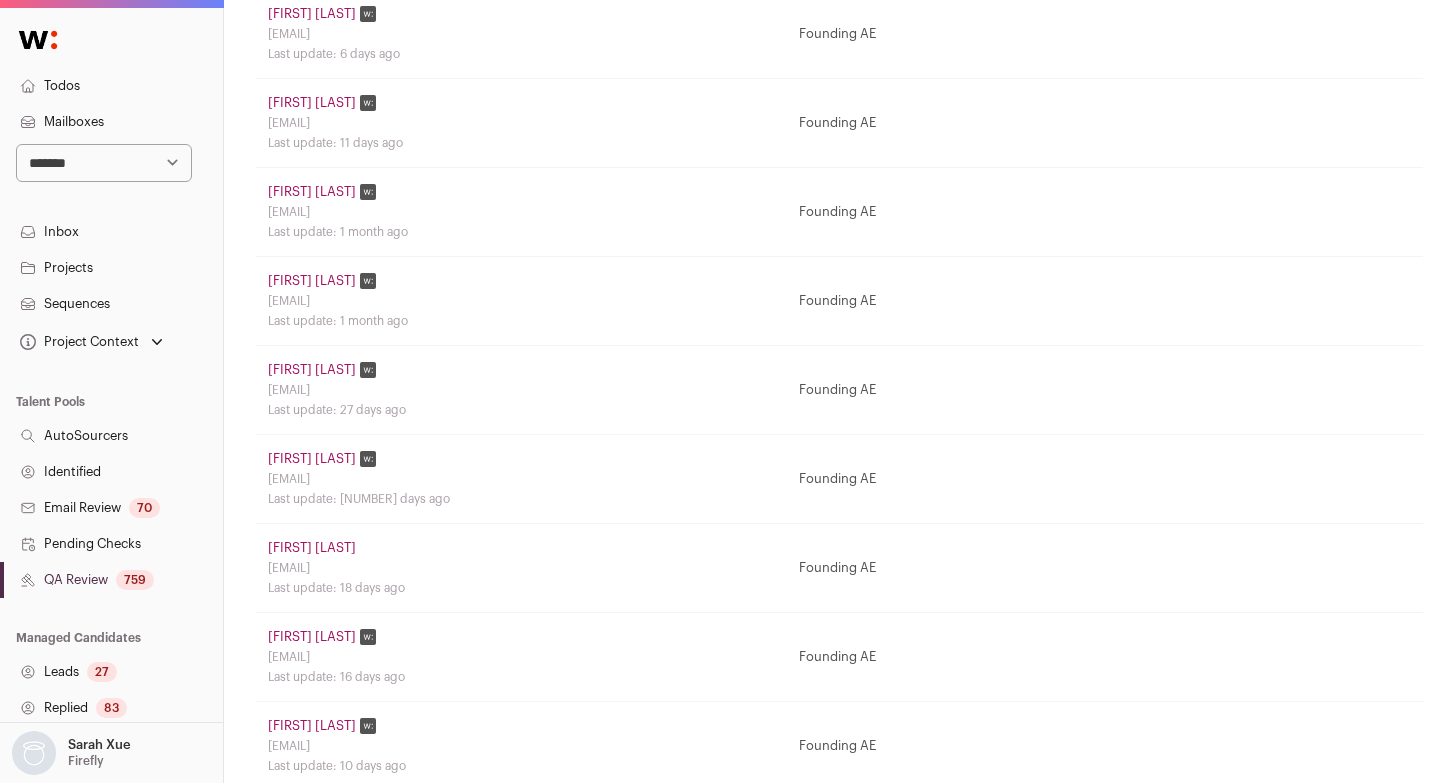 scroll, scrollTop: 0, scrollLeft: 0, axis: both 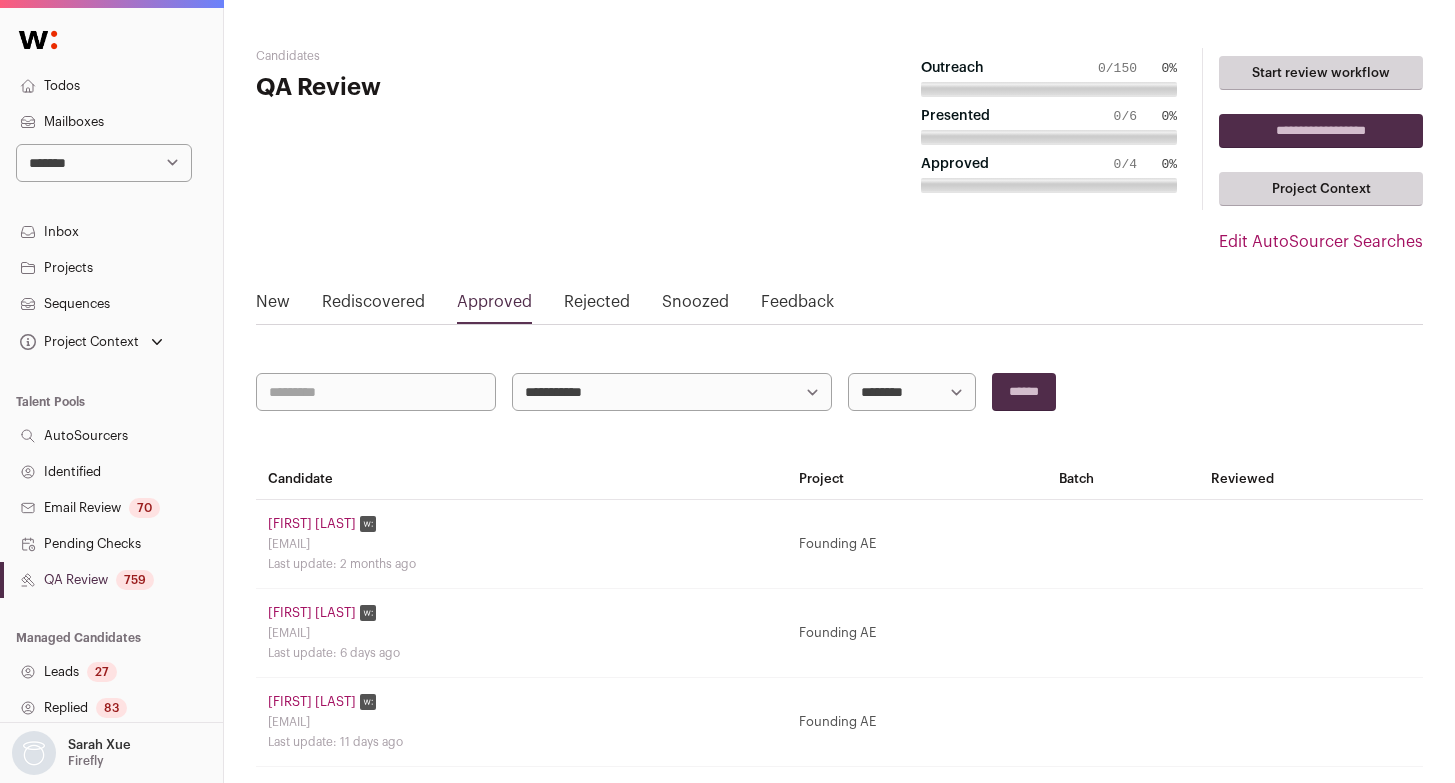 click on "**********" at bounding box center [104, 163] 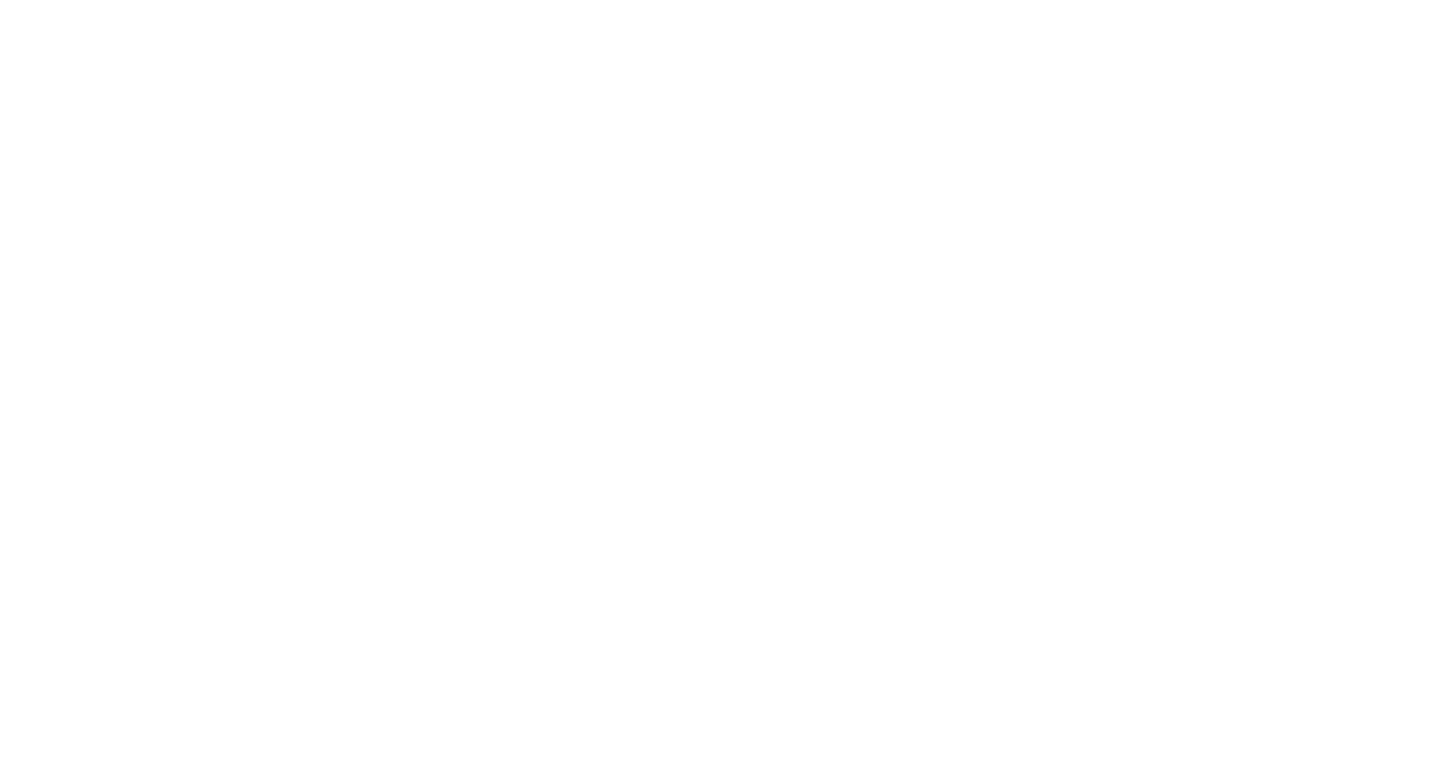 scroll, scrollTop: 0, scrollLeft: 0, axis: both 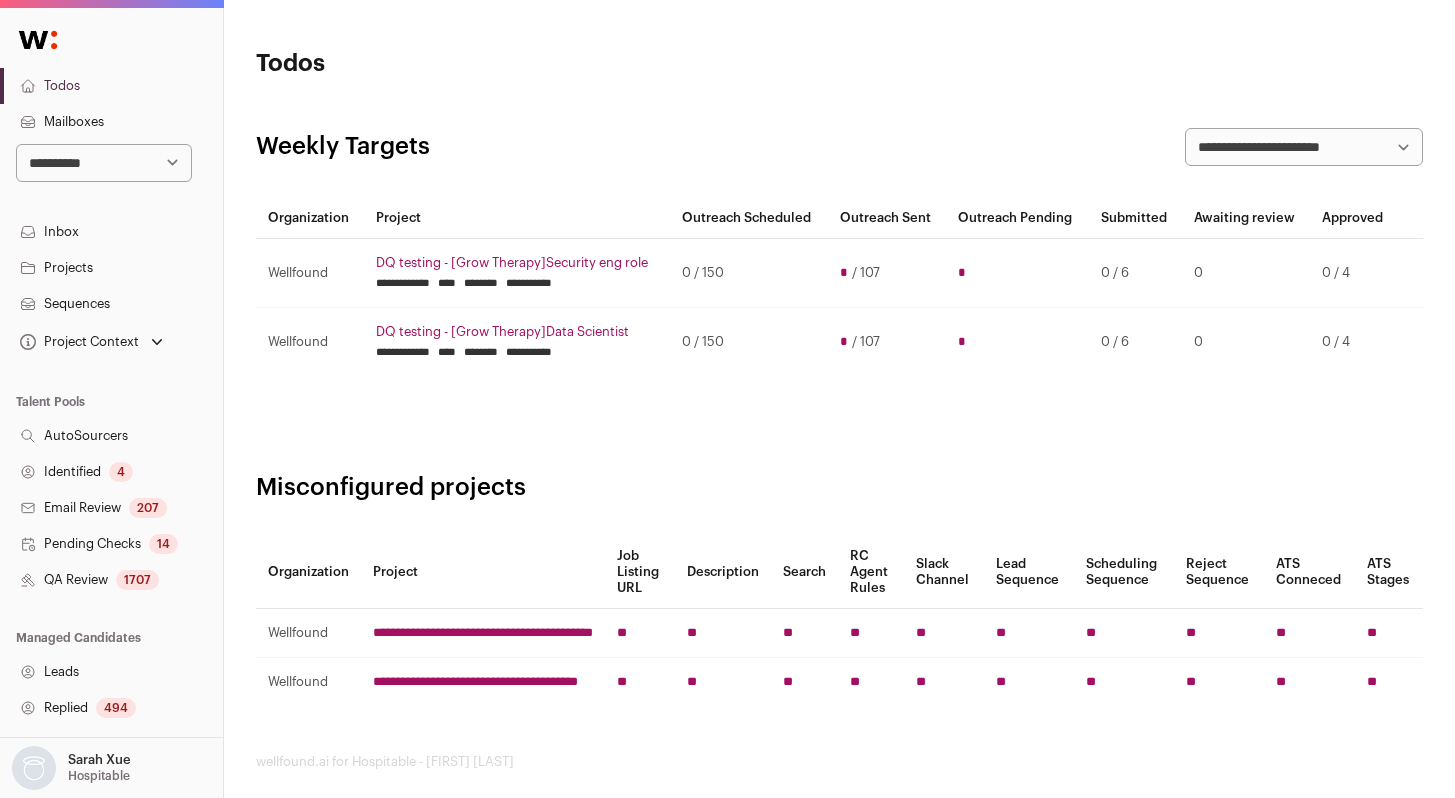 click on "QA Review
1707" at bounding box center [111, 580] 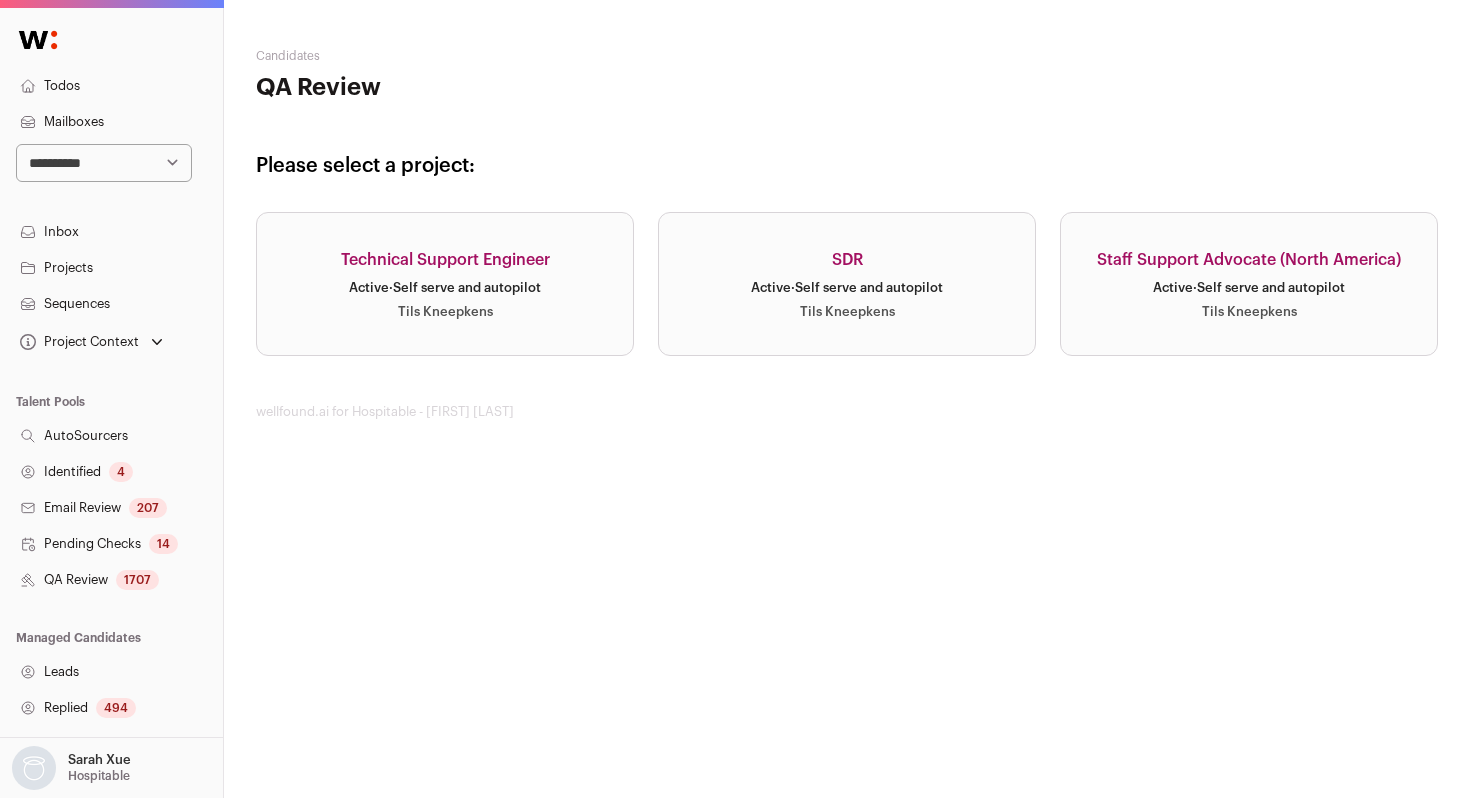 click on "Active
·
Self serve and autopilot" at bounding box center [445, 288] 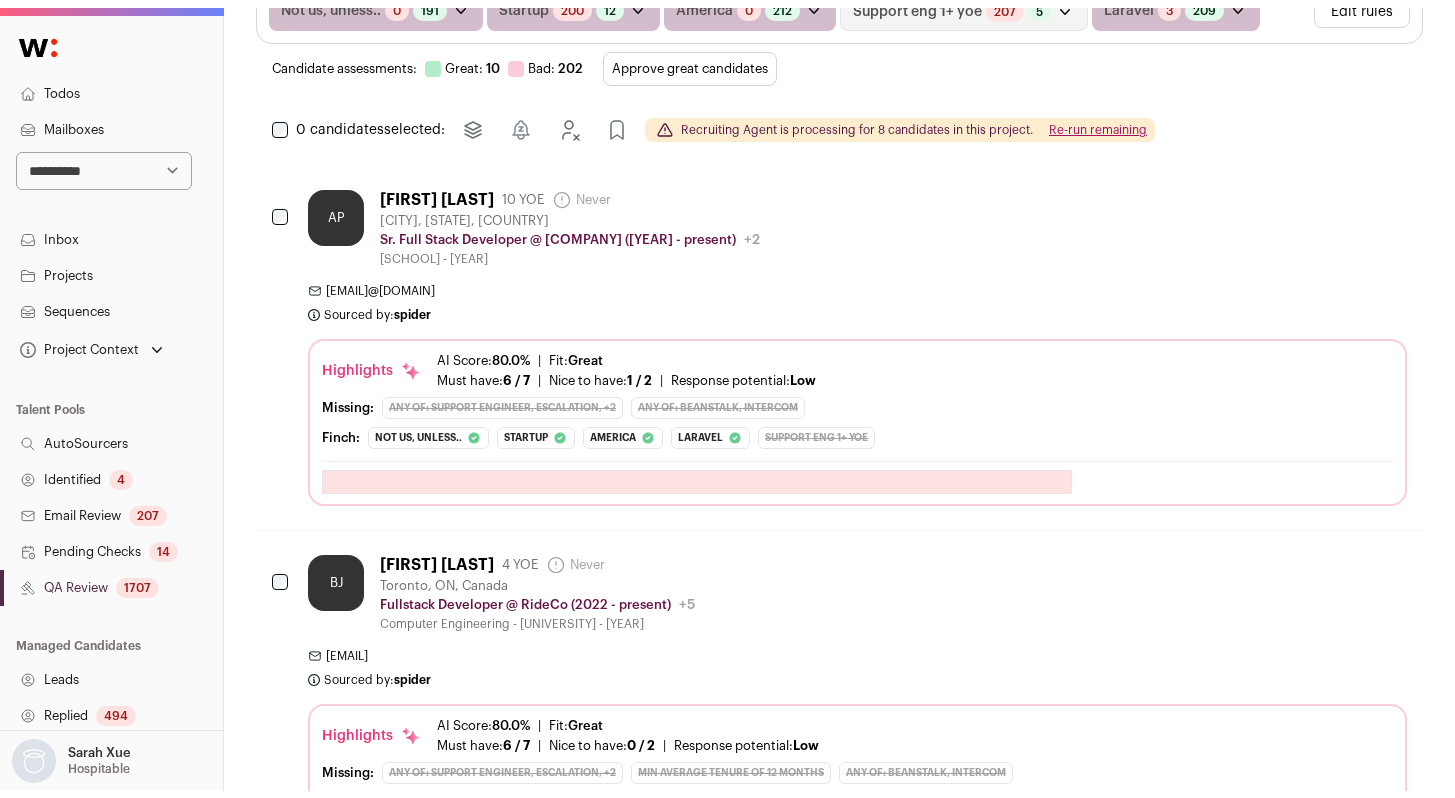 scroll, scrollTop: 0, scrollLeft: 0, axis: both 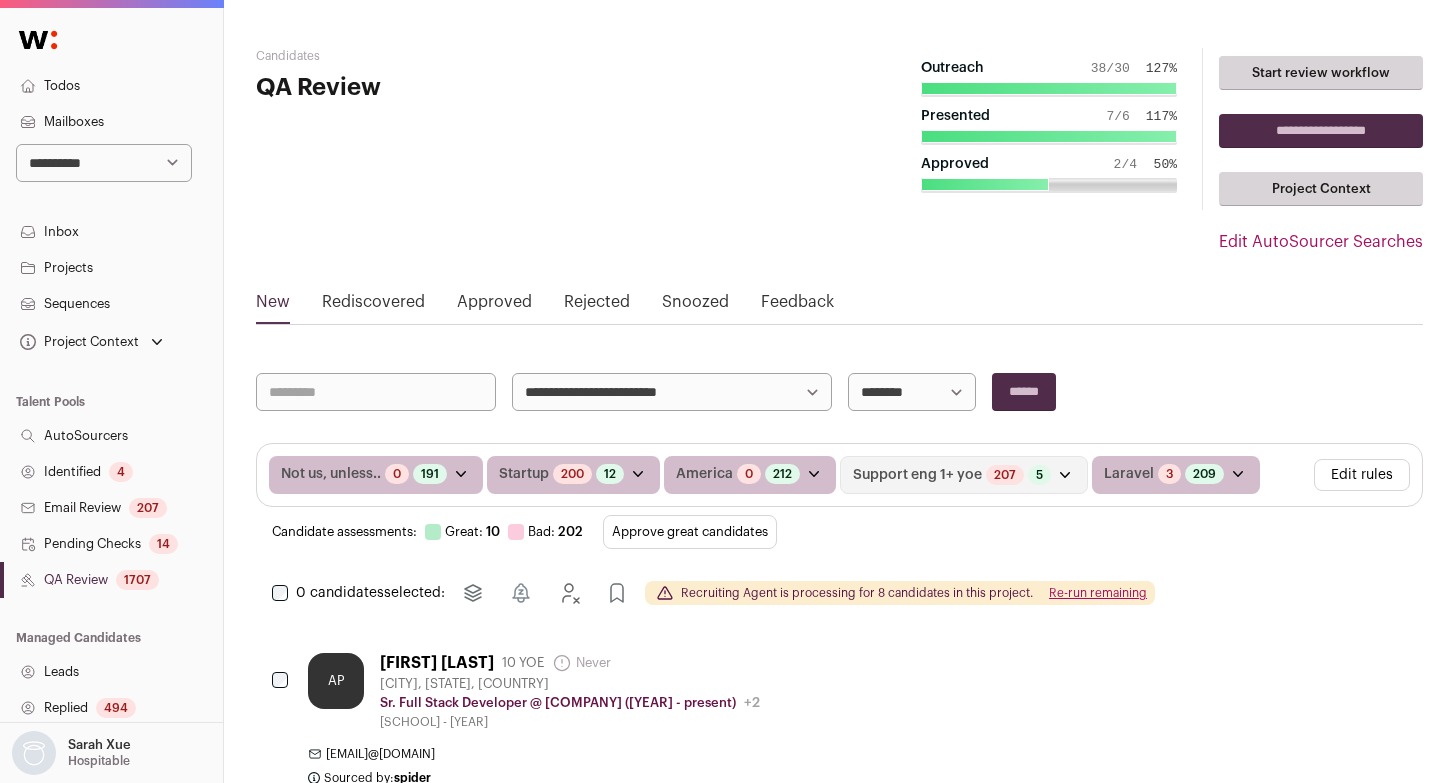 click on "Identified
4" at bounding box center [111, 472] 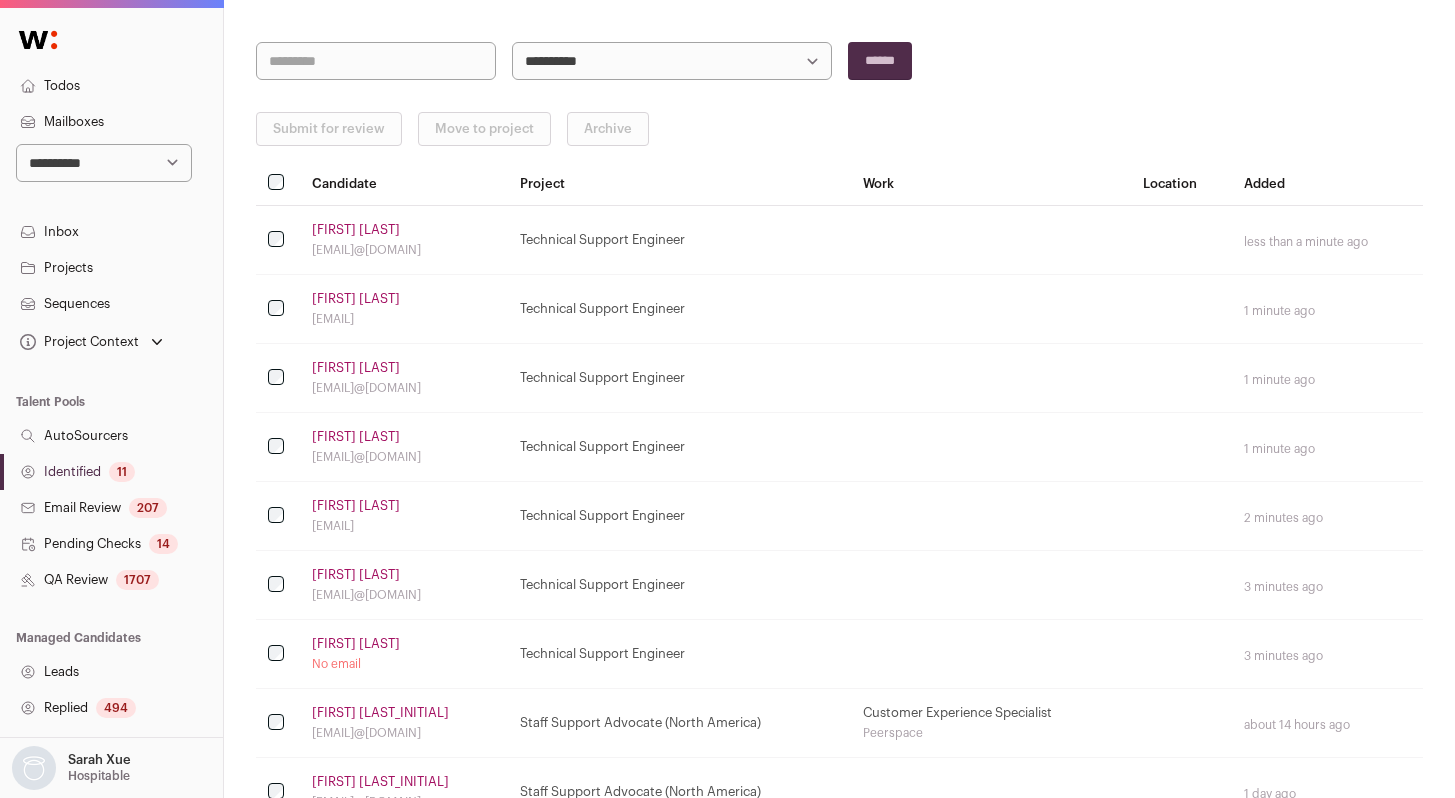 scroll, scrollTop: 0, scrollLeft: 0, axis: both 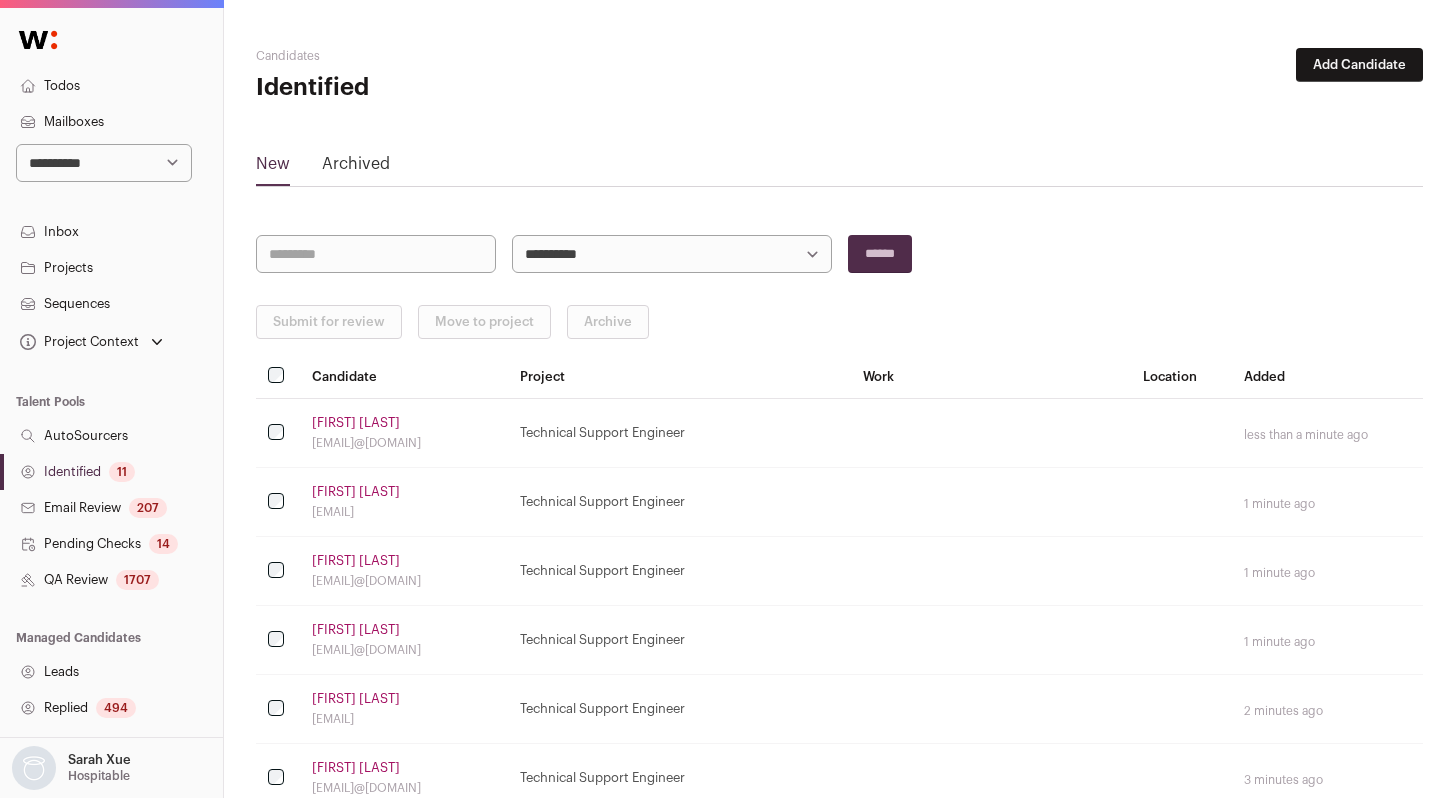 click on "**********" at bounding box center [839, 634] 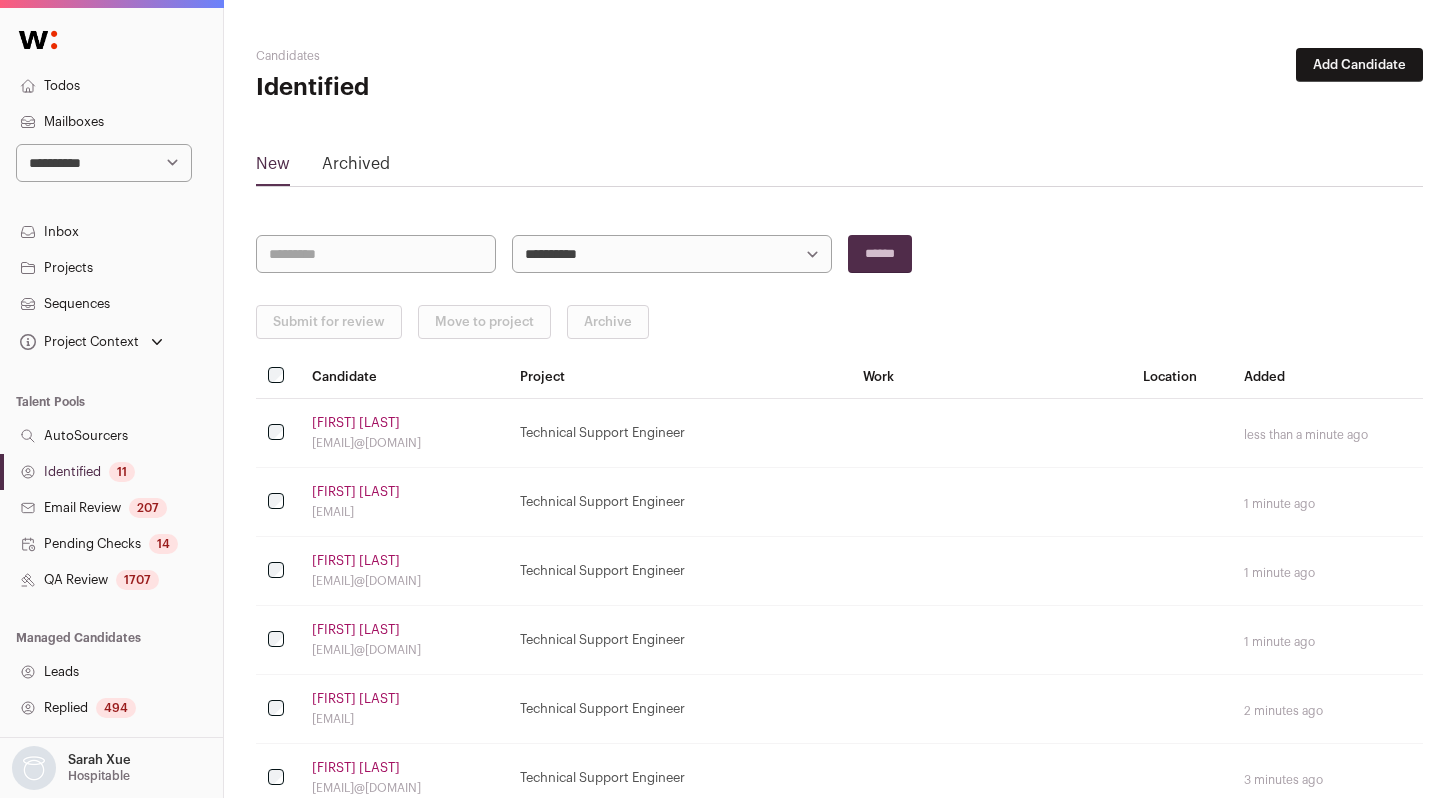 select on "*****" 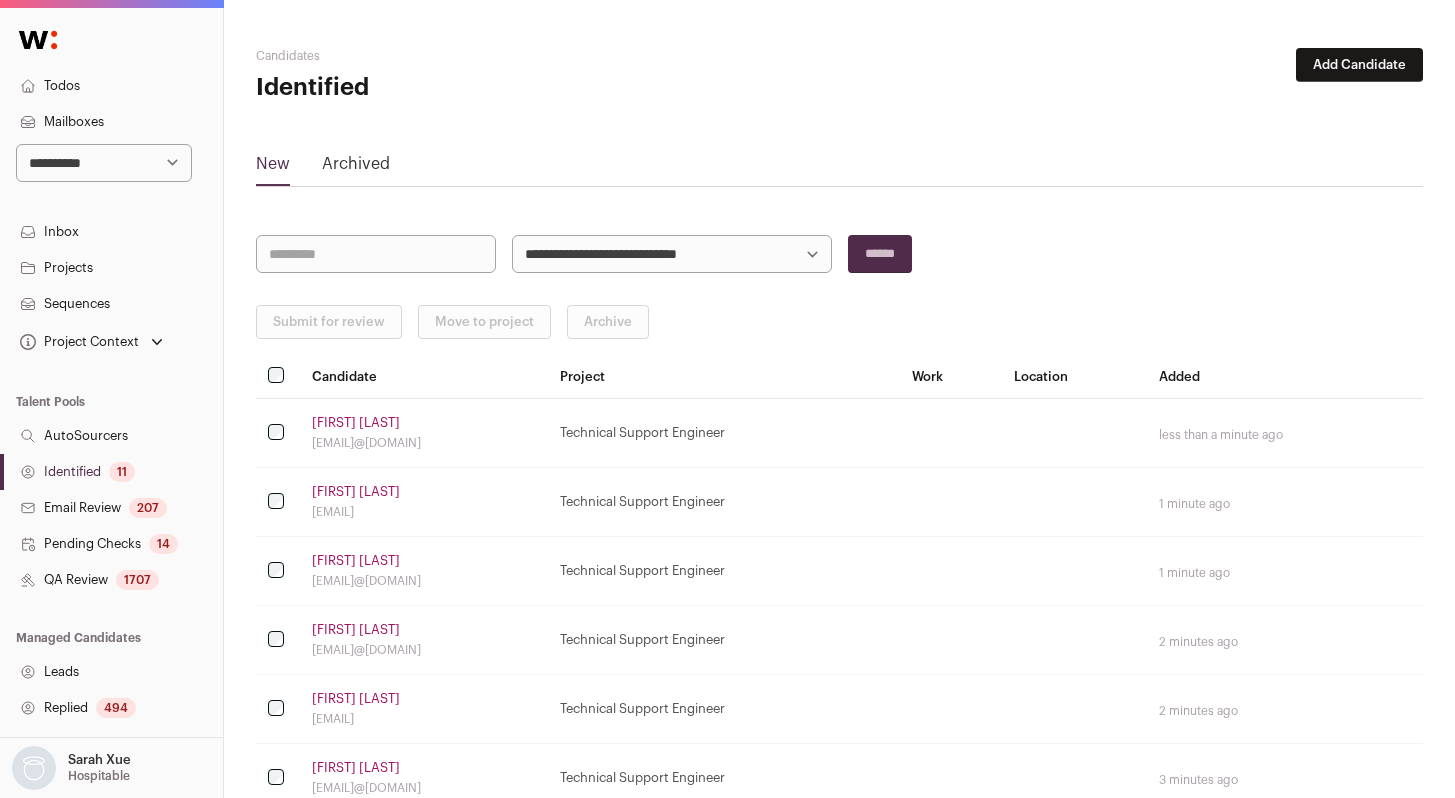 click on "Identified
11" at bounding box center (111, 472) 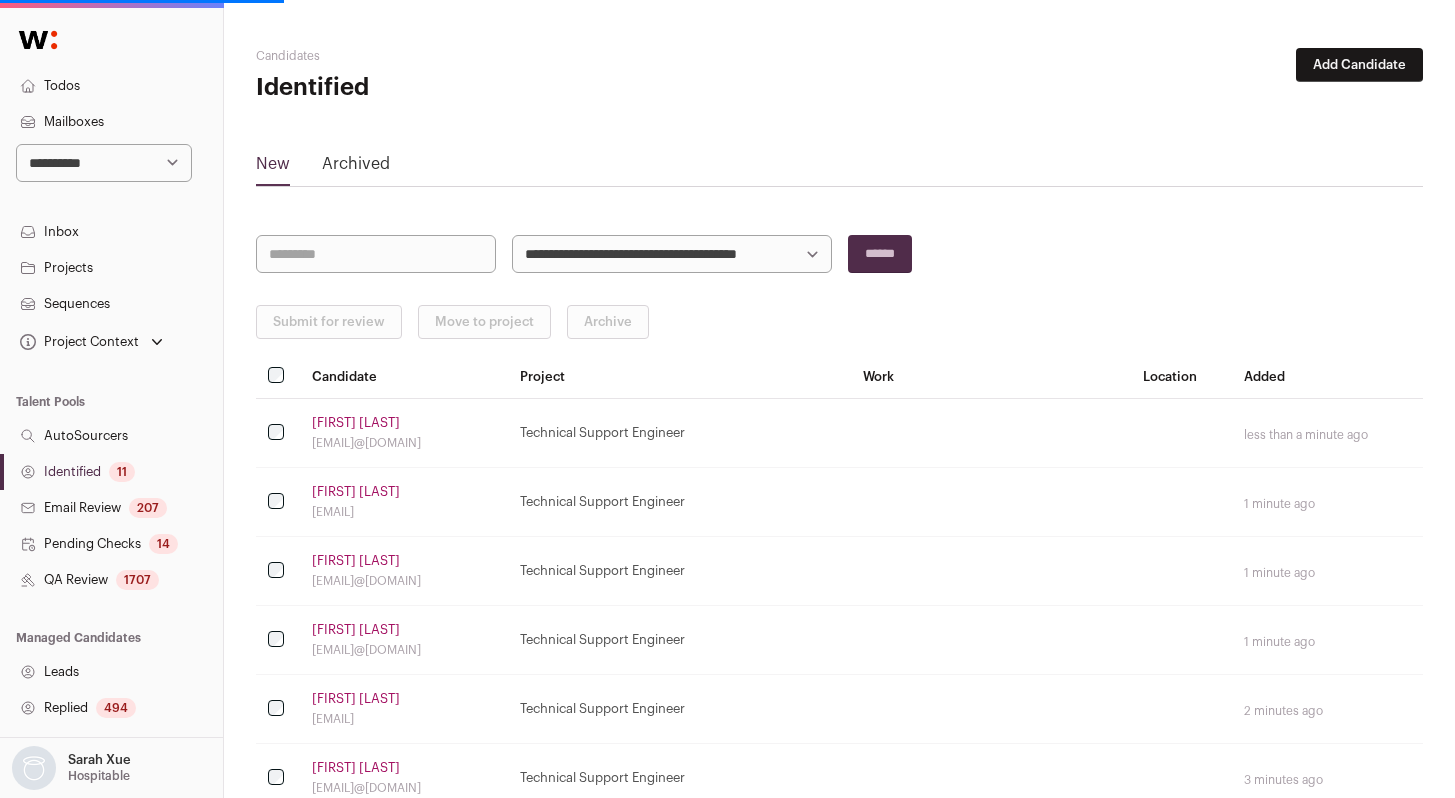 click on "Identified
11" at bounding box center (111, 472) 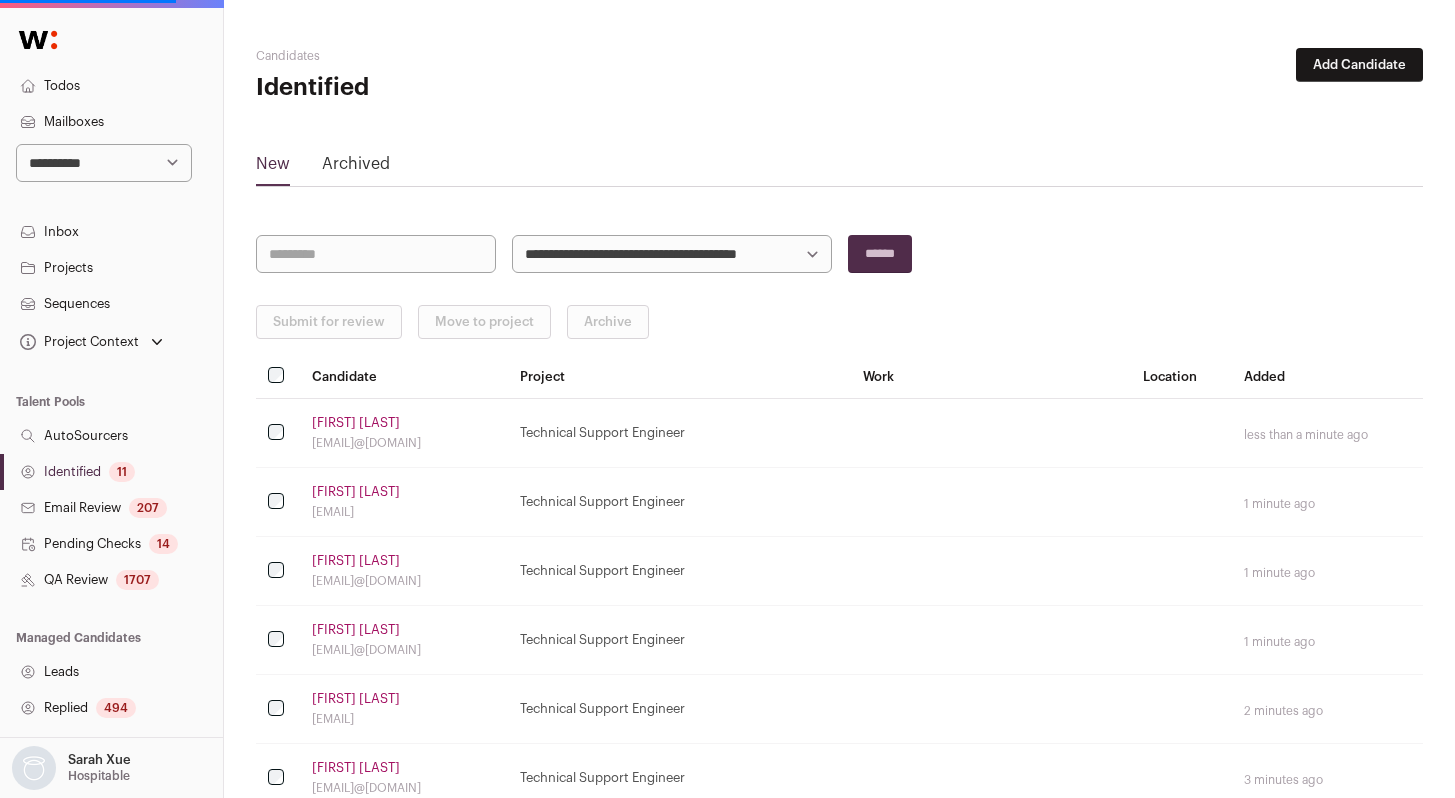 click on "AutoSourcers" at bounding box center (111, 436) 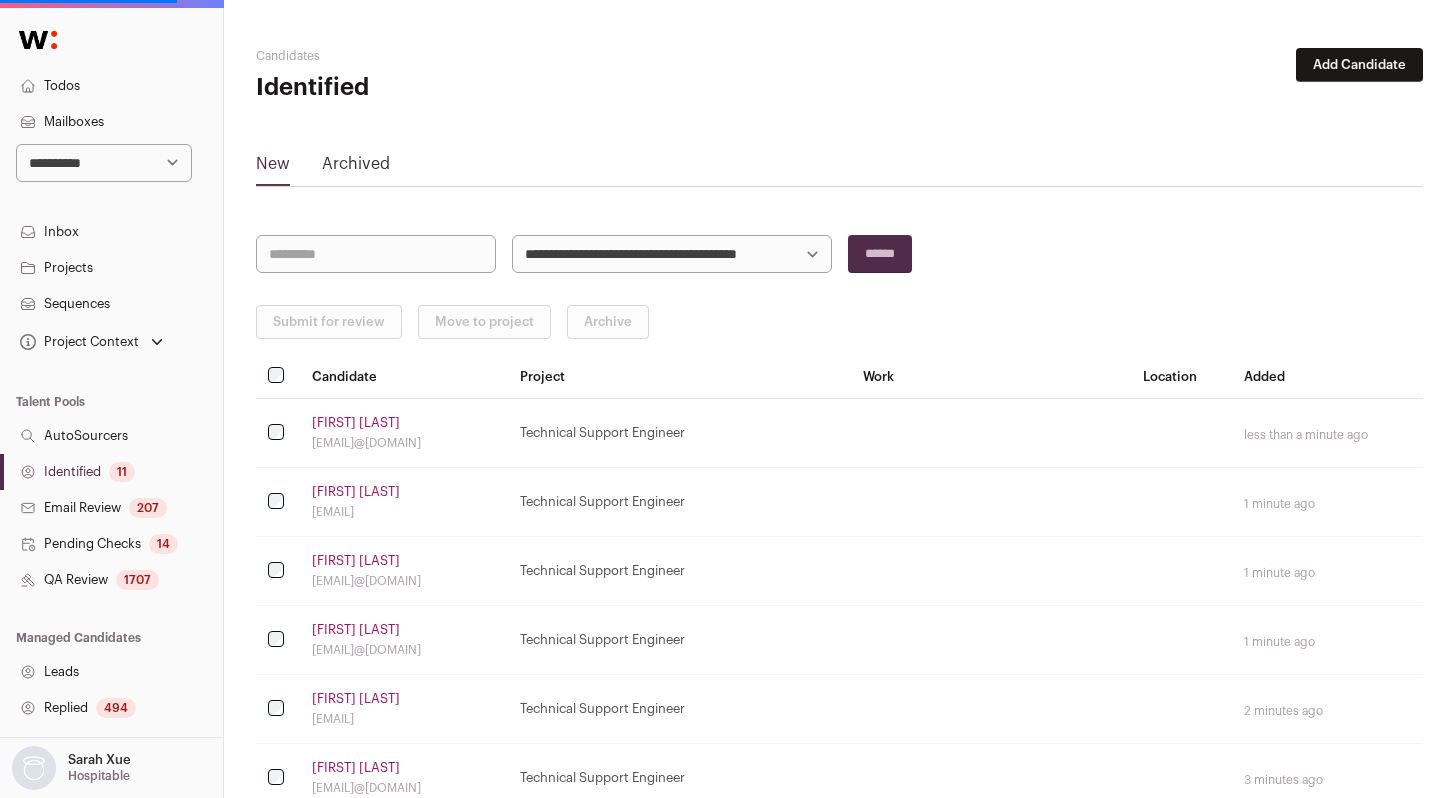 click on "Identified
11" at bounding box center [111, 472] 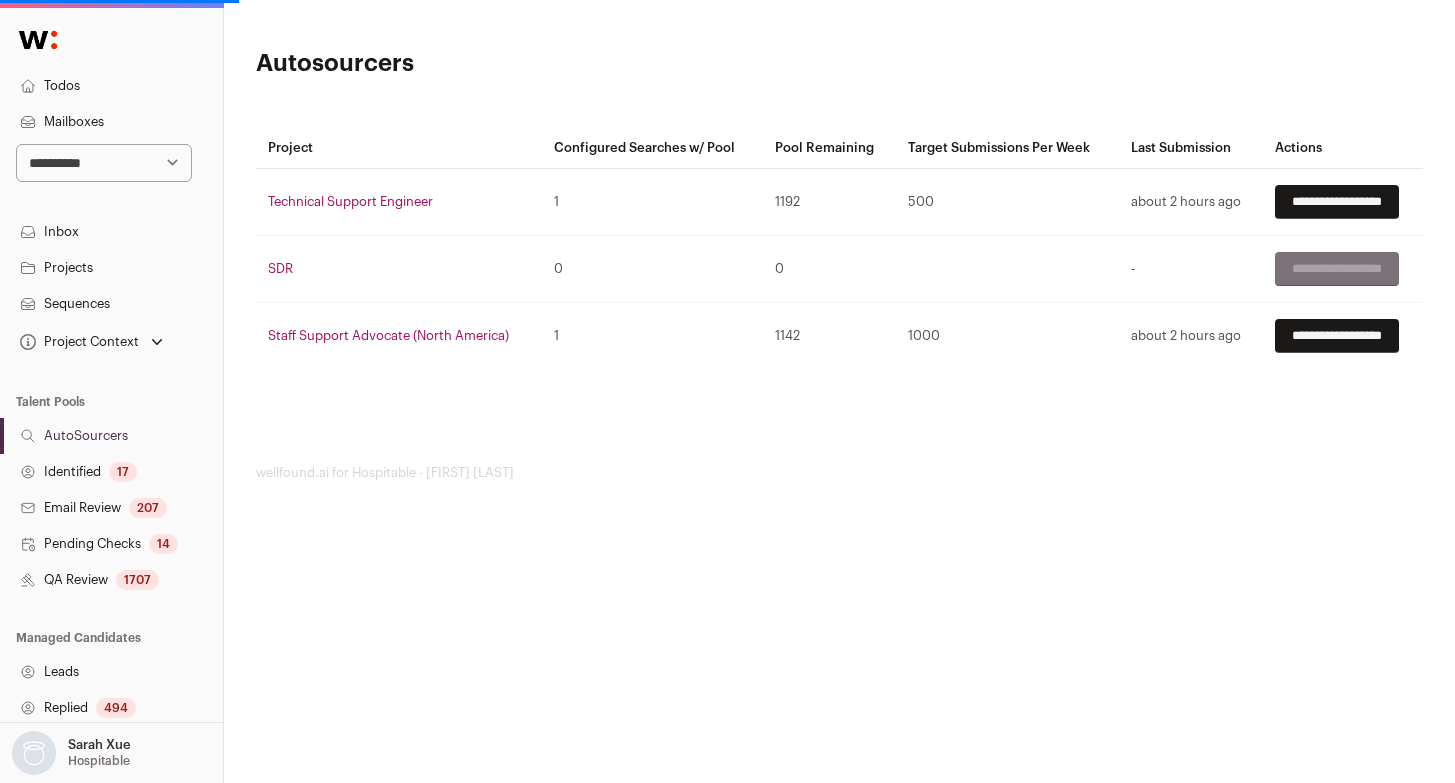 click on "Identified
17" at bounding box center (111, 472) 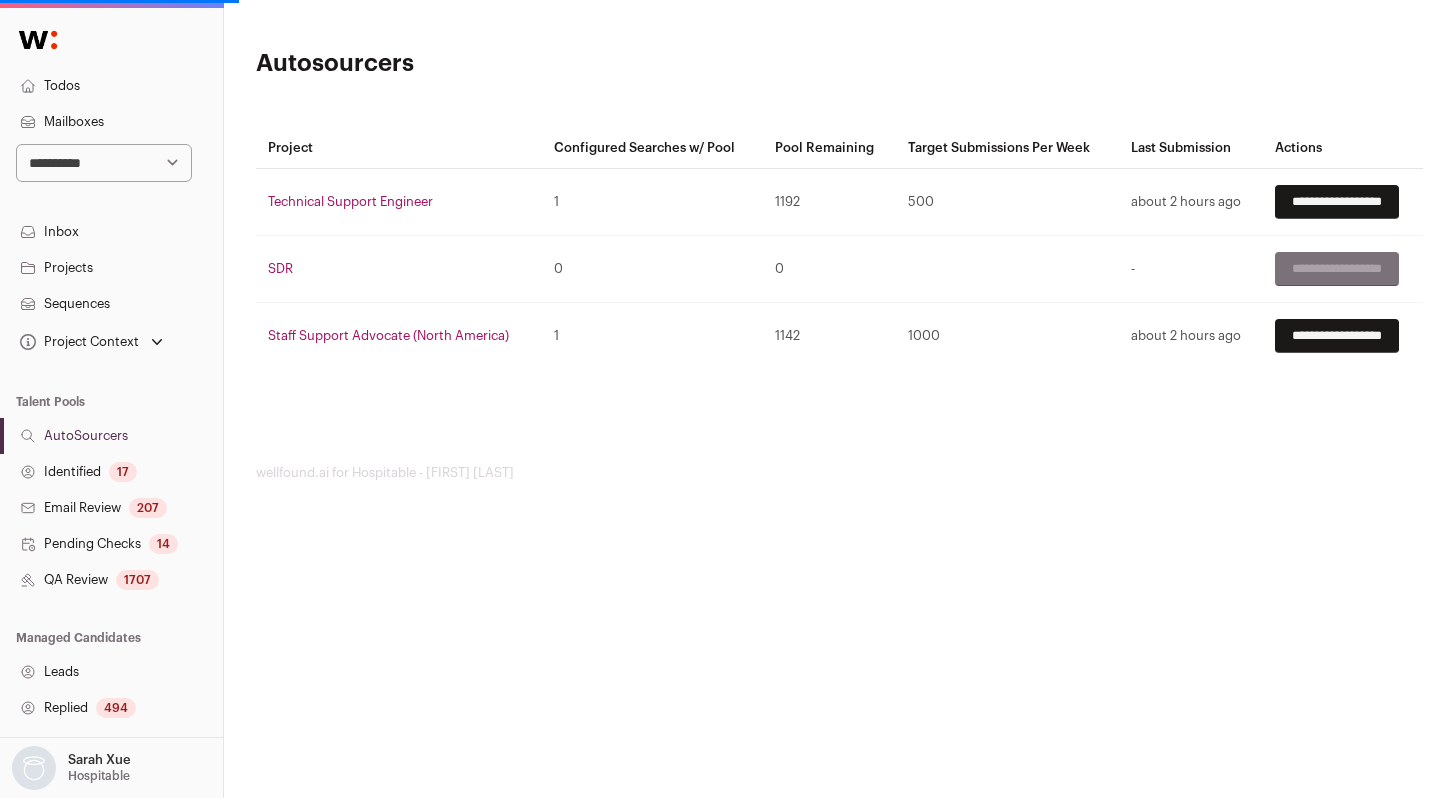 select on "*****" 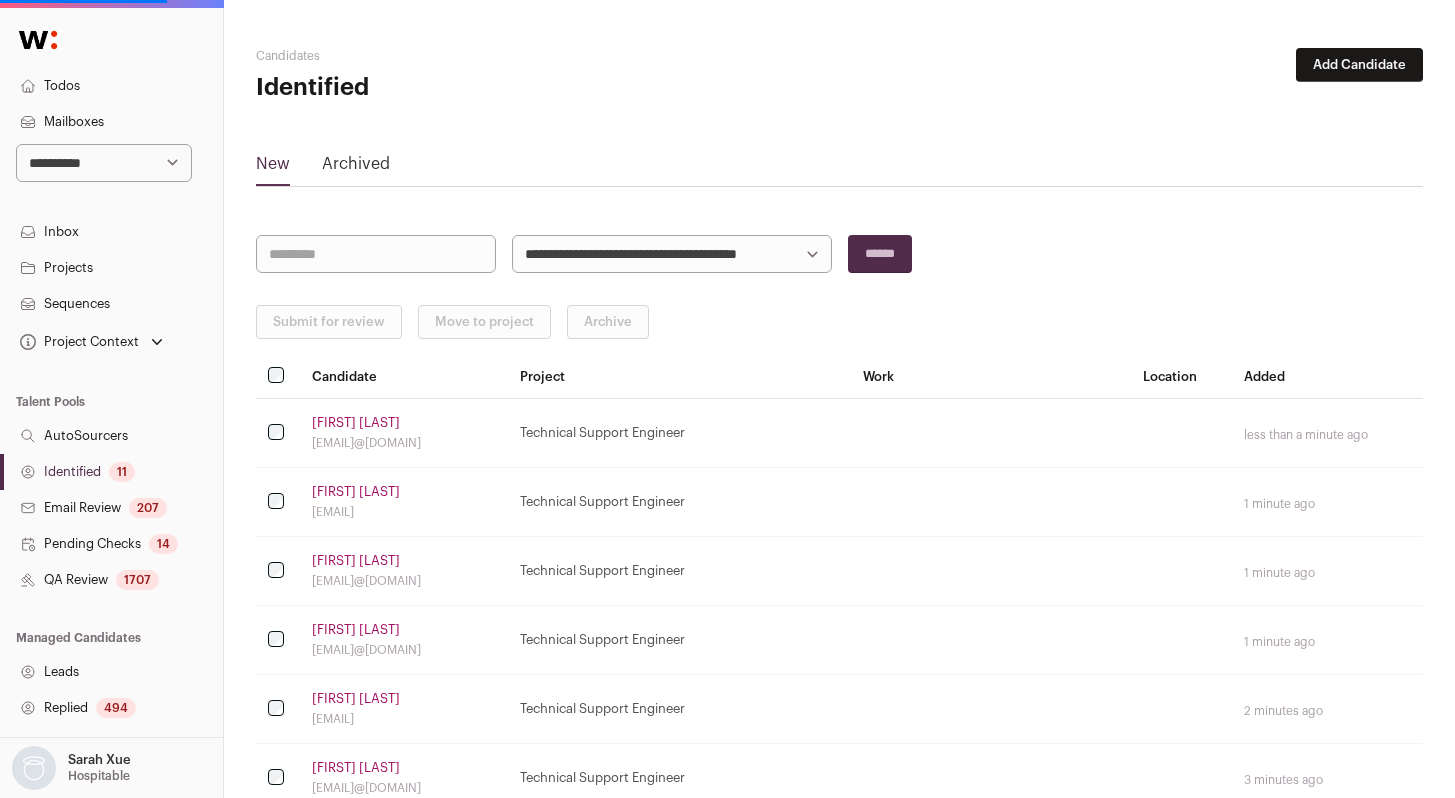 click on "Identified
11" at bounding box center [111, 472] 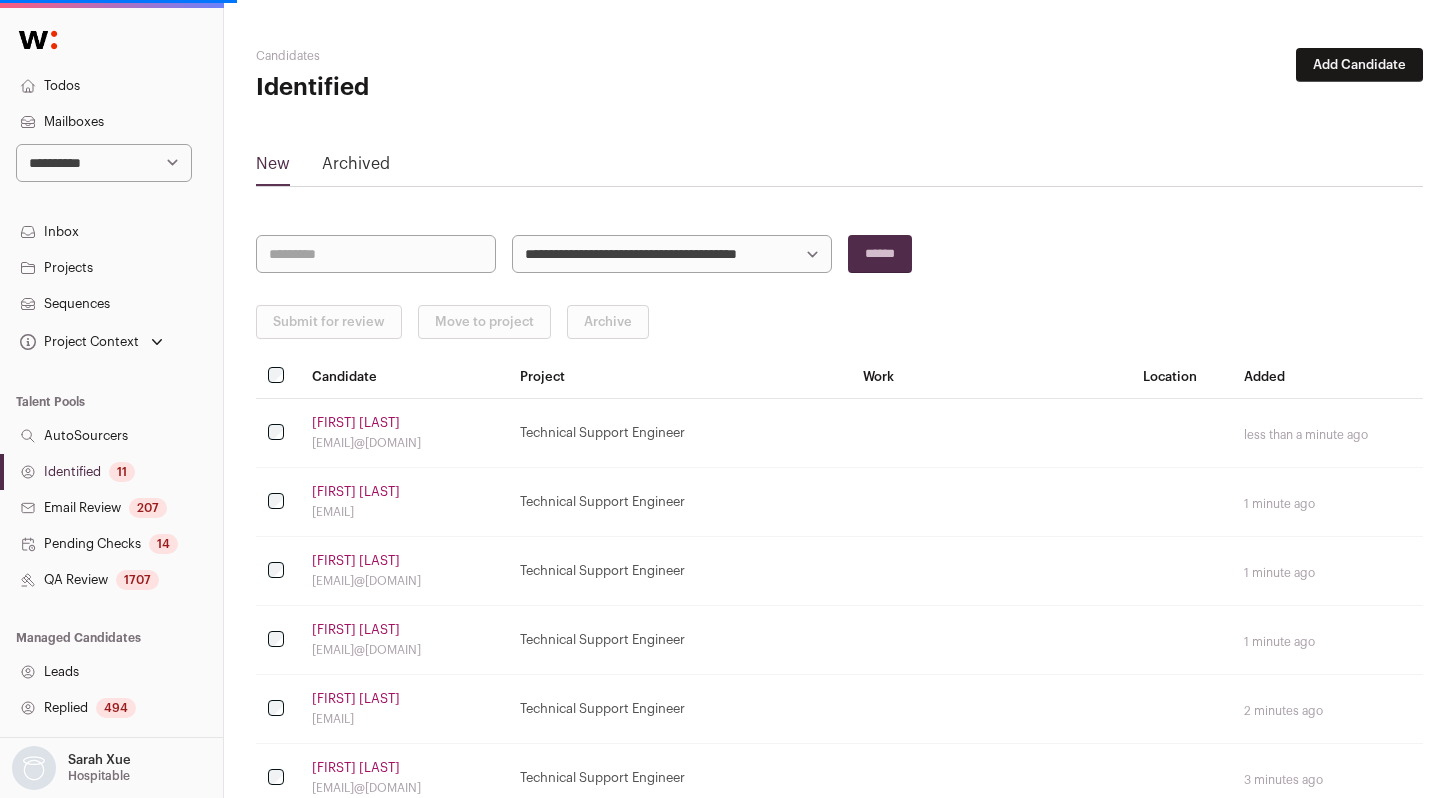 click on "11" at bounding box center (122, 472) 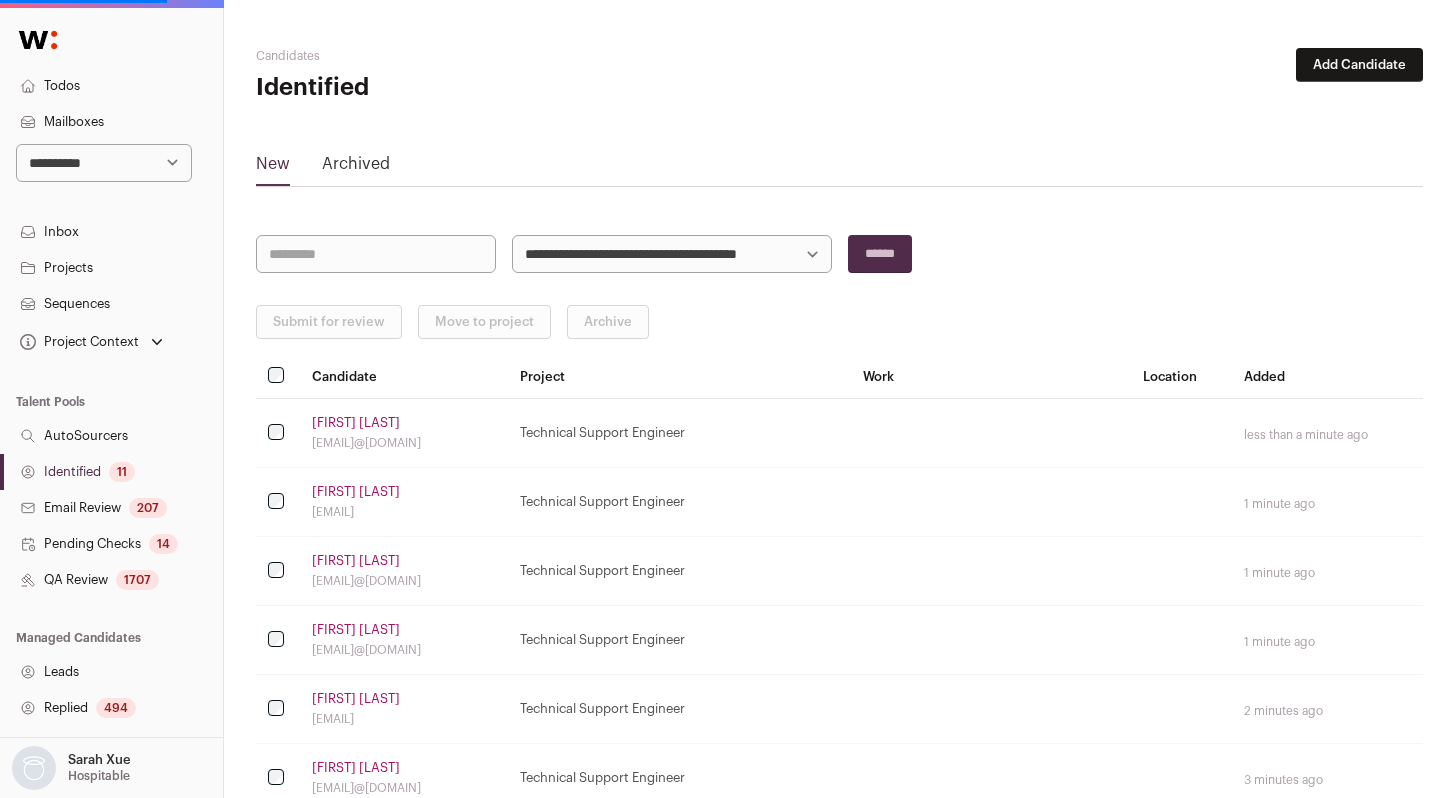 click on "Email Review
207" at bounding box center (111, 508) 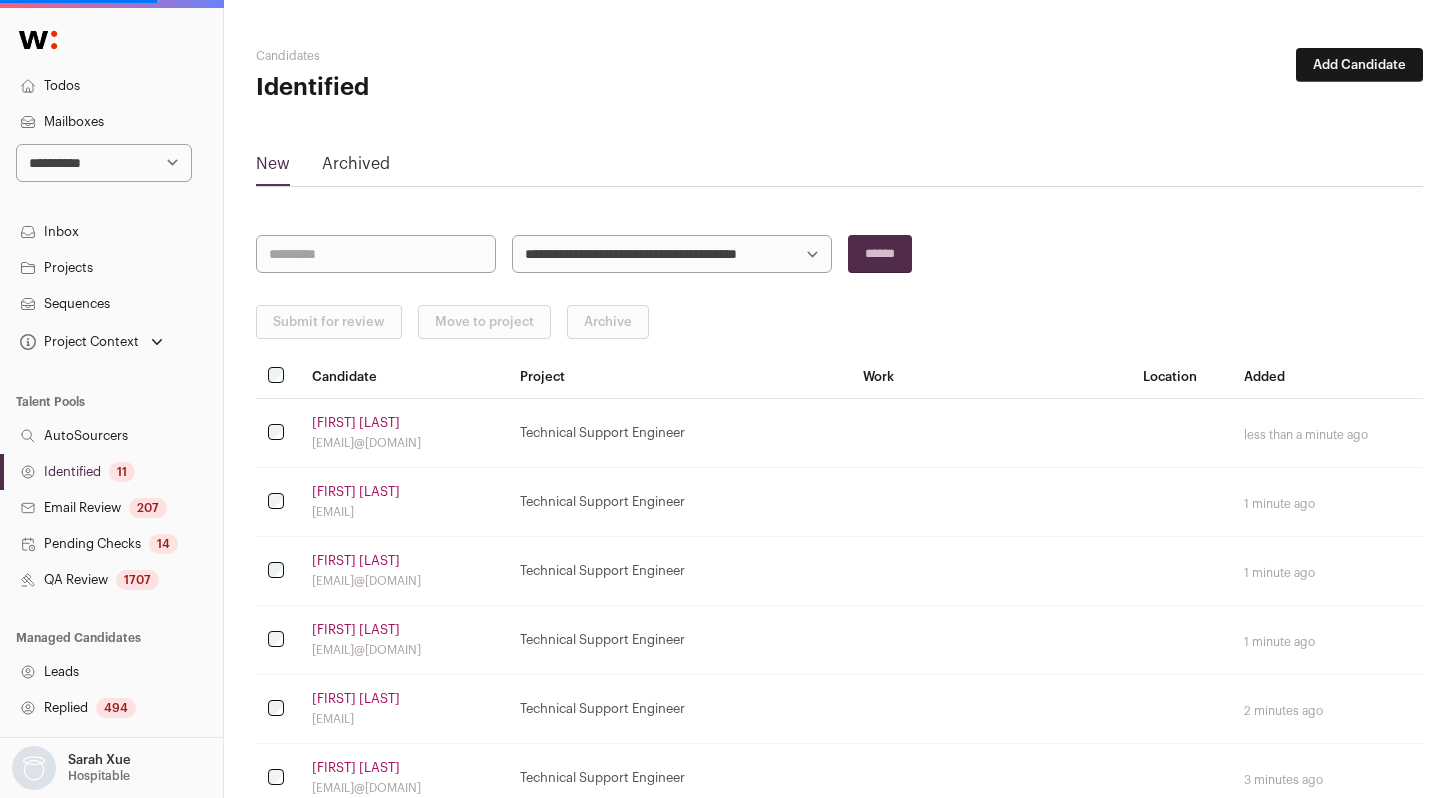 click on "Identified
11" at bounding box center [111, 472] 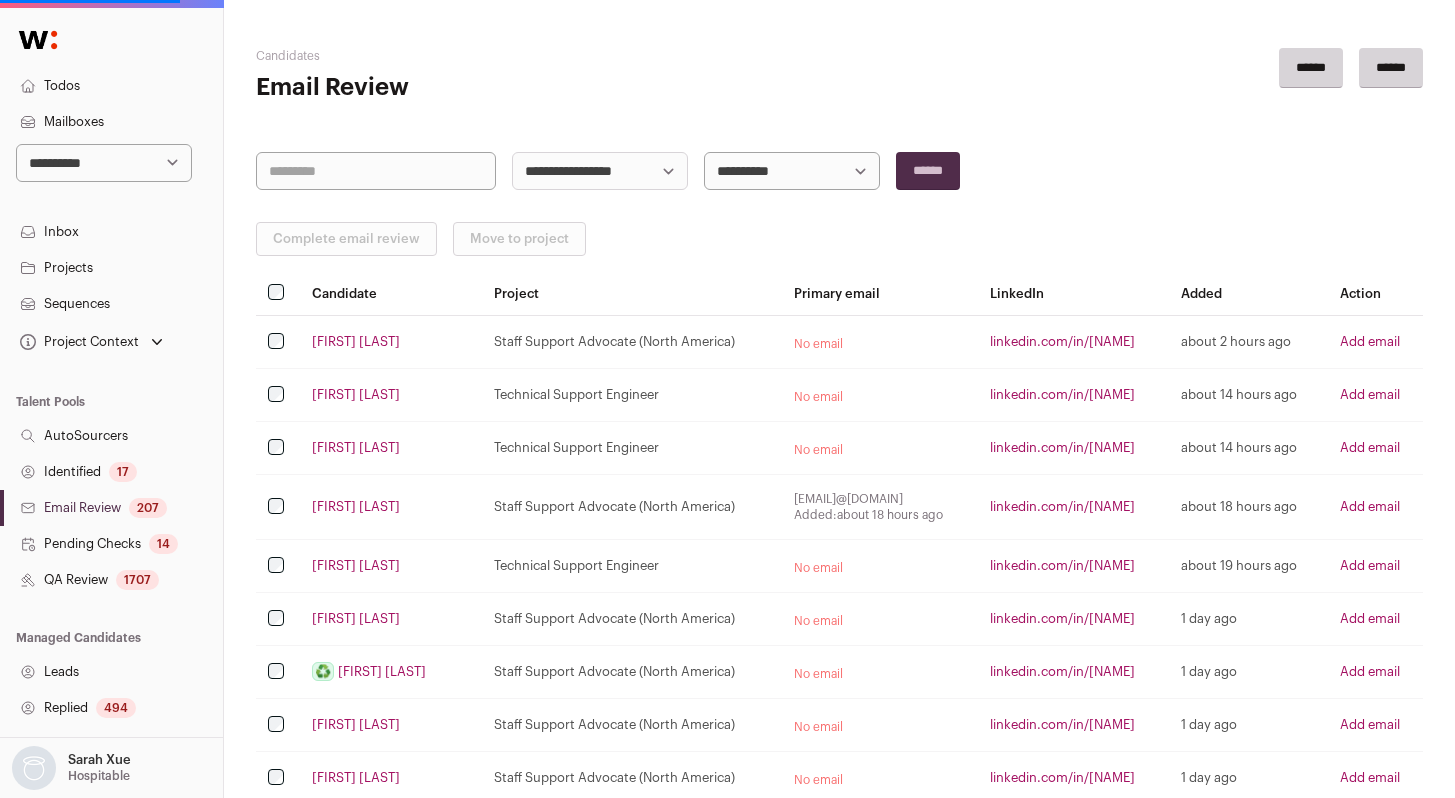 click on "Identified
17" at bounding box center [111, 472] 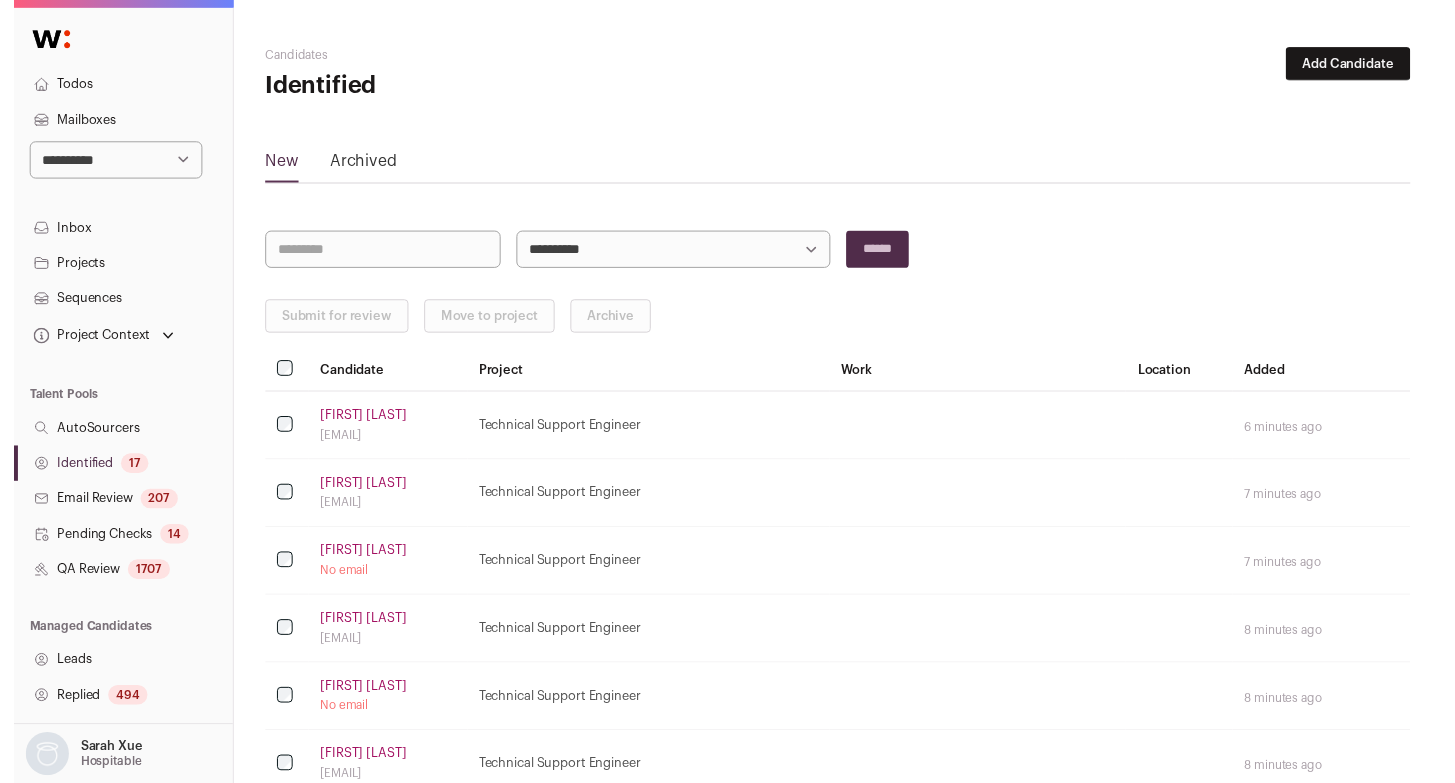scroll, scrollTop: 0, scrollLeft: 0, axis: both 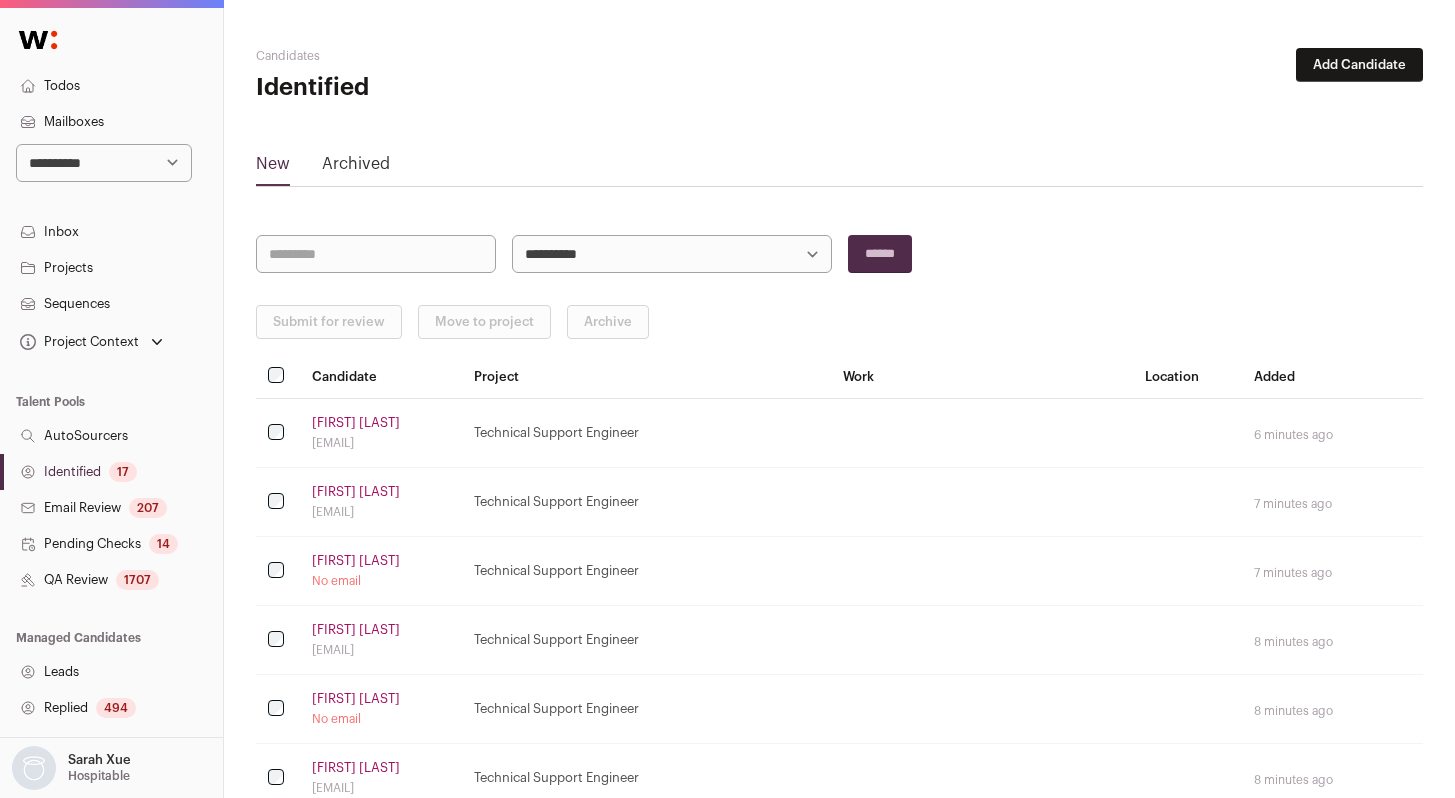 click on "Identified
17" at bounding box center [111, 472] 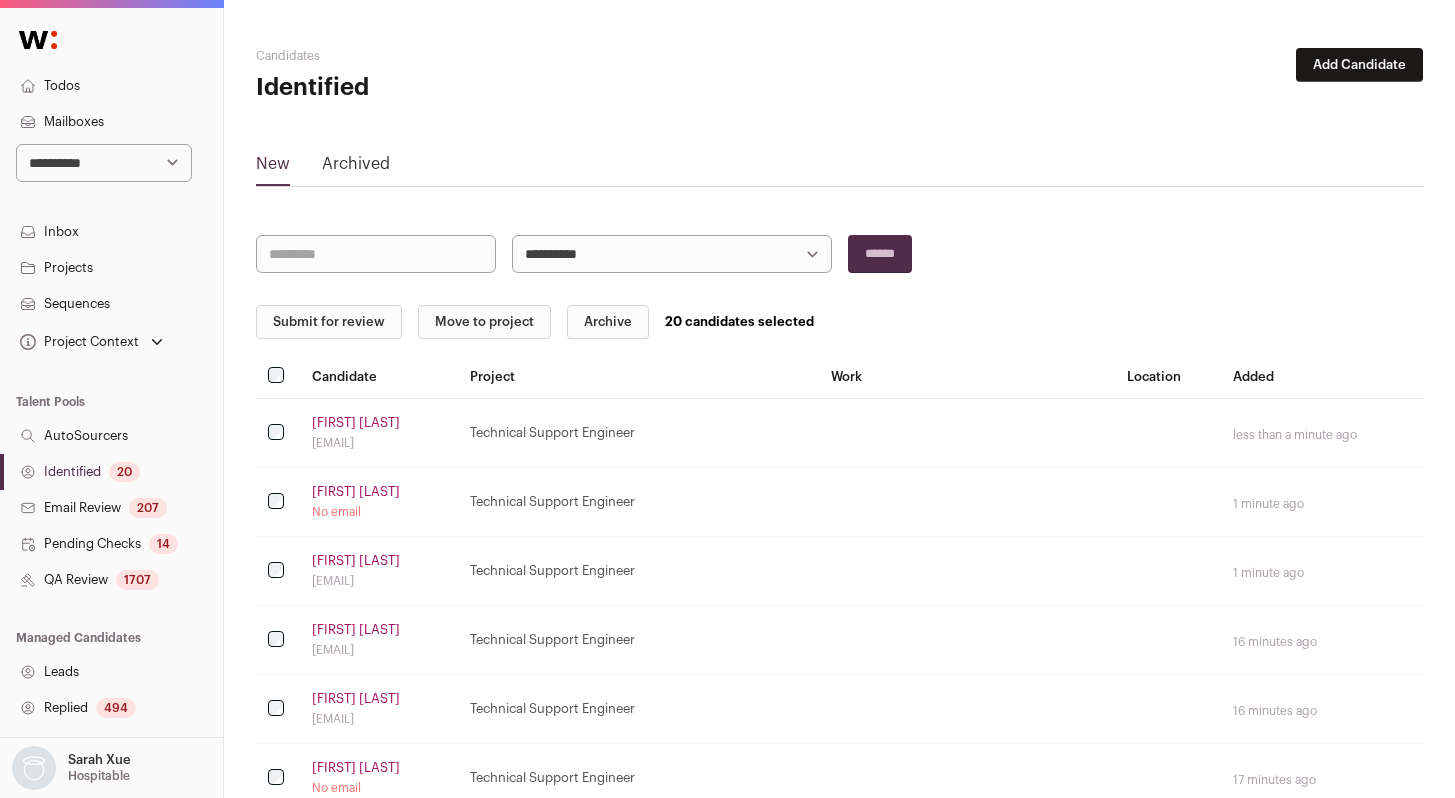 click on "Submit for review" at bounding box center (329, 322) 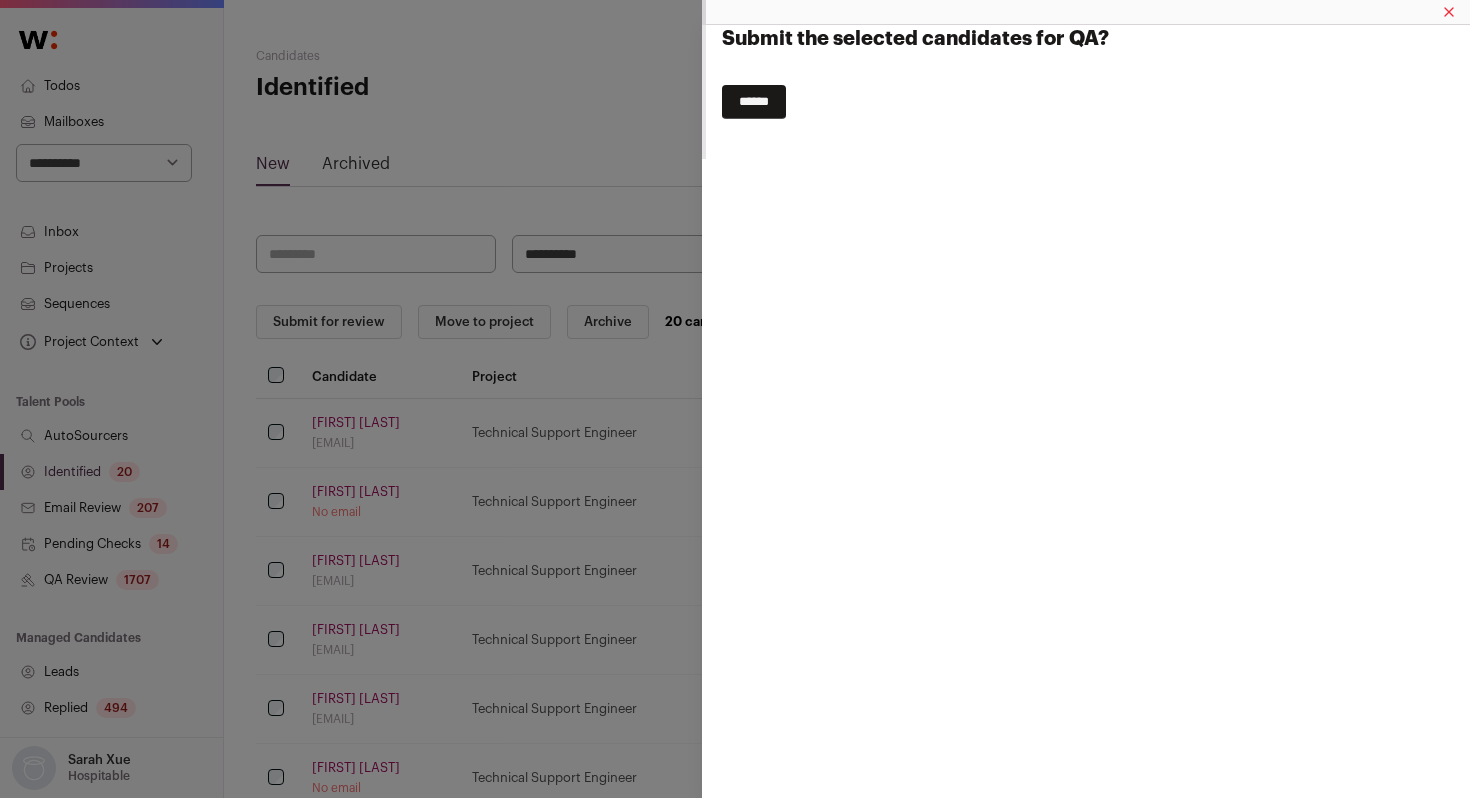 click on "******" at bounding box center [754, 102] 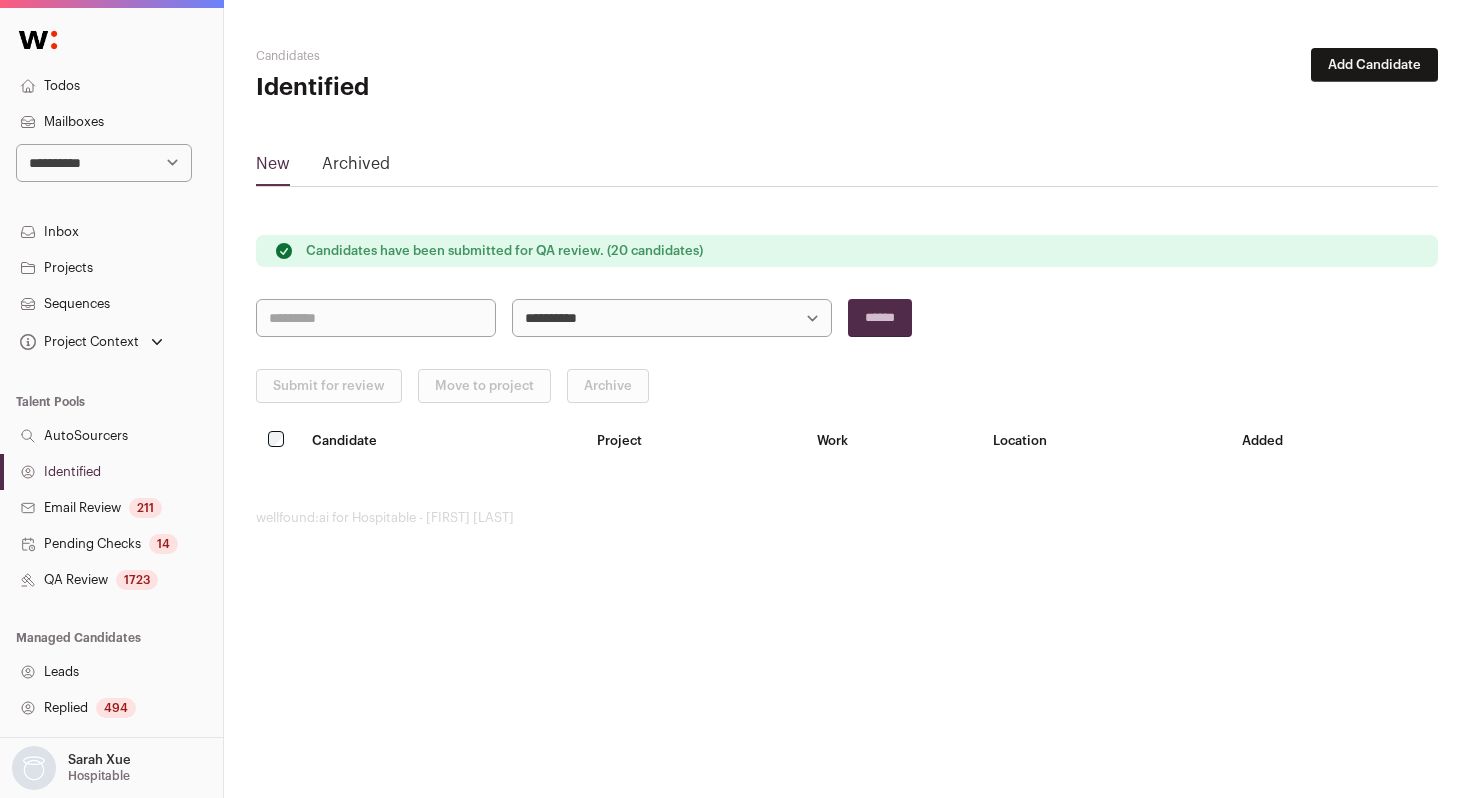 click on "QA Review
1723" at bounding box center [111, 580] 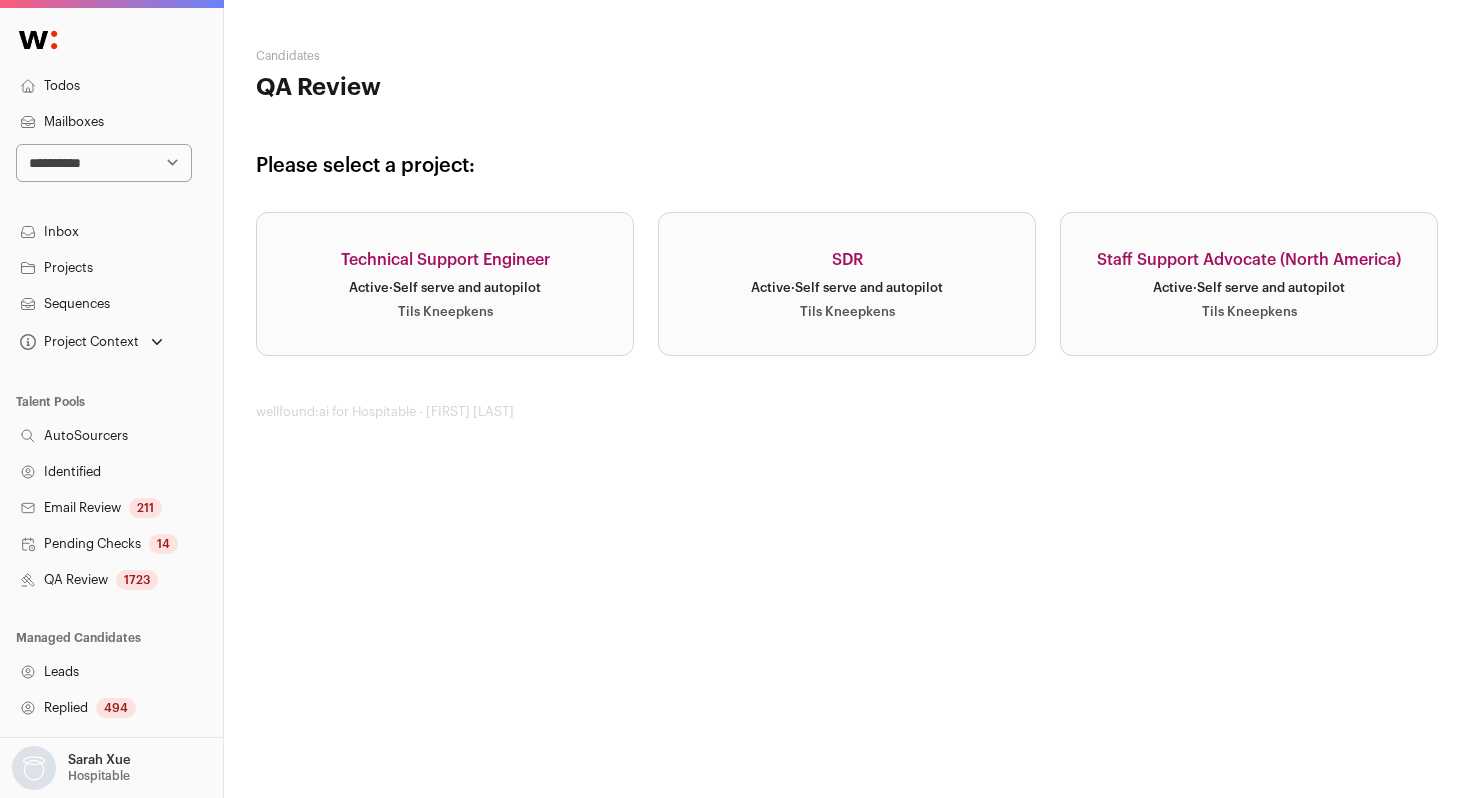 click on "Tils Kneepkens" at bounding box center (445, 312) 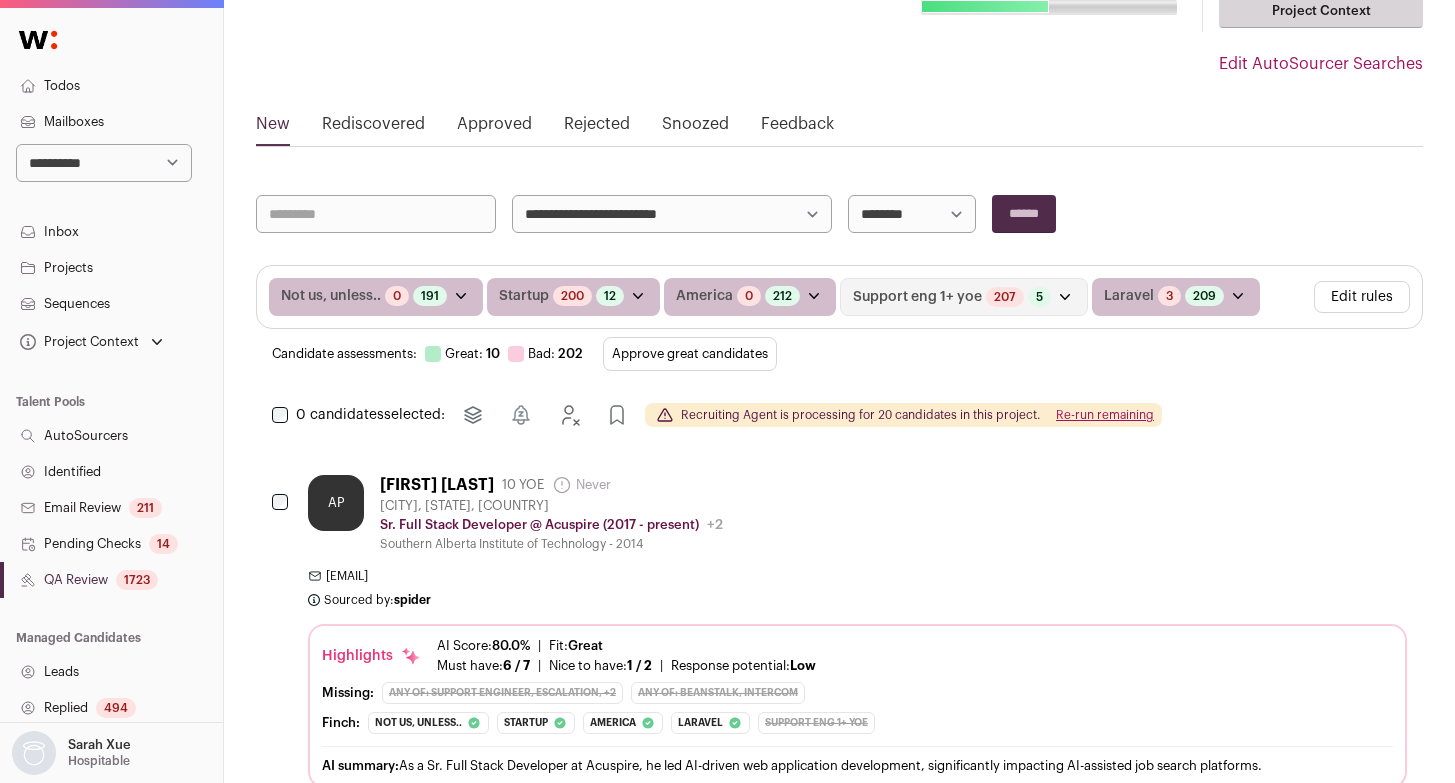 scroll, scrollTop: 187, scrollLeft: 0, axis: vertical 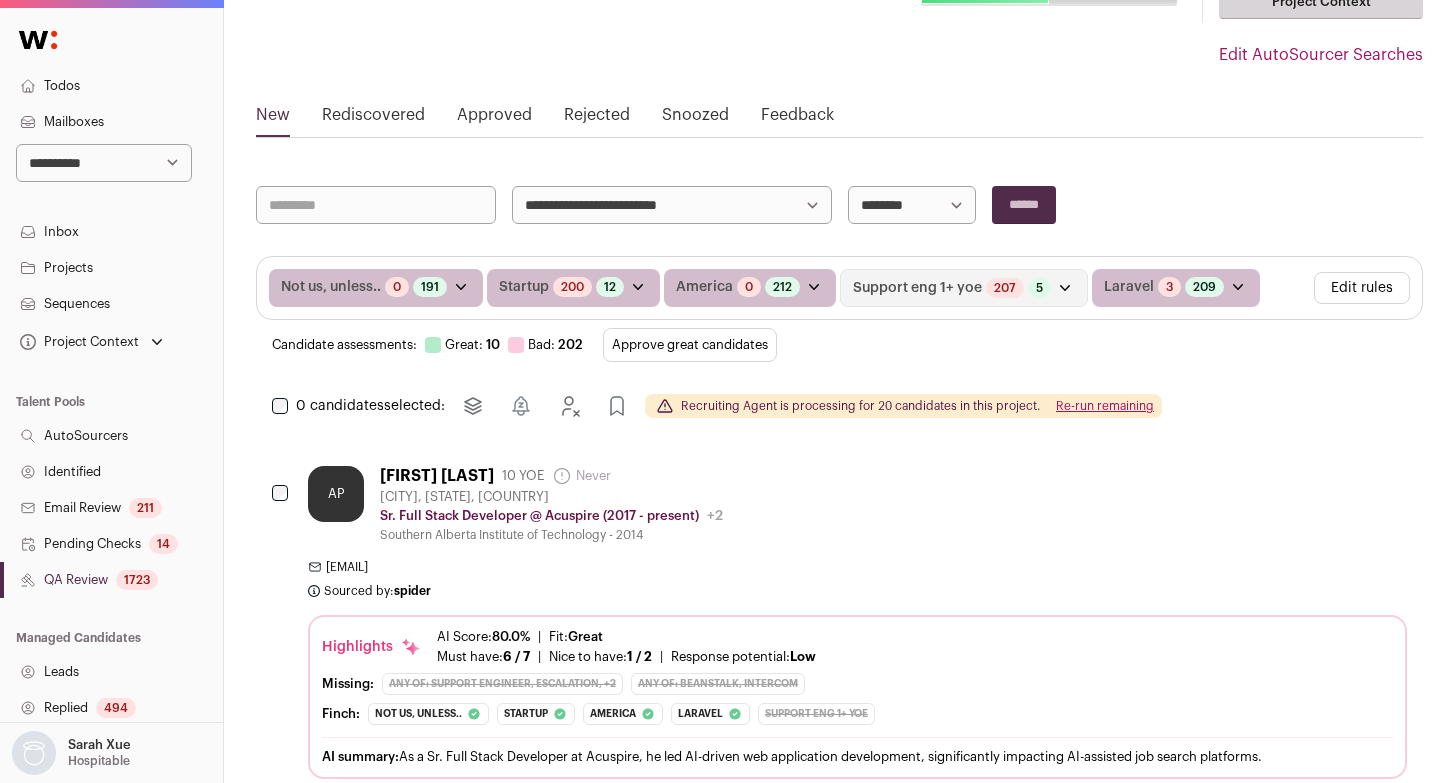 click on "Not us, unless..
0
Candidates with bad evaluations
191
Candidates with great evaluations
0 unknown
20 good
0 bad
191 great" at bounding box center (376, 288) 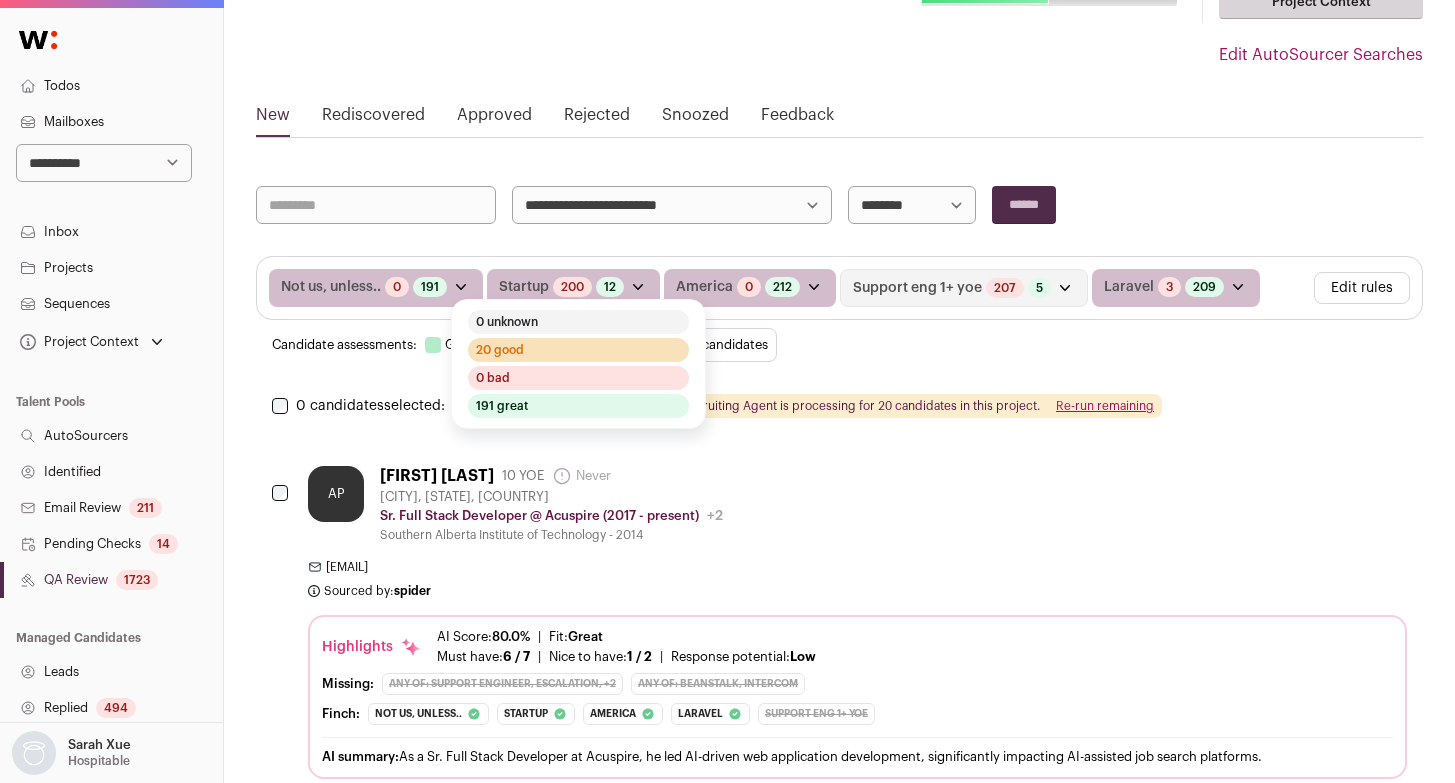 click on "AP
Aaron Pedro
10 YOE
Never
Admin only. The last time the profile was scraped.
Calgary, AB, Canada
Sr. Full Stack Developer @ Acuspire
(2017 - present)
Acuspire
Public / Private
Private
Valuation" at bounding box center [839, 622] 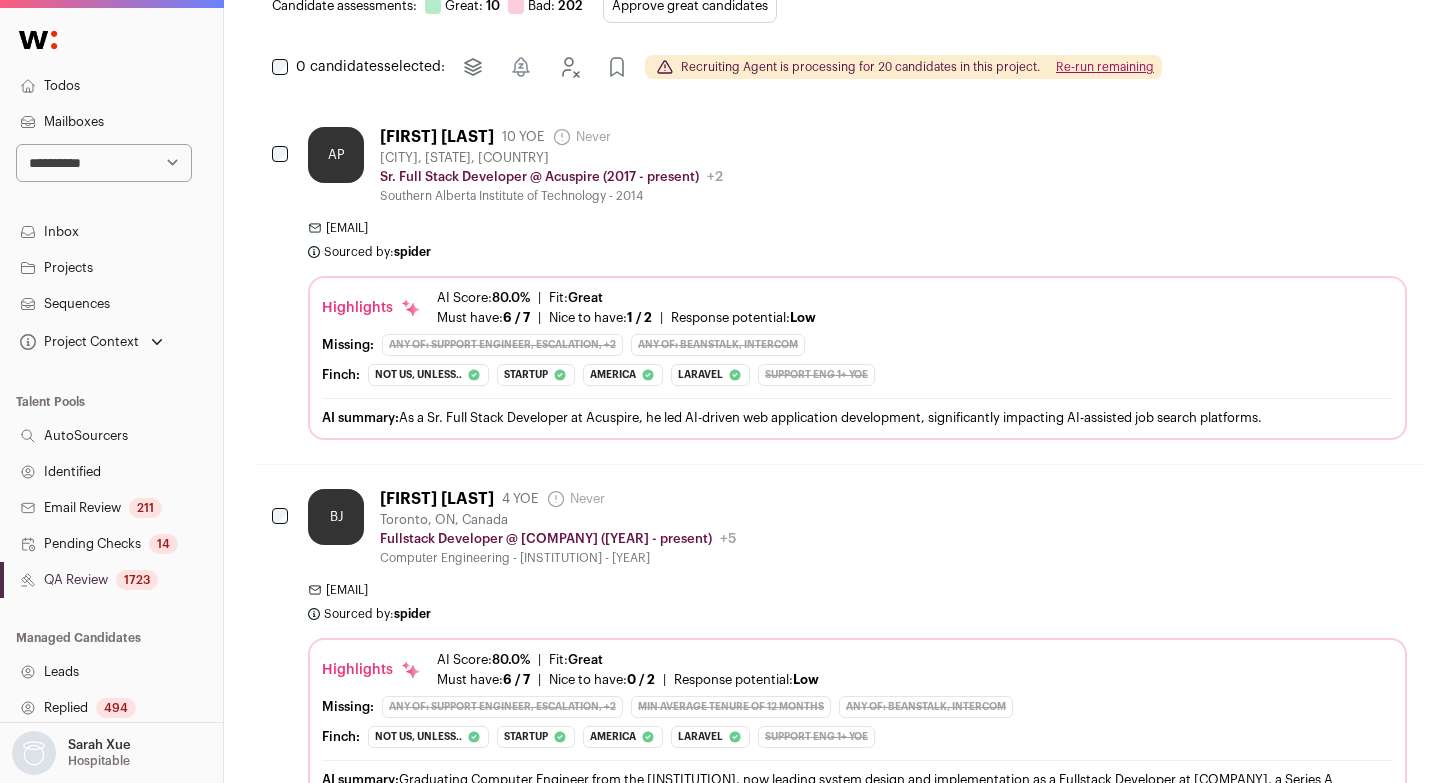 scroll, scrollTop: 0, scrollLeft: 0, axis: both 